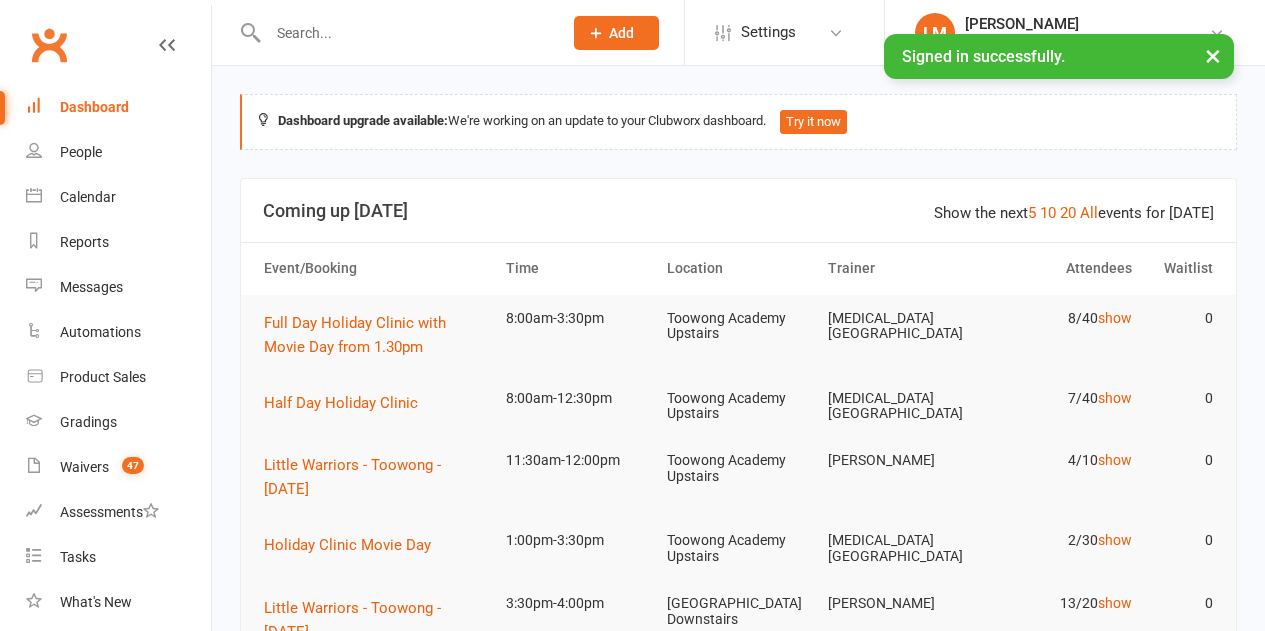 scroll, scrollTop: 0, scrollLeft: 0, axis: both 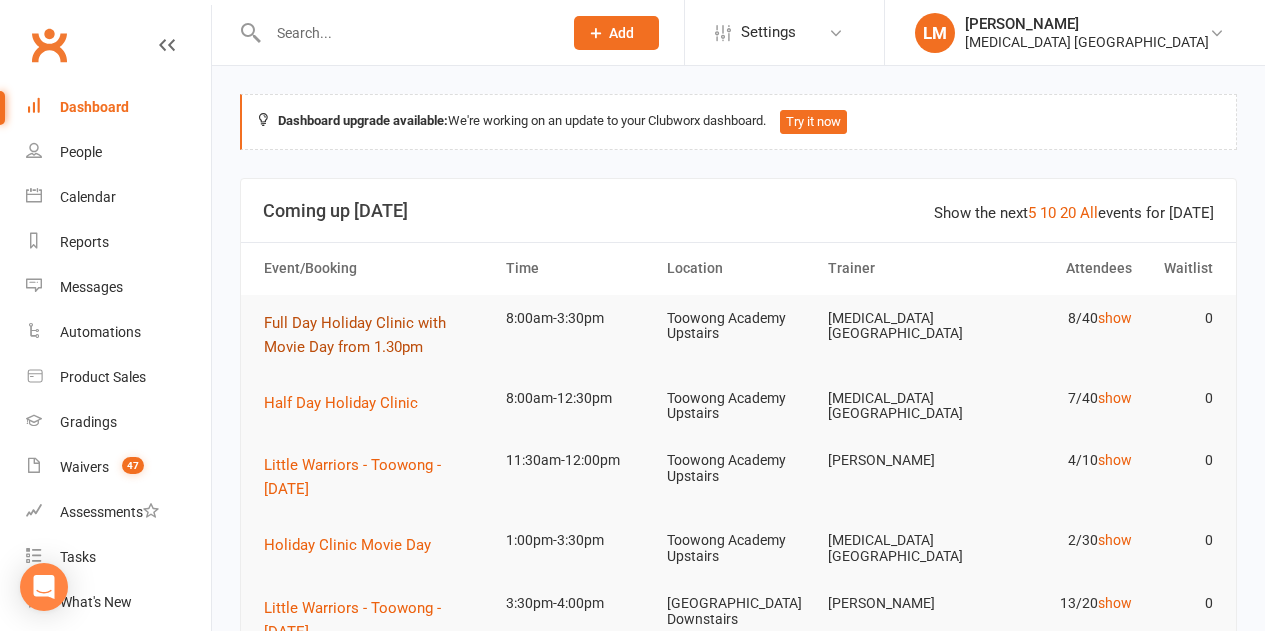 click on "Full Day Holiday Clinic with Movie Day from 1.30pm" at bounding box center (355, 335) 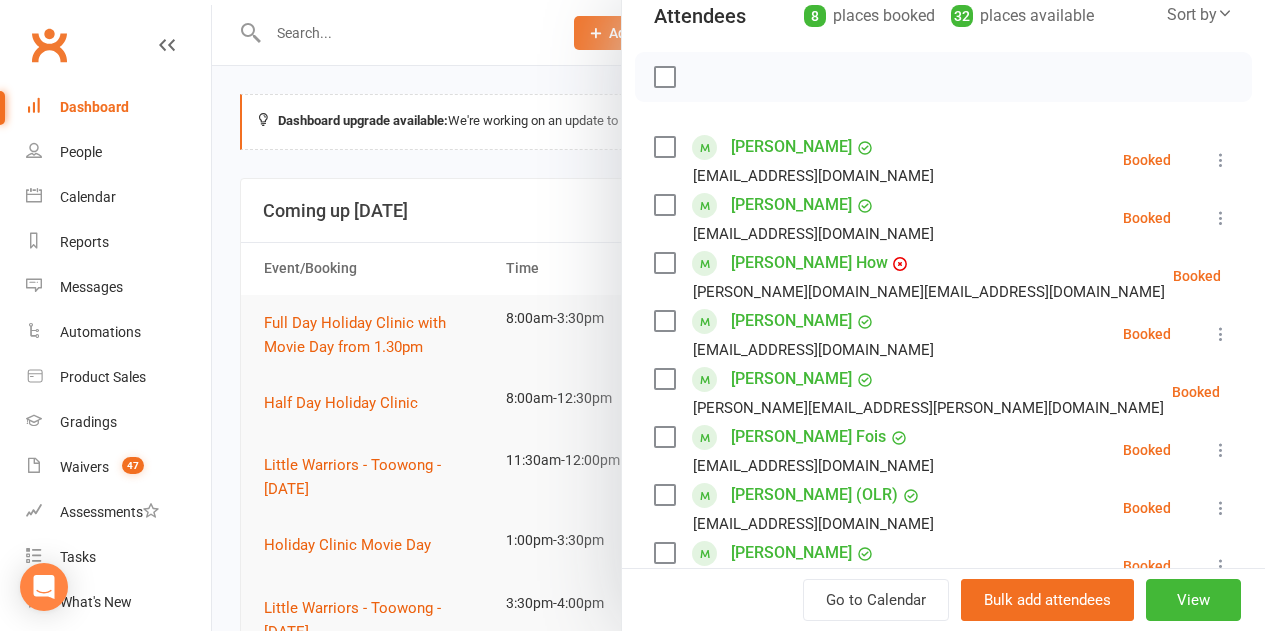 scroll, scrollTop: 300, scrollLeft: 0, axis: vertical 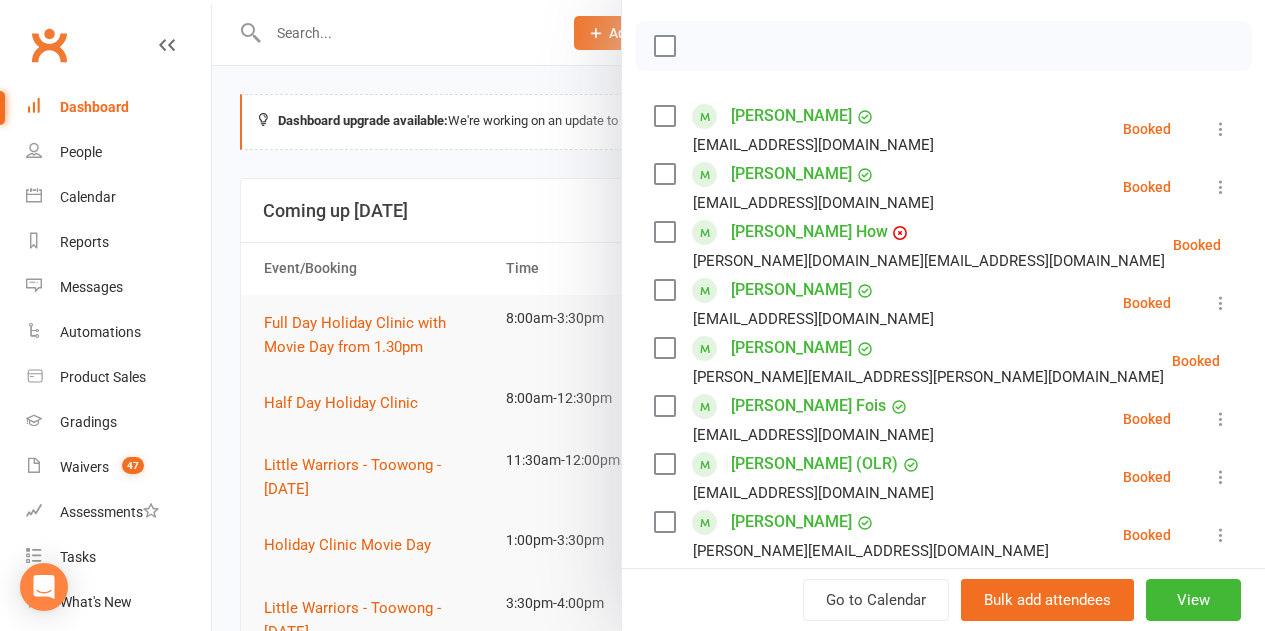 click at bounding box center (738, 315) 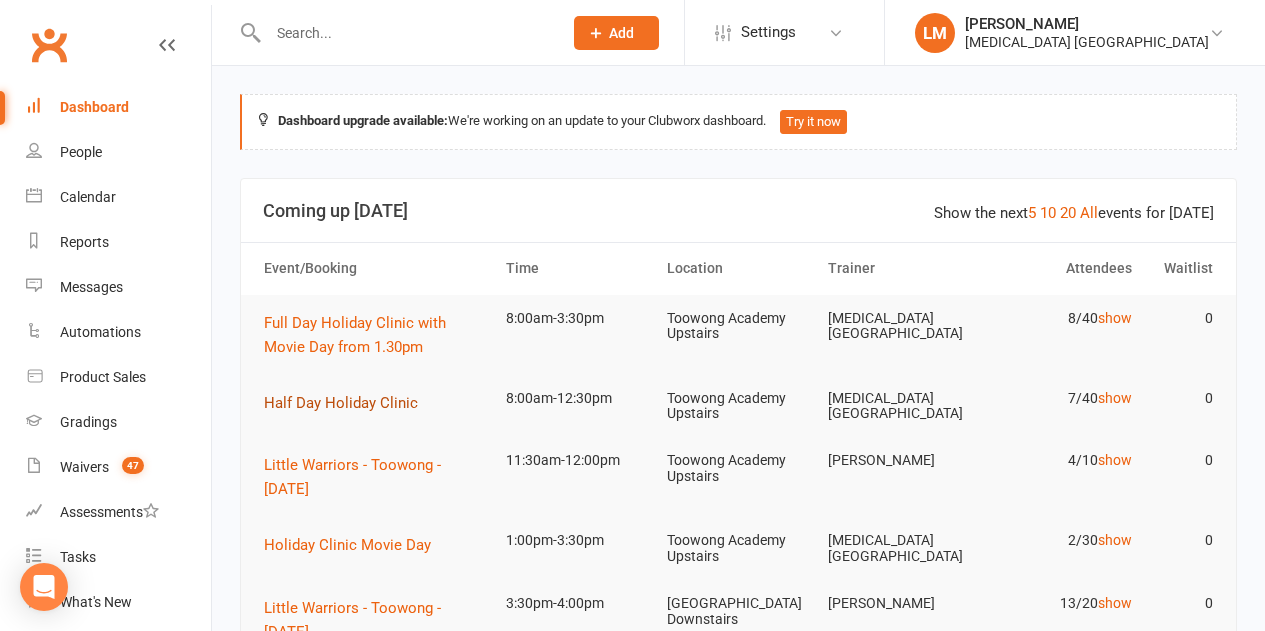 click on "Half Day Holiday Clinic" at bounding box center [341, 403] 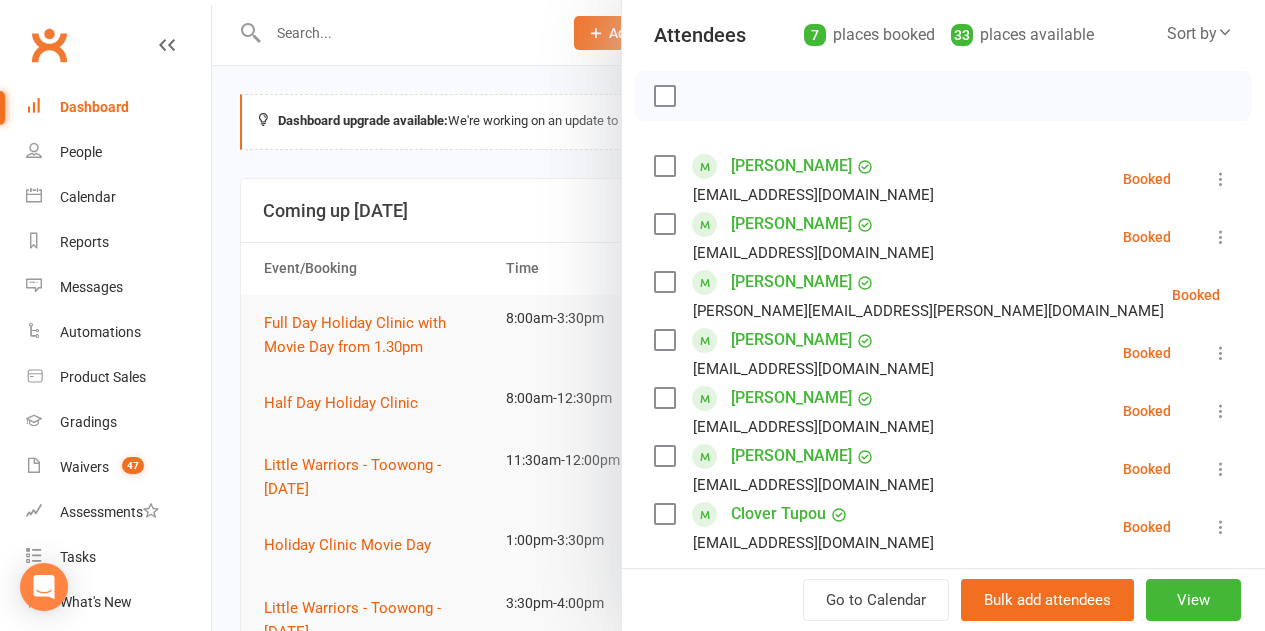 scroll, scrollTop: 300, scrollLeft: 0, axis: vertical 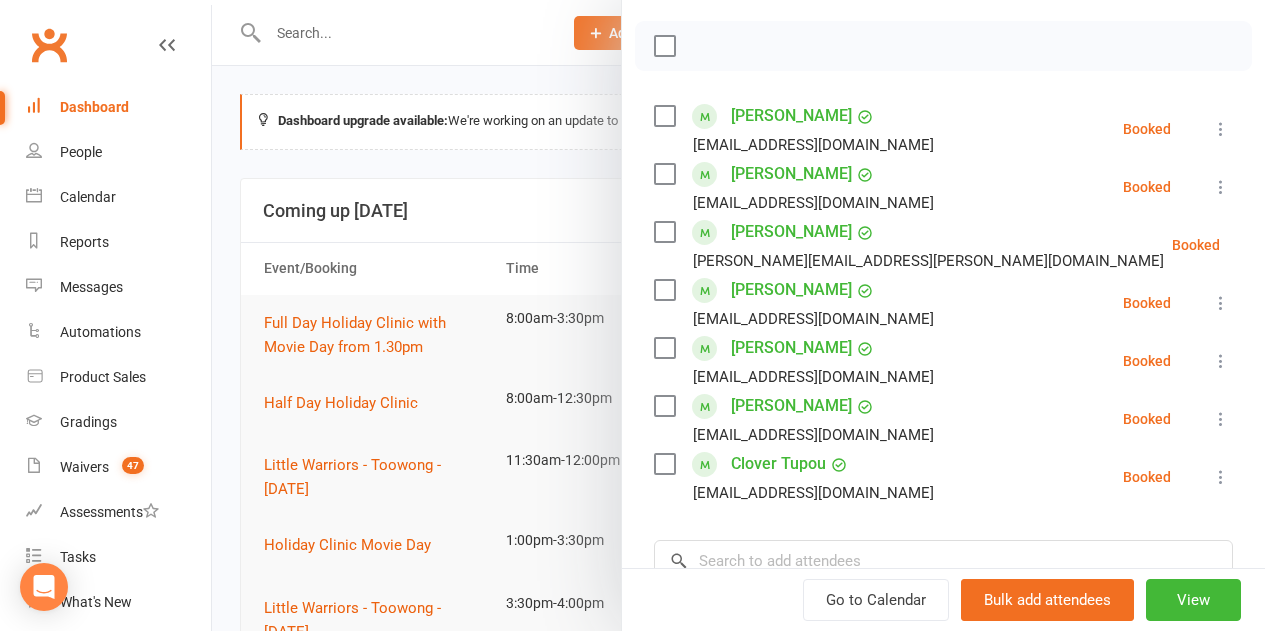 click at bounding box center [738, 315] 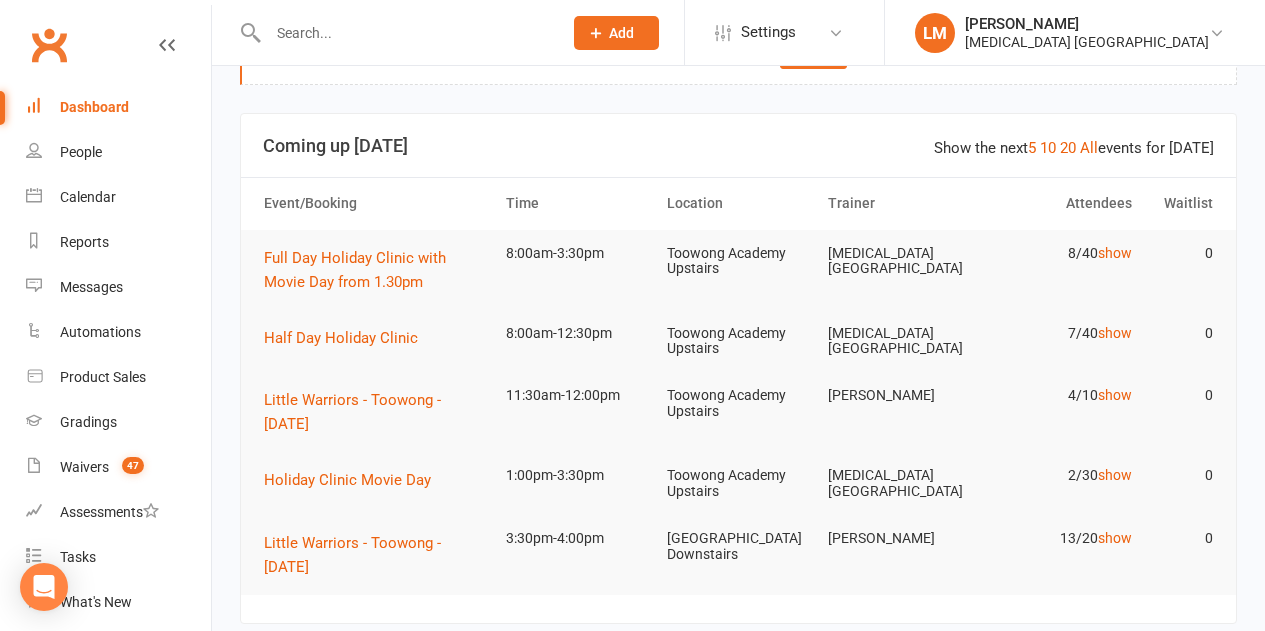 scroll, scrollTop: 100, scrollLeft: 0, axis: vertical 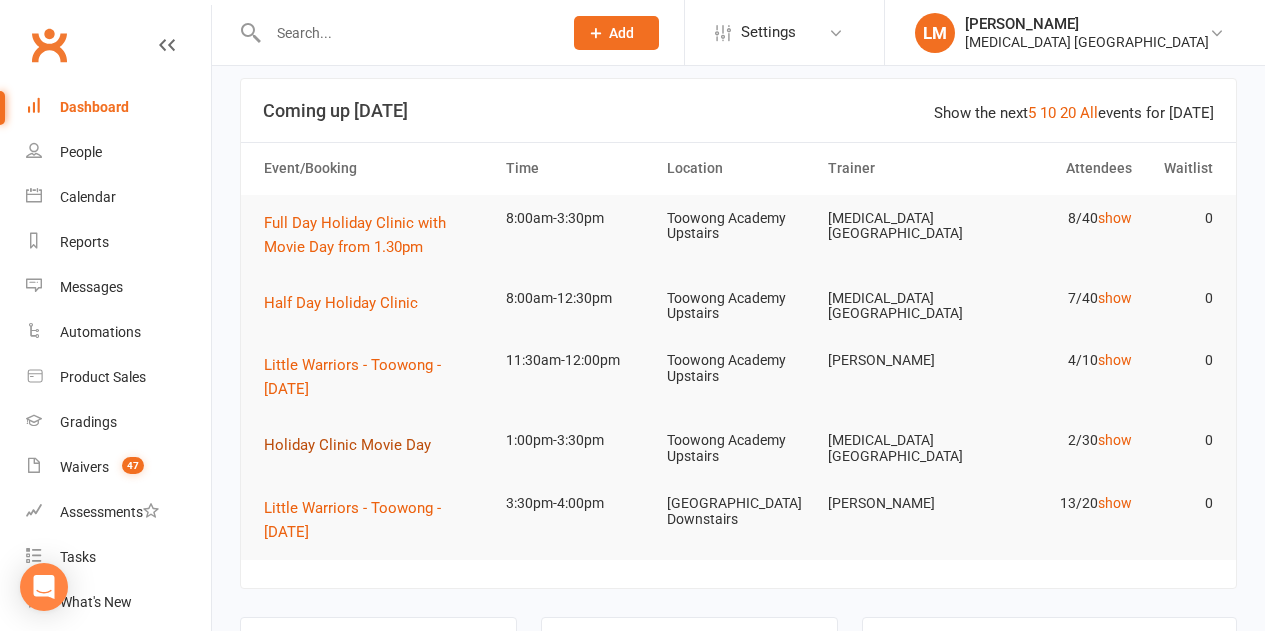 click on "Holiday Clinic Movie Day" at bounding box center [347, 445] 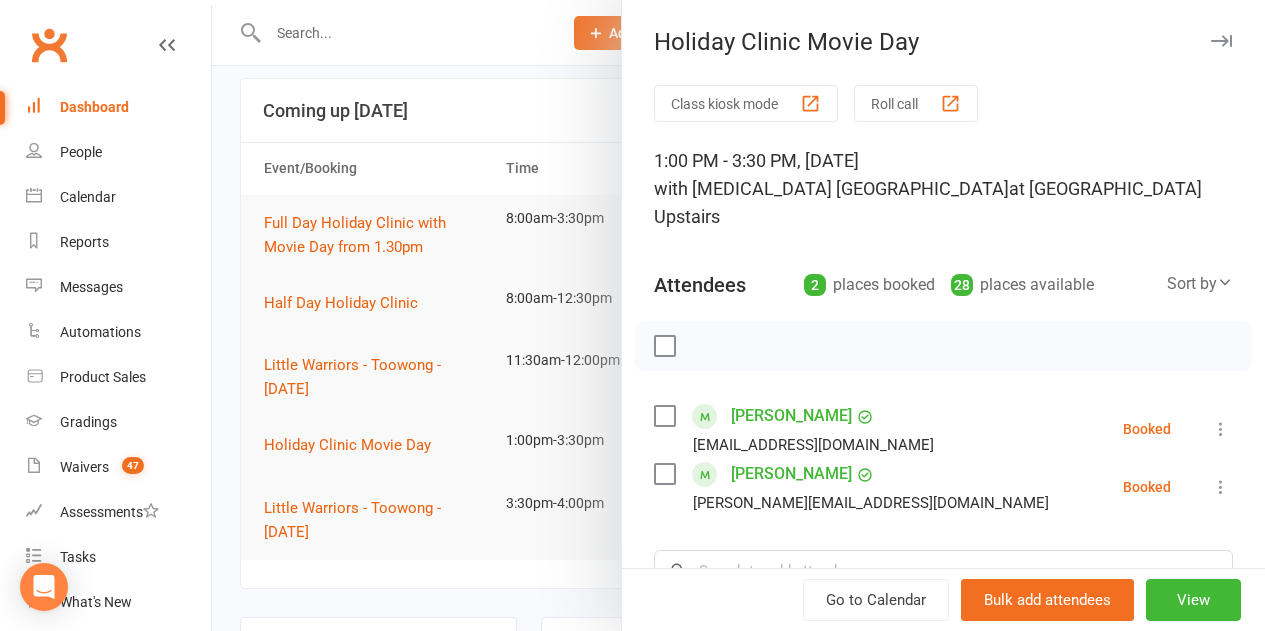 click at bounding box center [738, 315] 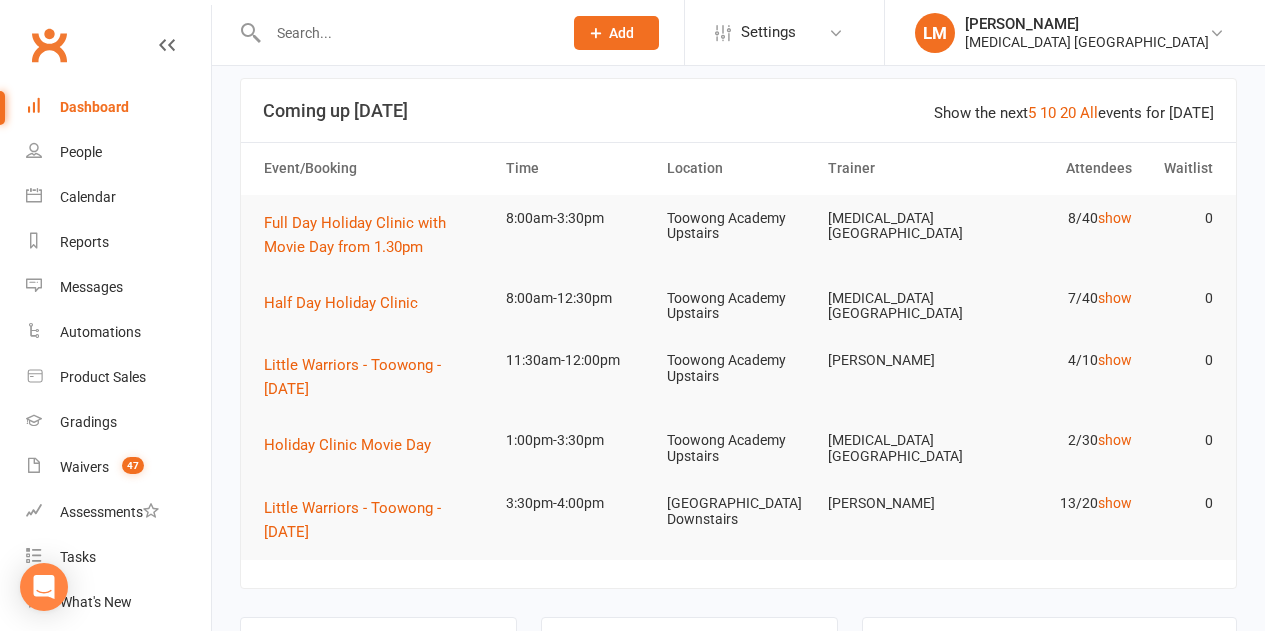 click on "Half Day Holiday Clinic" at bounding box center (376, 303) 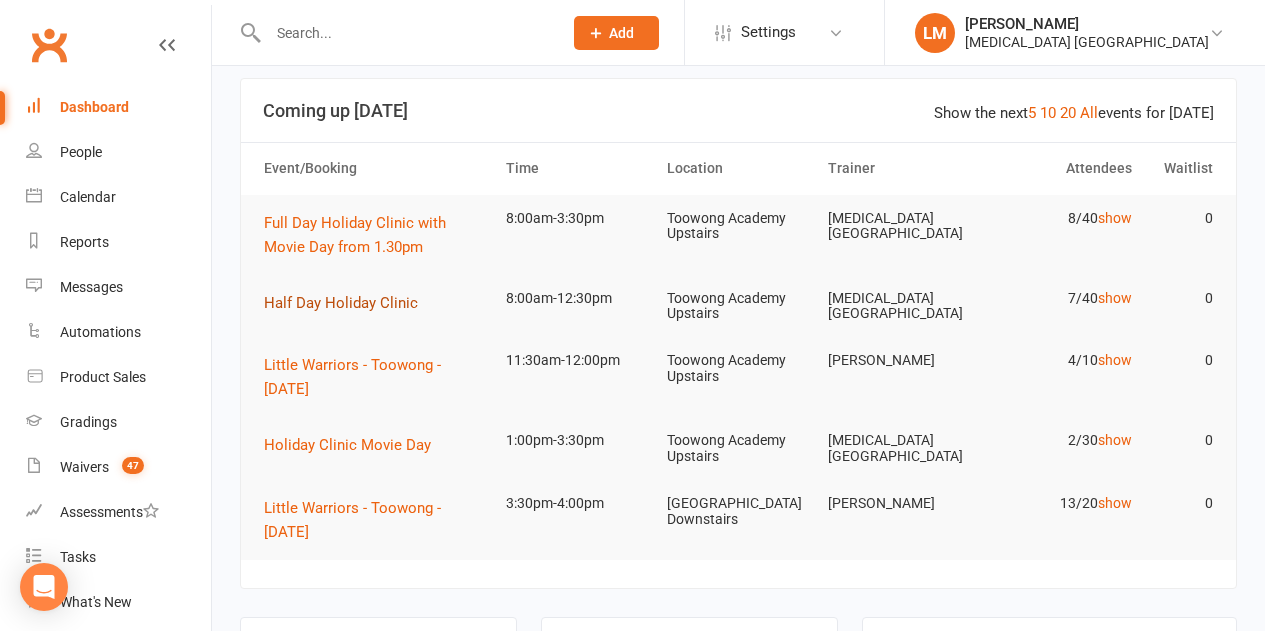 click on "Half Day Holiday Clinic" at bounding box center [341, 303] 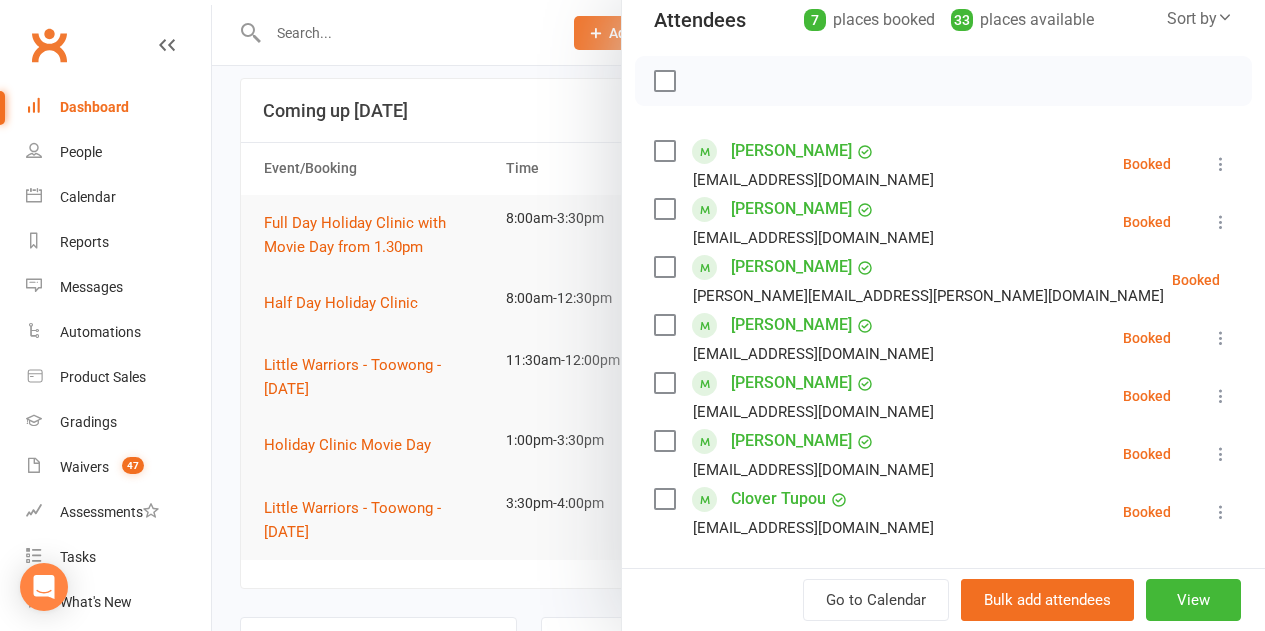 scroll, scrollTop: 300, scrollLeft: 0, axis: vertical 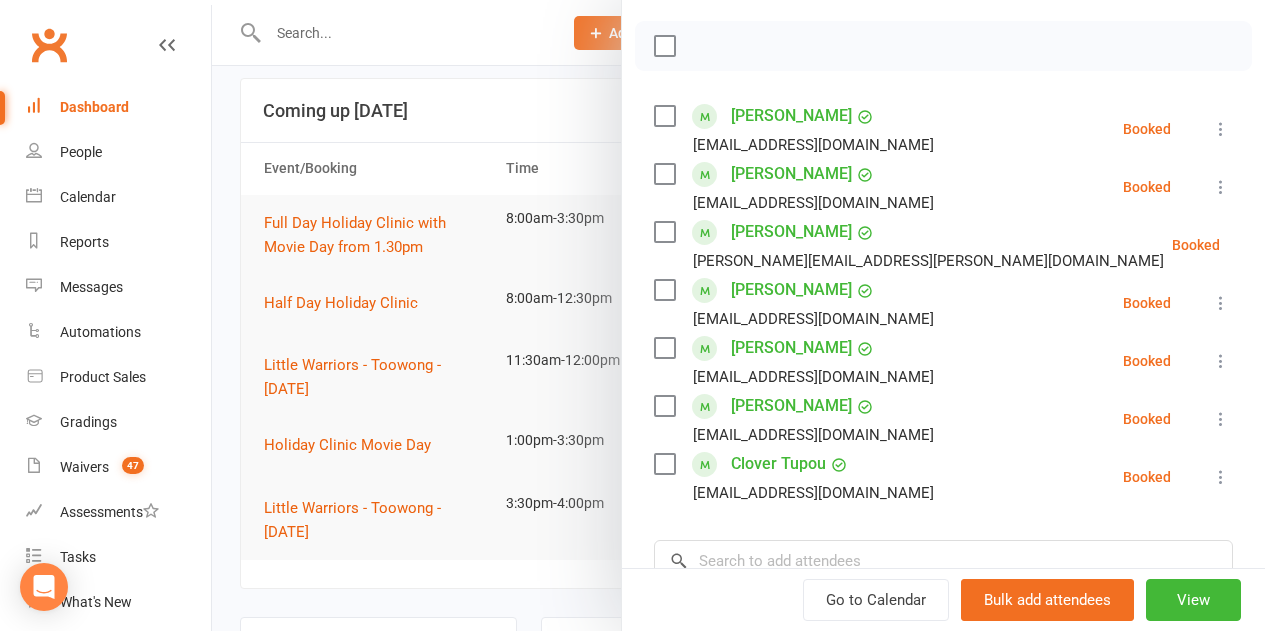 click at bounding box center [738, 315] 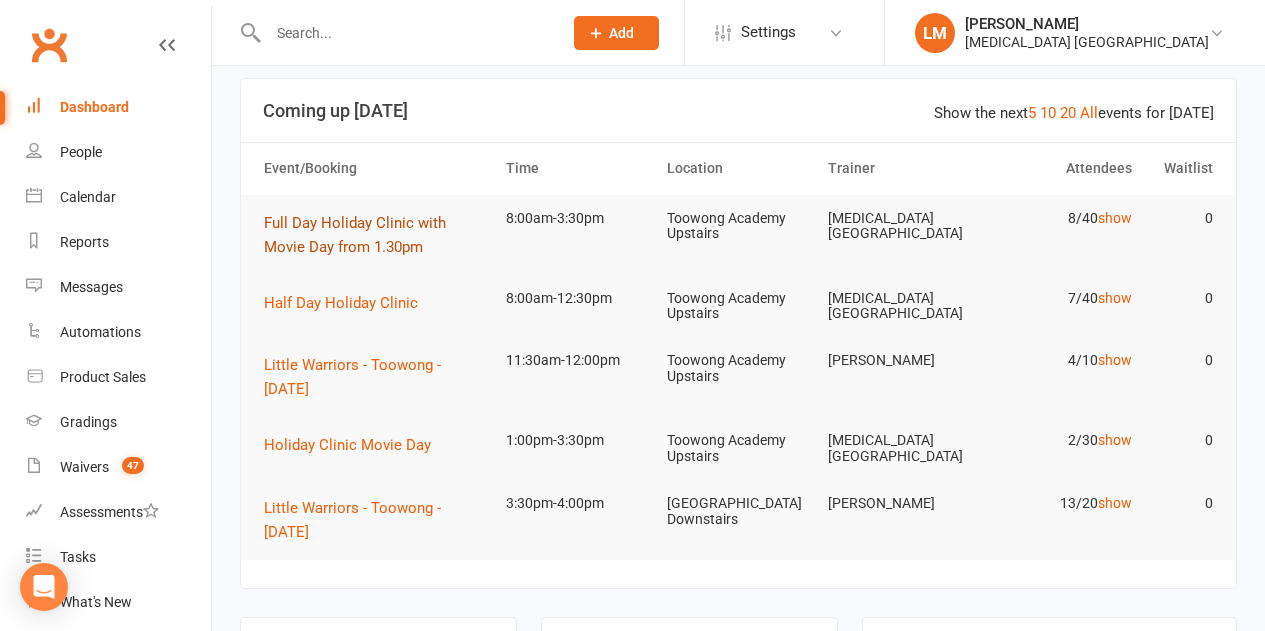 click on "Full Day Holiday Clinic with Movie Day from 1.30pm" at bounding box center [376, 235] 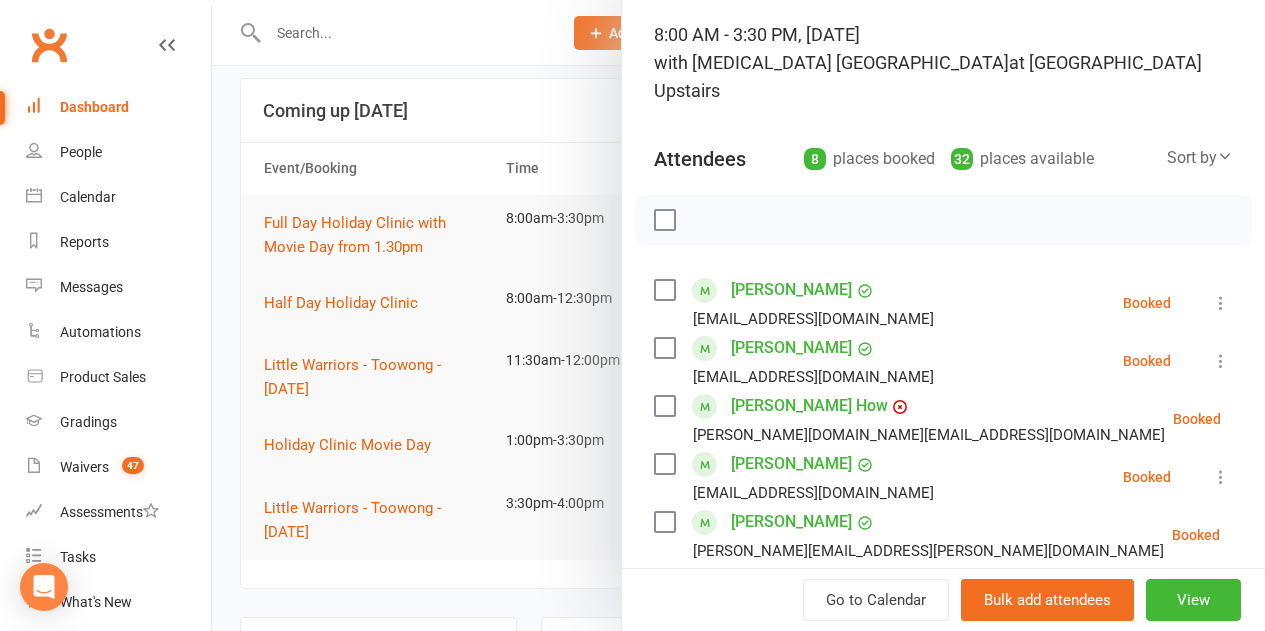 scroll, scrollTop: 100, scrollLeft: 0, axis: vertical 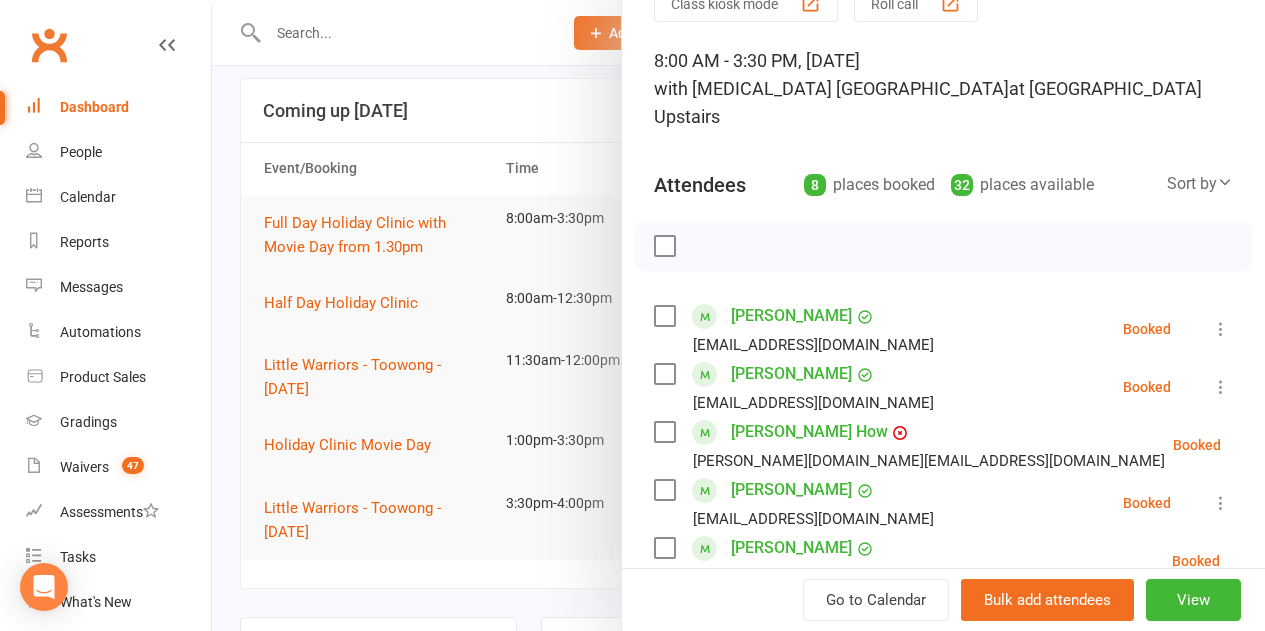 click at bounding box center (664, 316) 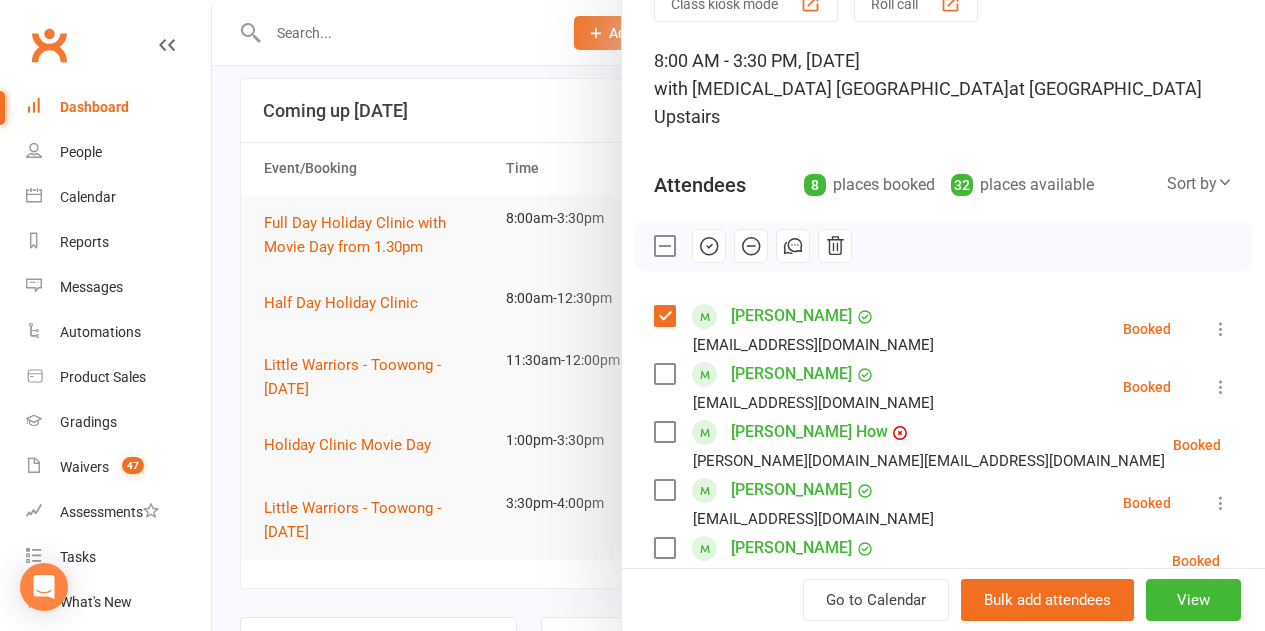 click at bounding box center (664, 374) 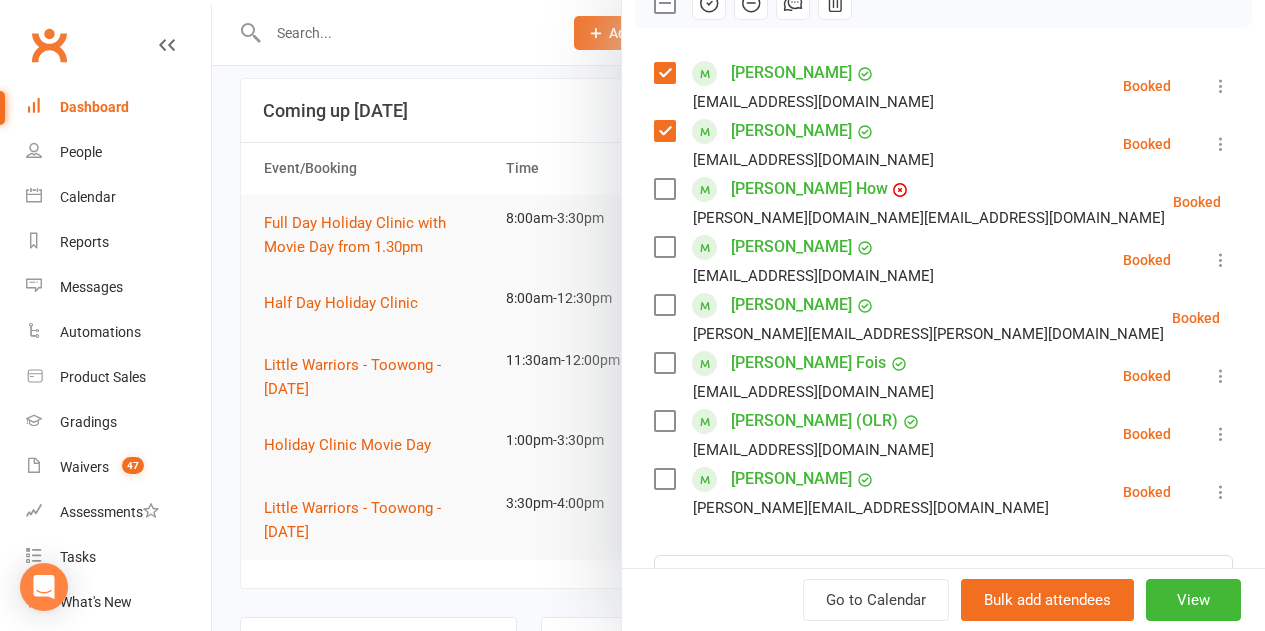 scroll, scrollTop: 300, scrollLeft: 0, axis: vertical 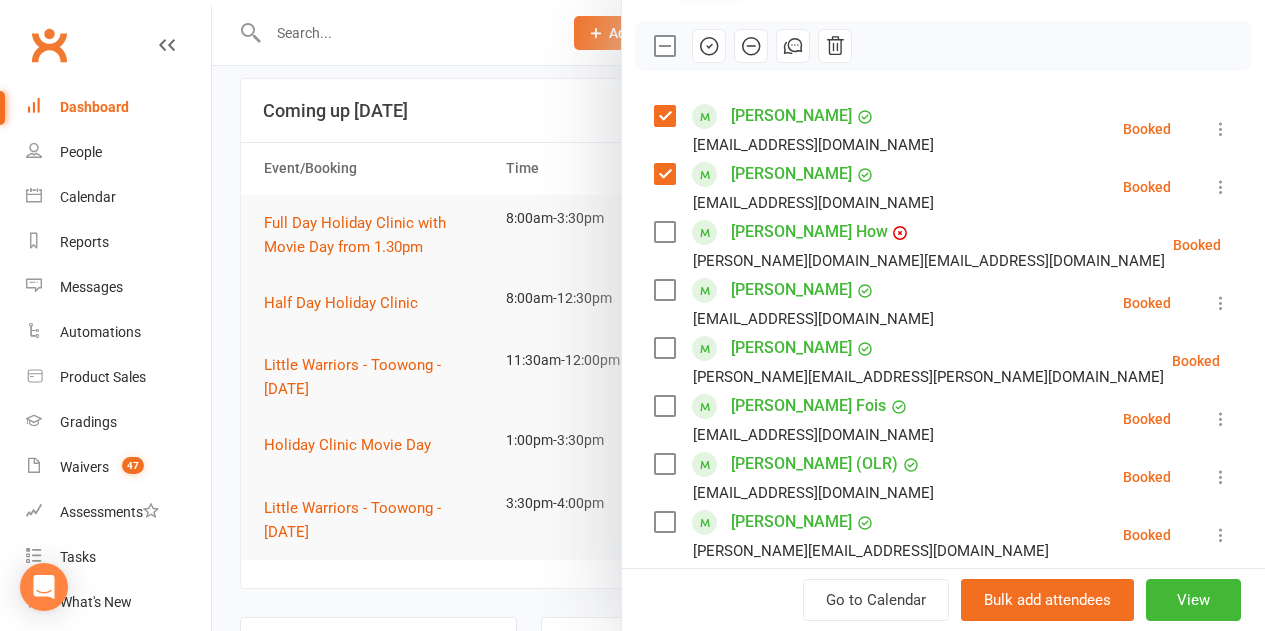 click 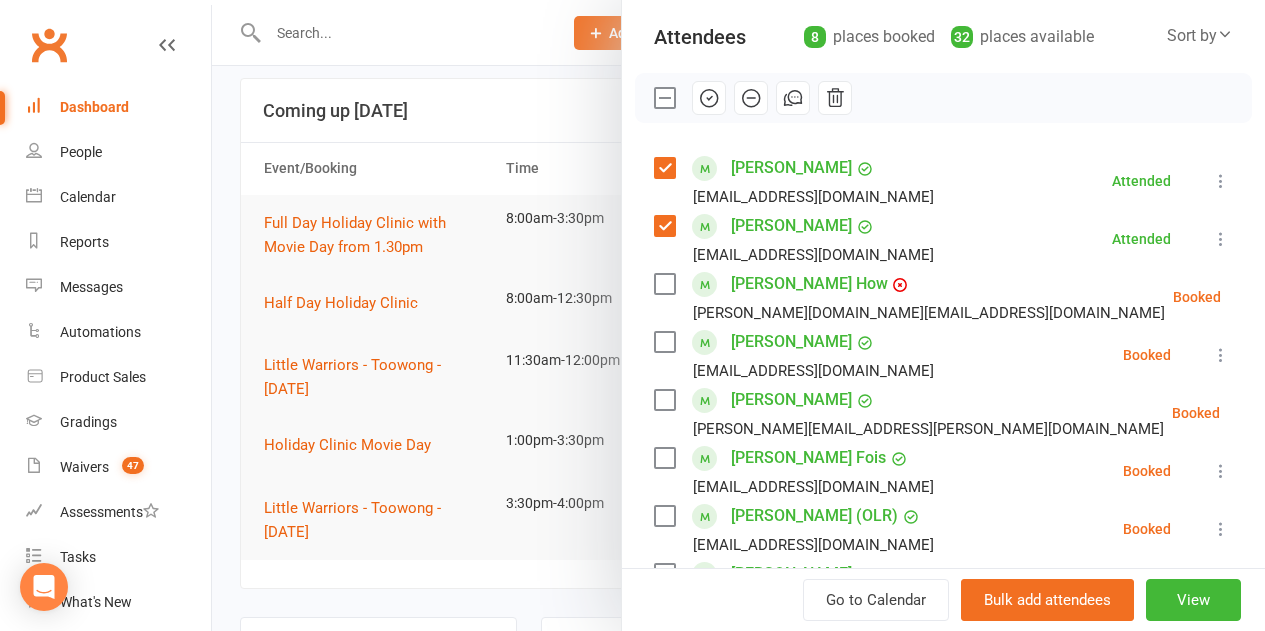 scroll, scrollTop: 200, scrollLeft: 0, axis: vertical 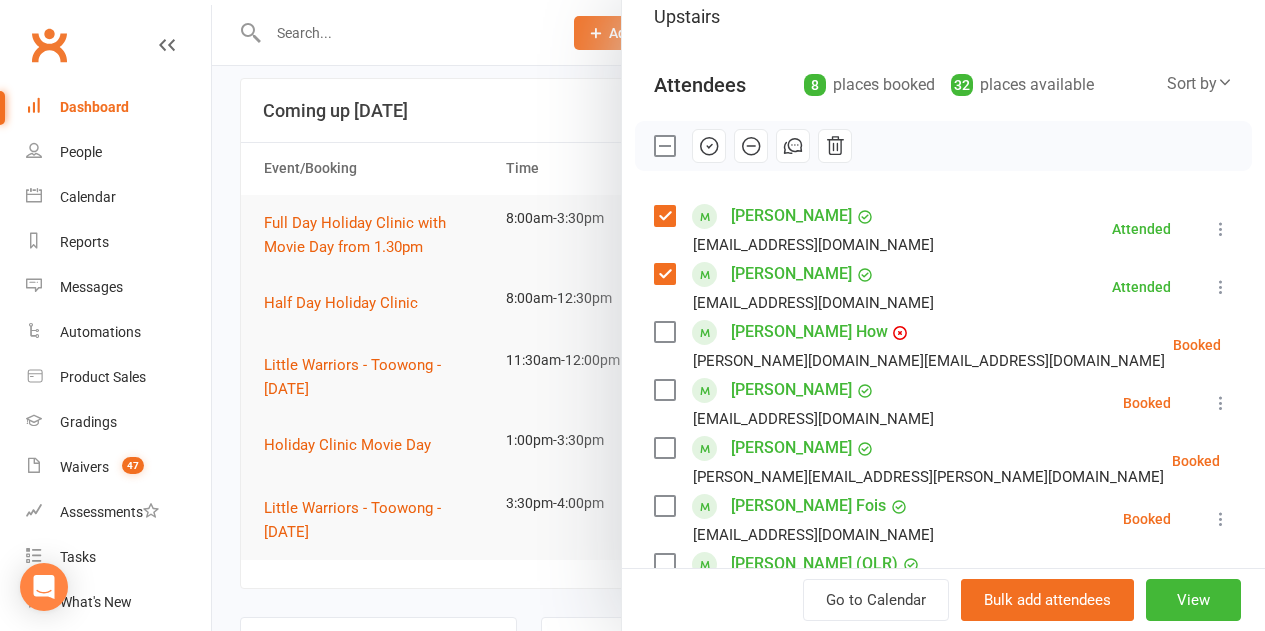 click at bounding box center (664, 146) 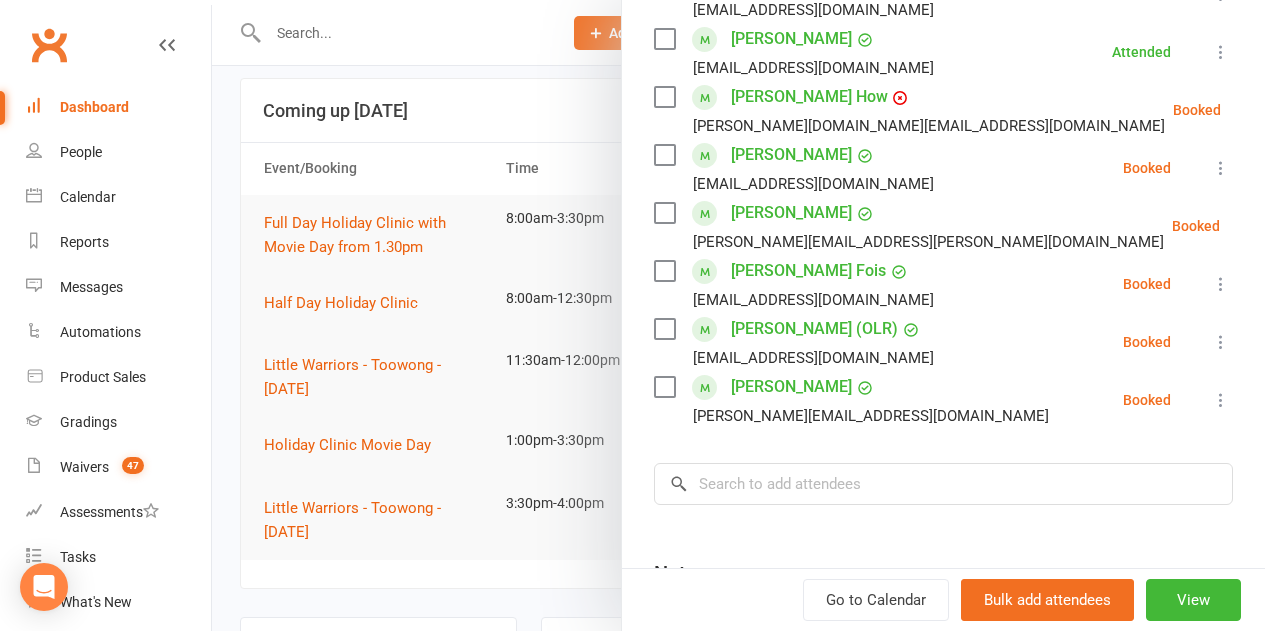 scroll, scrollTop: 400, scrollLeft: 0, axis: vertical 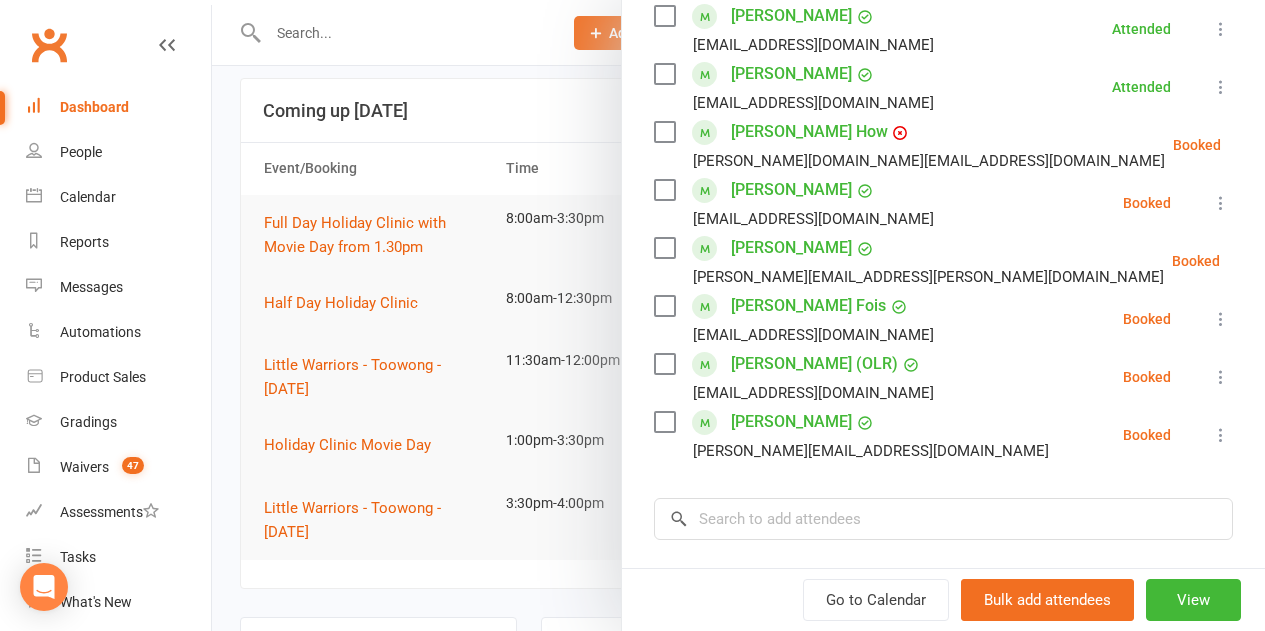drag, startPoint x: 451, startPoint y: 285, endPoint x: 321, endPoint y: 412, distance: 181.73883 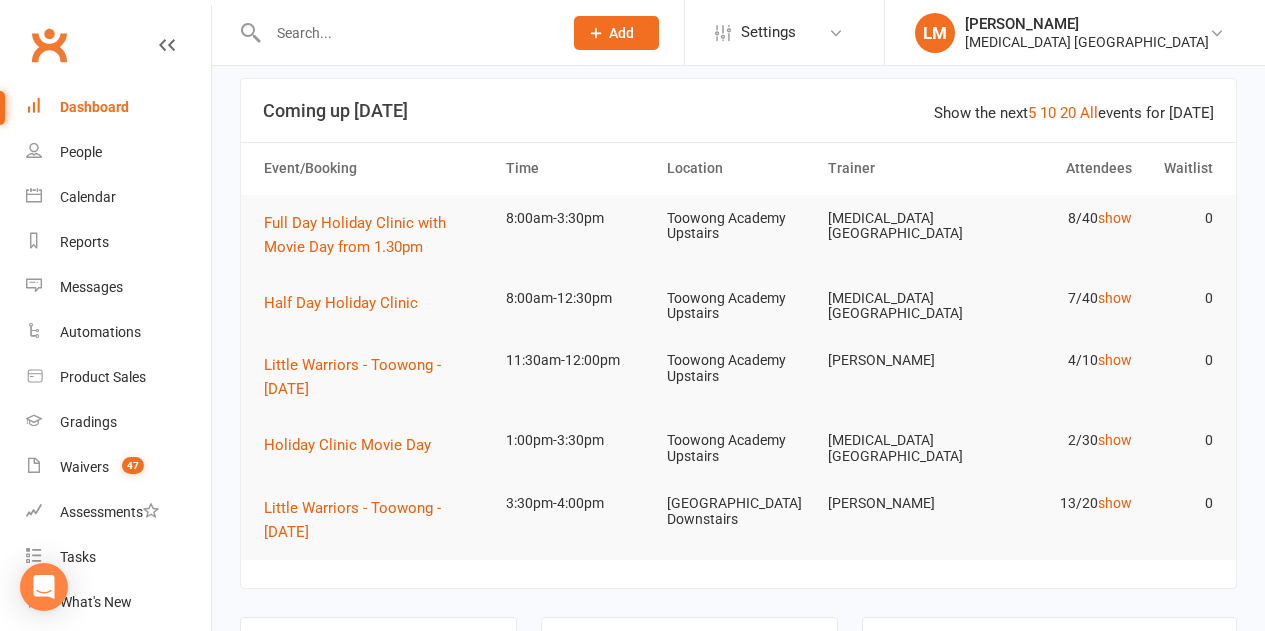 click on "Half Day Holiday Clinic" at bounding box center (376, 303) 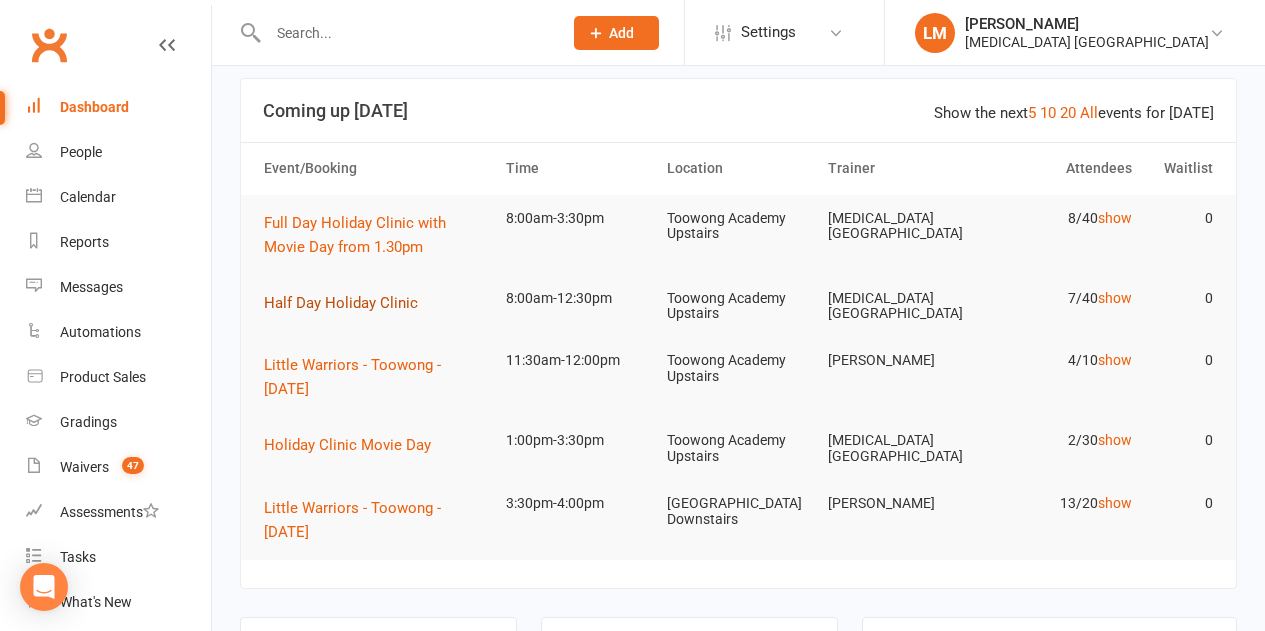 click on "Half Day Holiday Clinic" at bounding box center (341, 303) 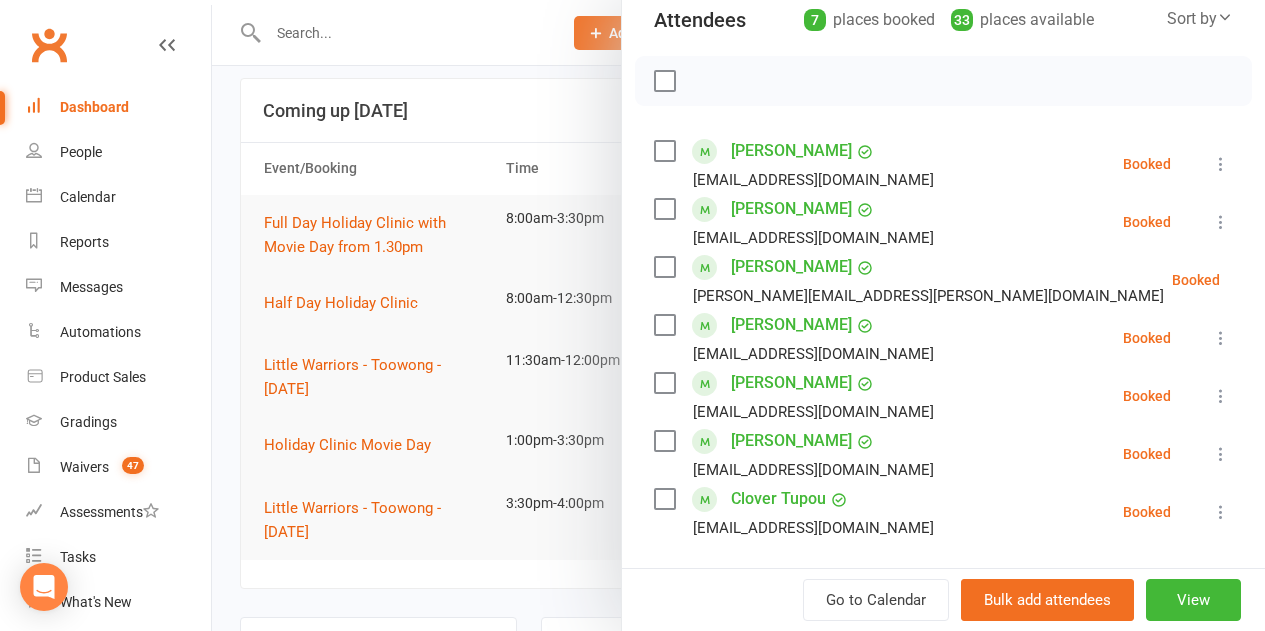 scroll, scrollTop: 300, scrollLeft: 0, axis: vertical 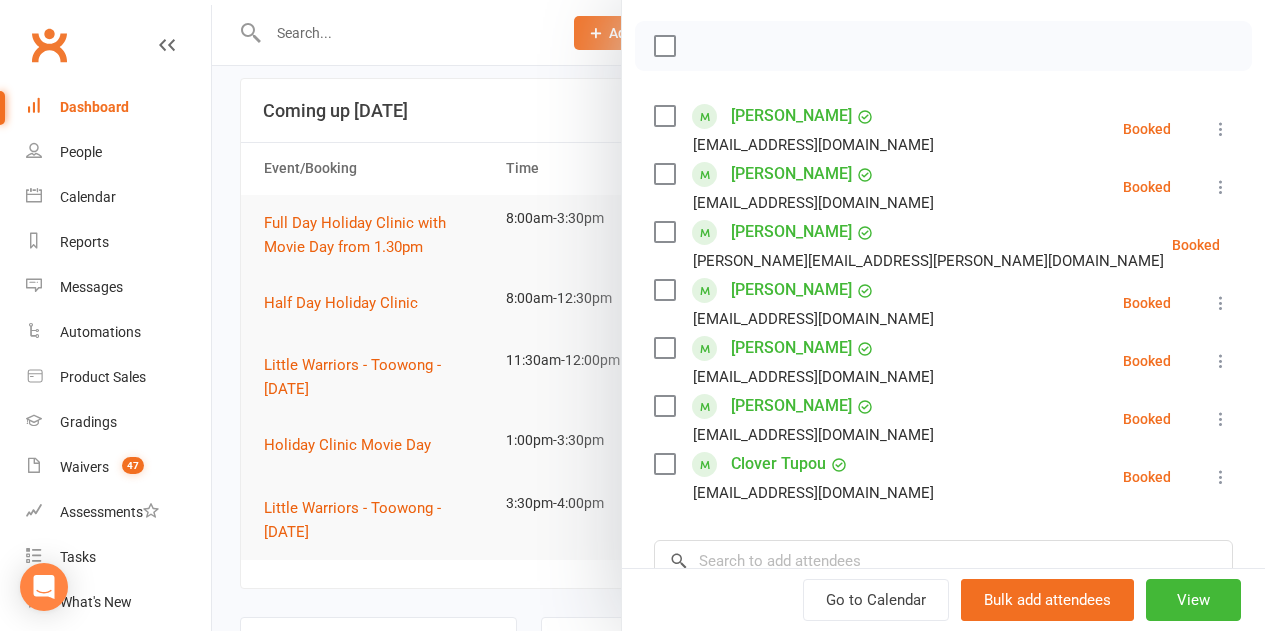click at bounding box center [664, 232] 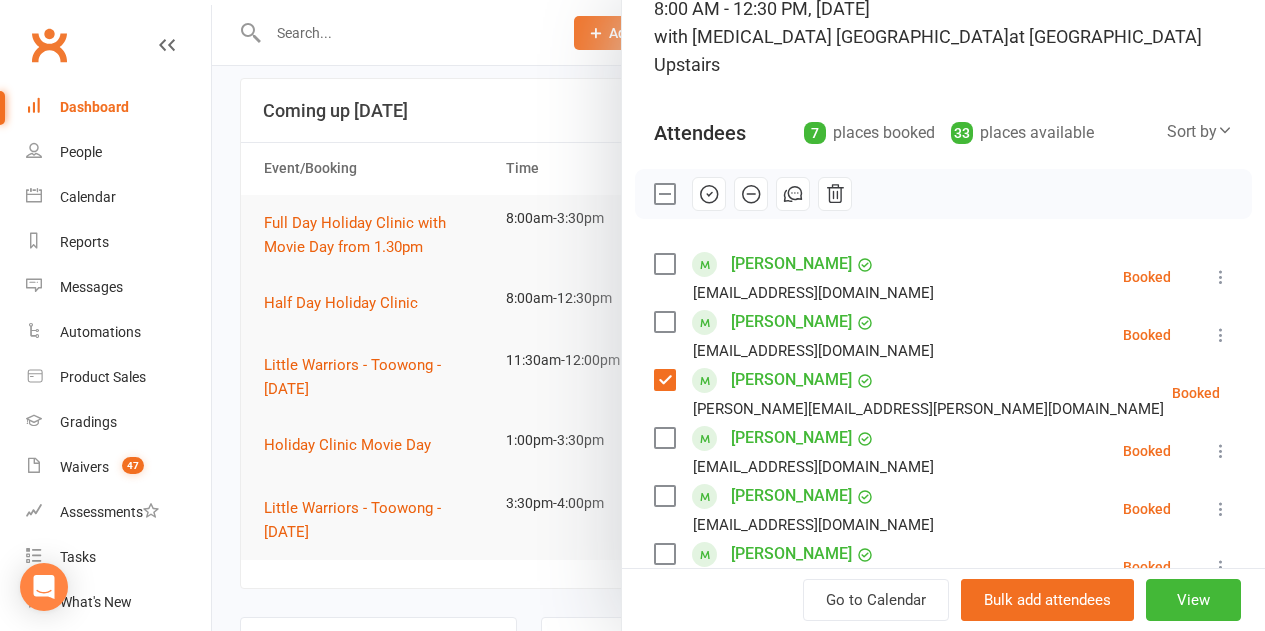 scroll, scrollTop: 100, scrollLeft: 0, axis: vertical 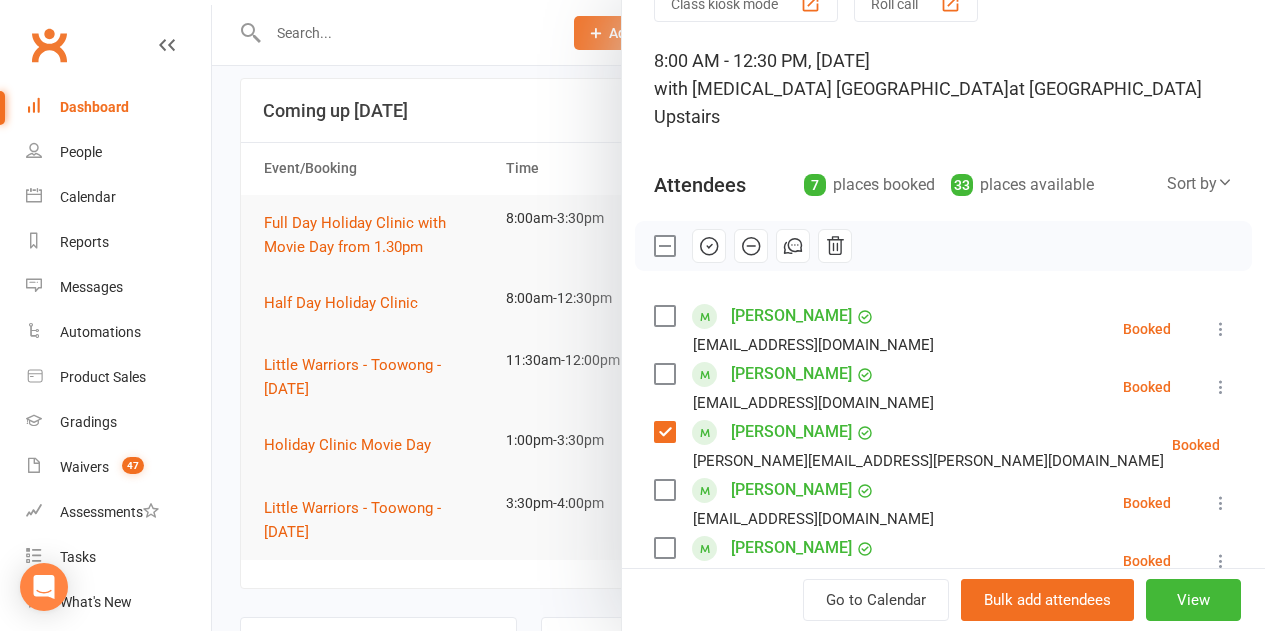 click 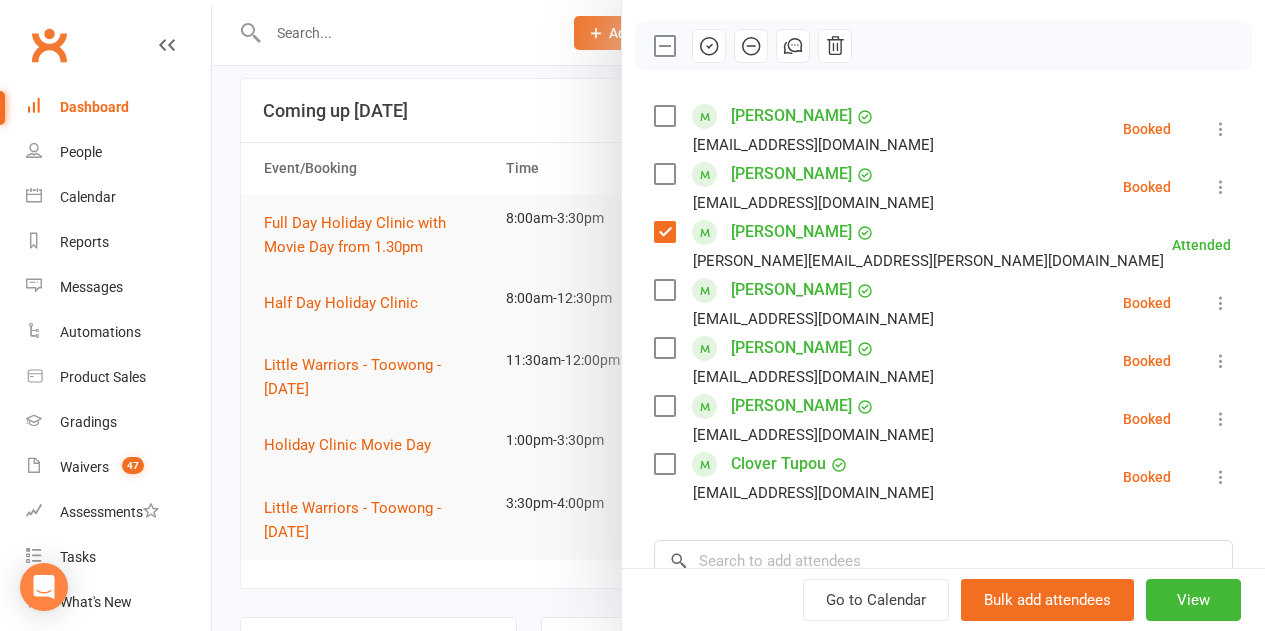 scroll, scrollTop: 200, scrollLeft: 0, axis: vertical 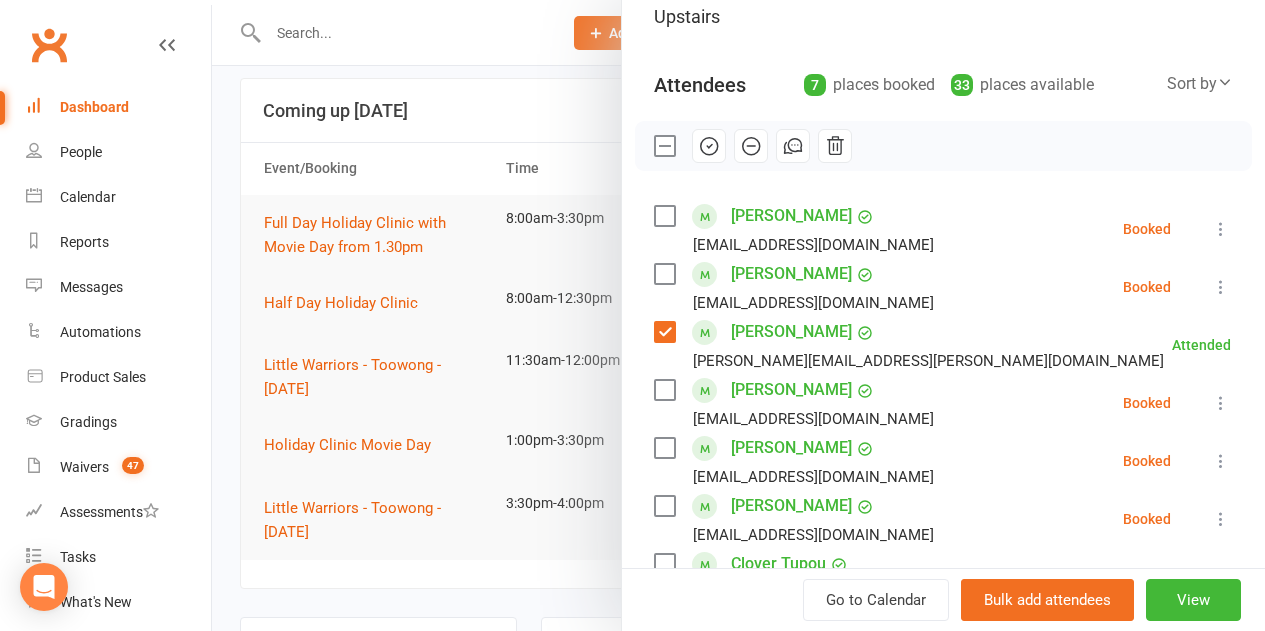 click at bounding box center [664, 146] 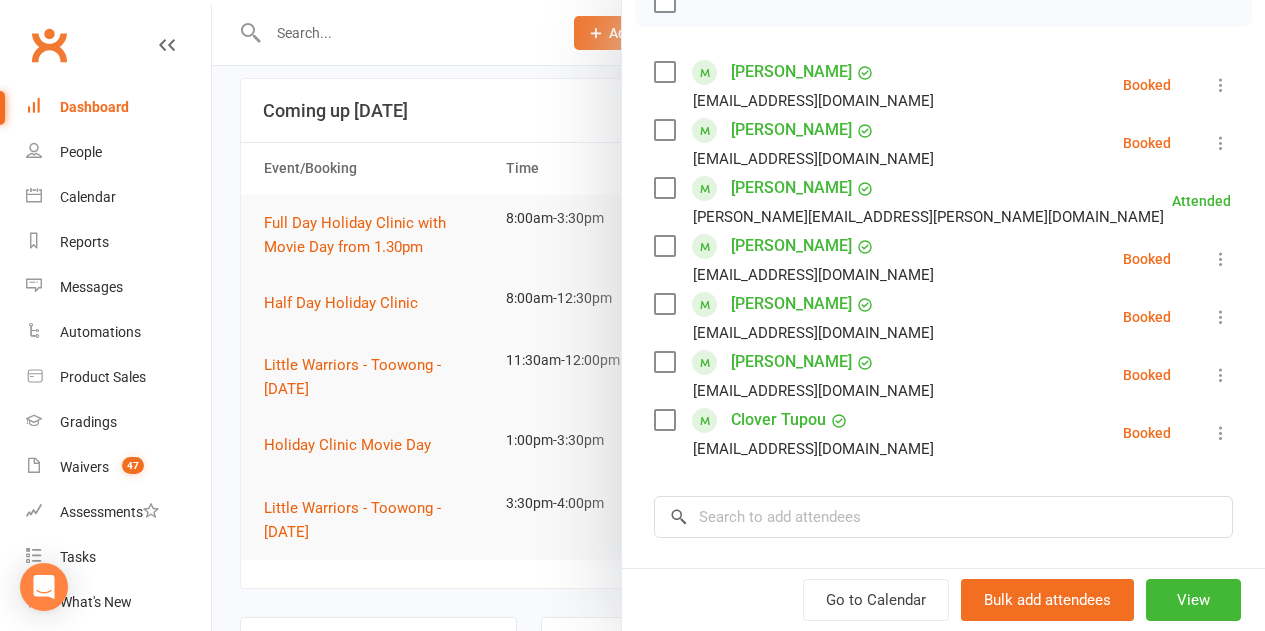 scroll, scrollTop: 569, scrollLeft: 0, axis: vertical 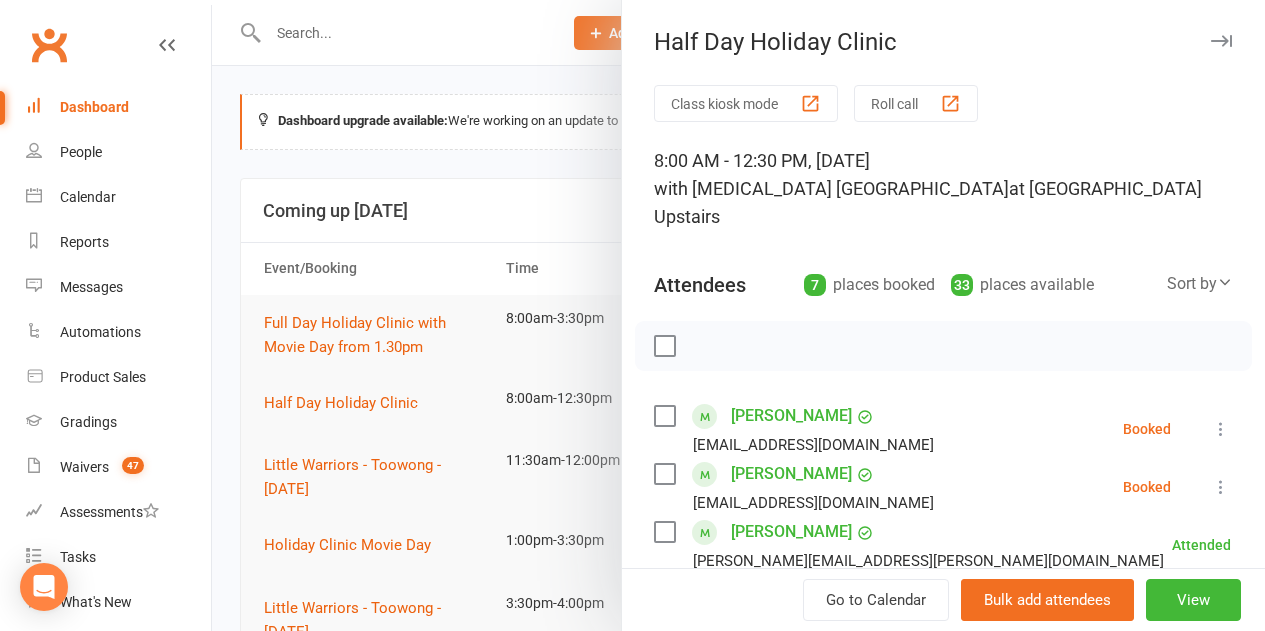 click at bounding box center (738, 315) 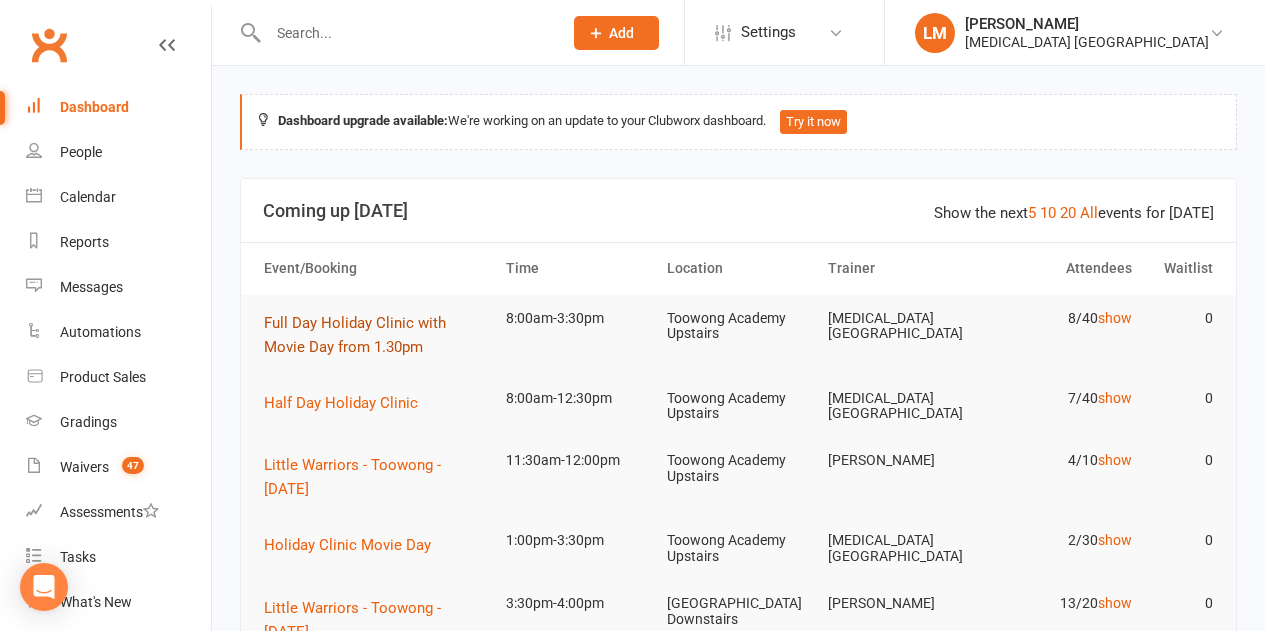 click on "Full Day Holiday Clinic with Movie Day from 1.30pm" at bounding box center (355, 335) 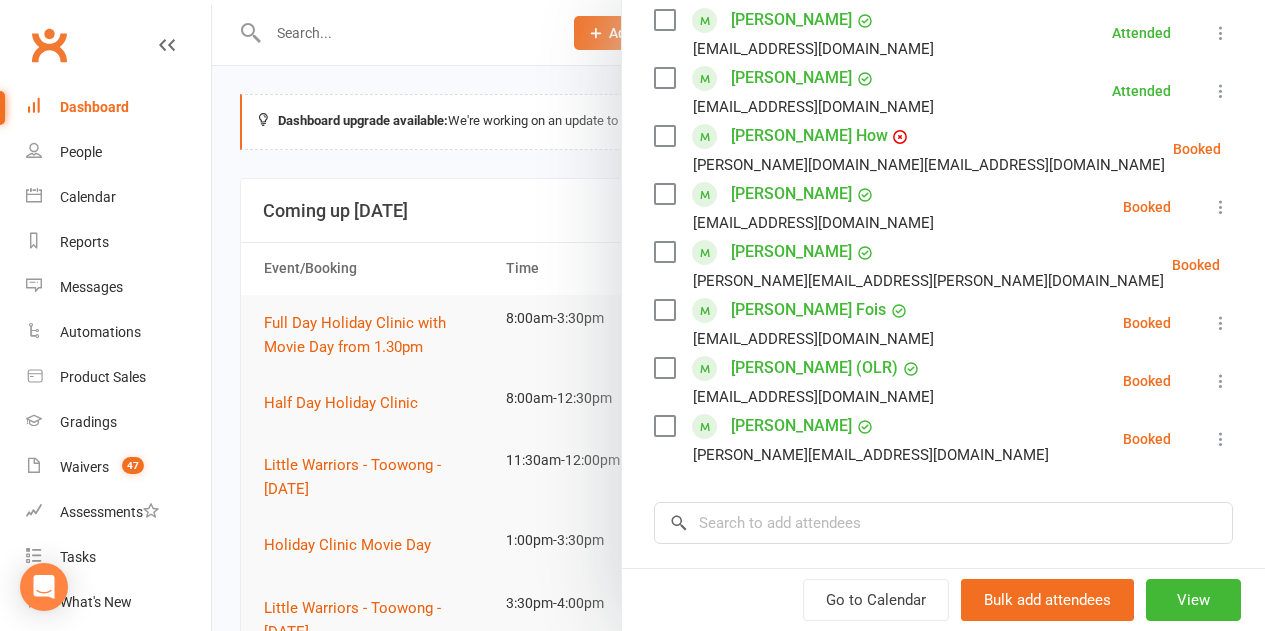 scroll, scrollTop: 400, scrollLeft: 0, axis: vertical 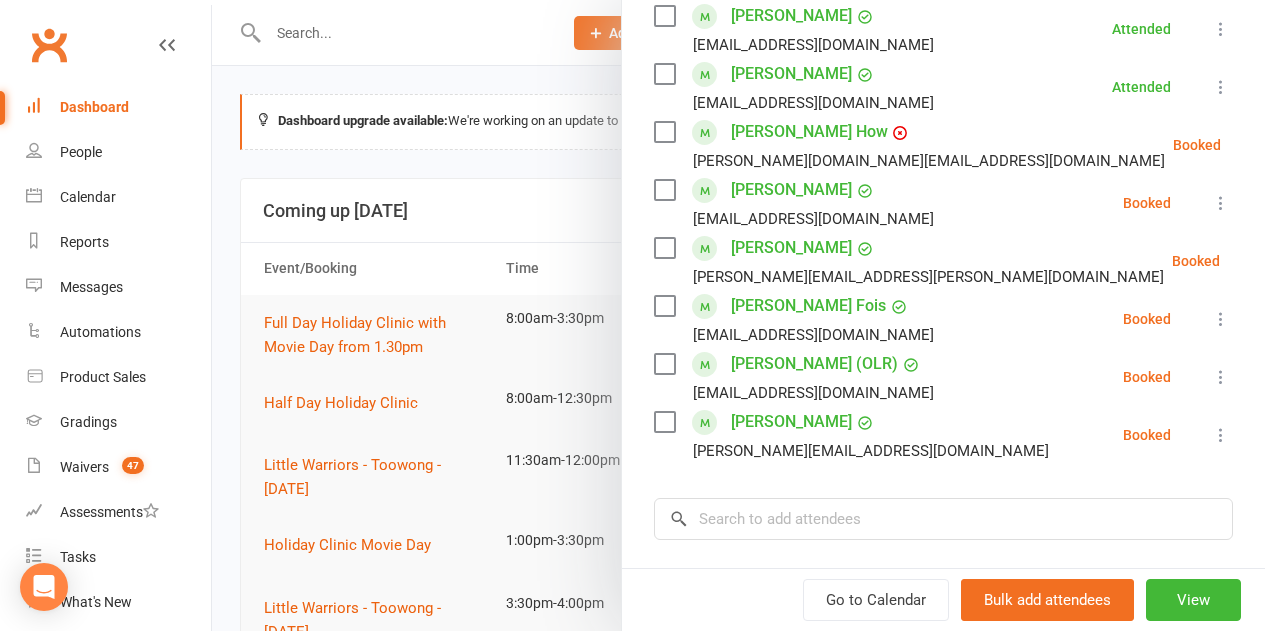 click at bounding box center (664, 190) 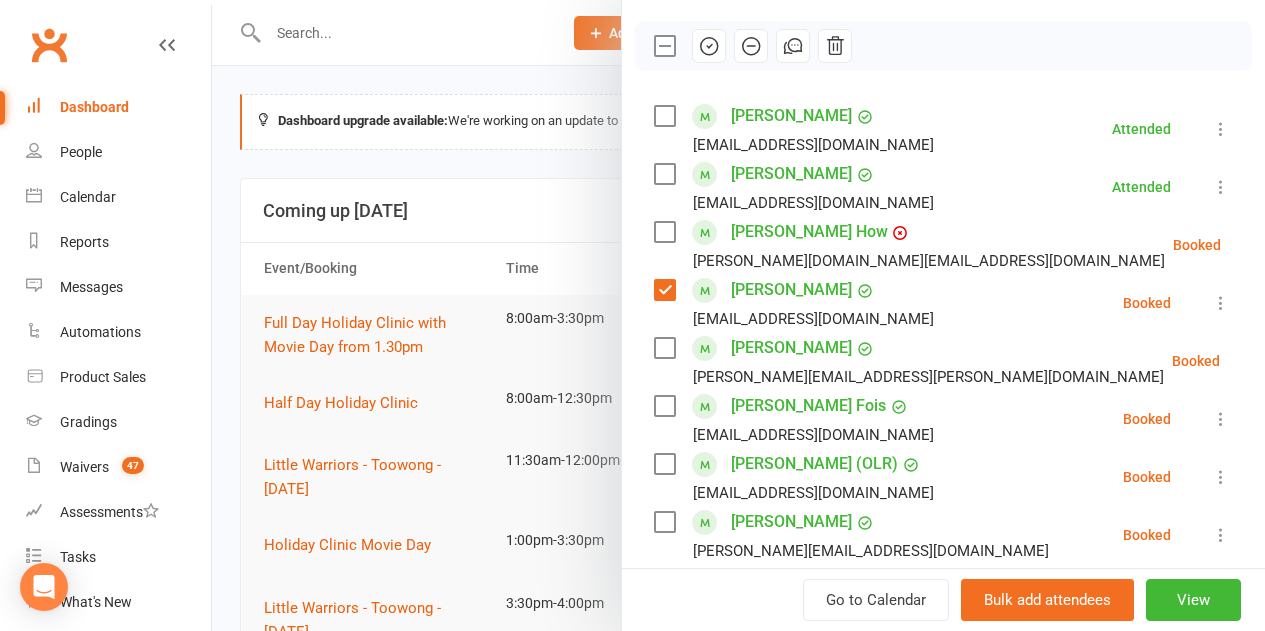 scroll, scrollTop: 200, scrollLeft: 0, axis: vertical 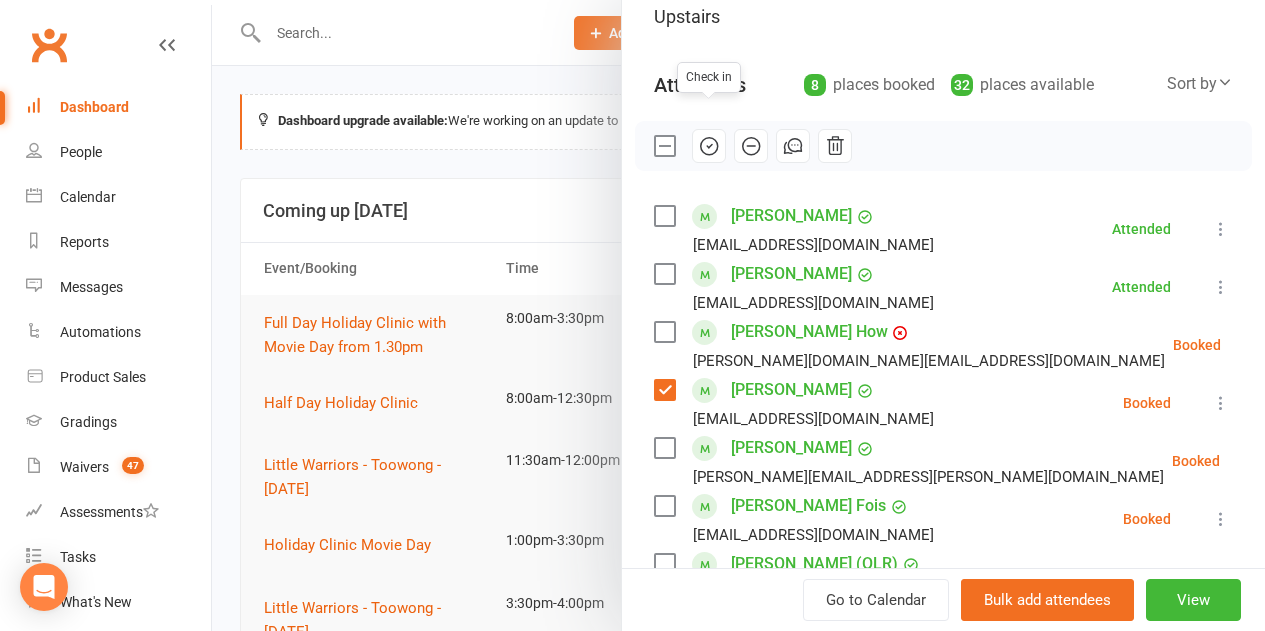 click 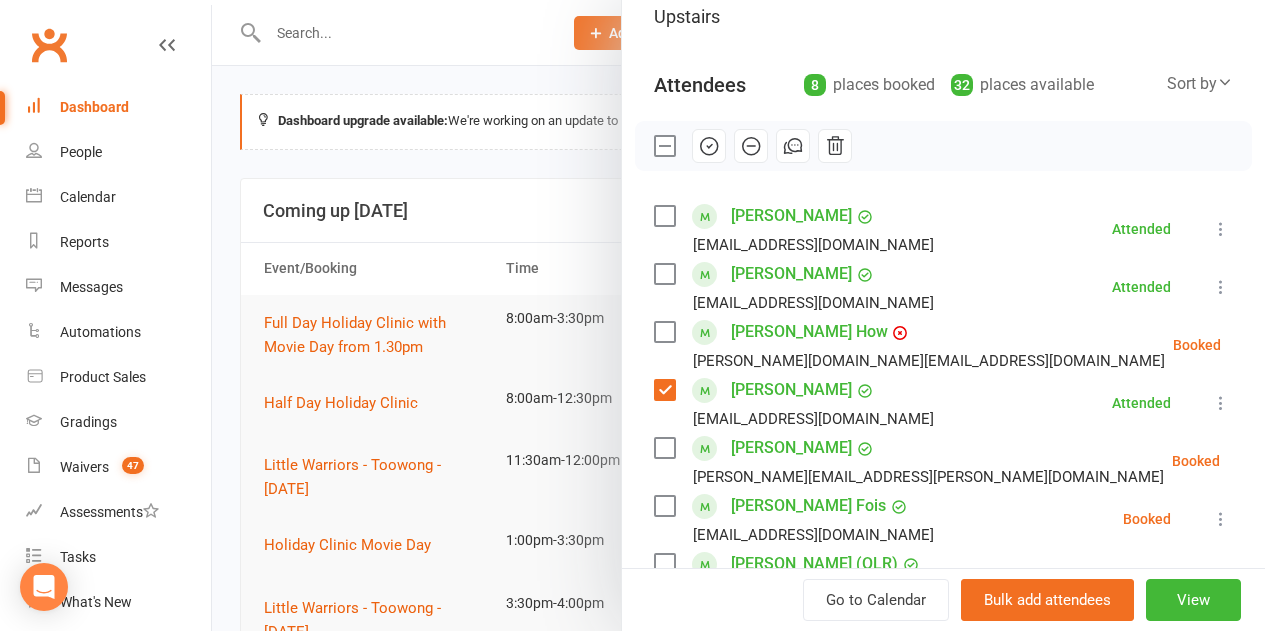 click at bounding box center [664, 146] 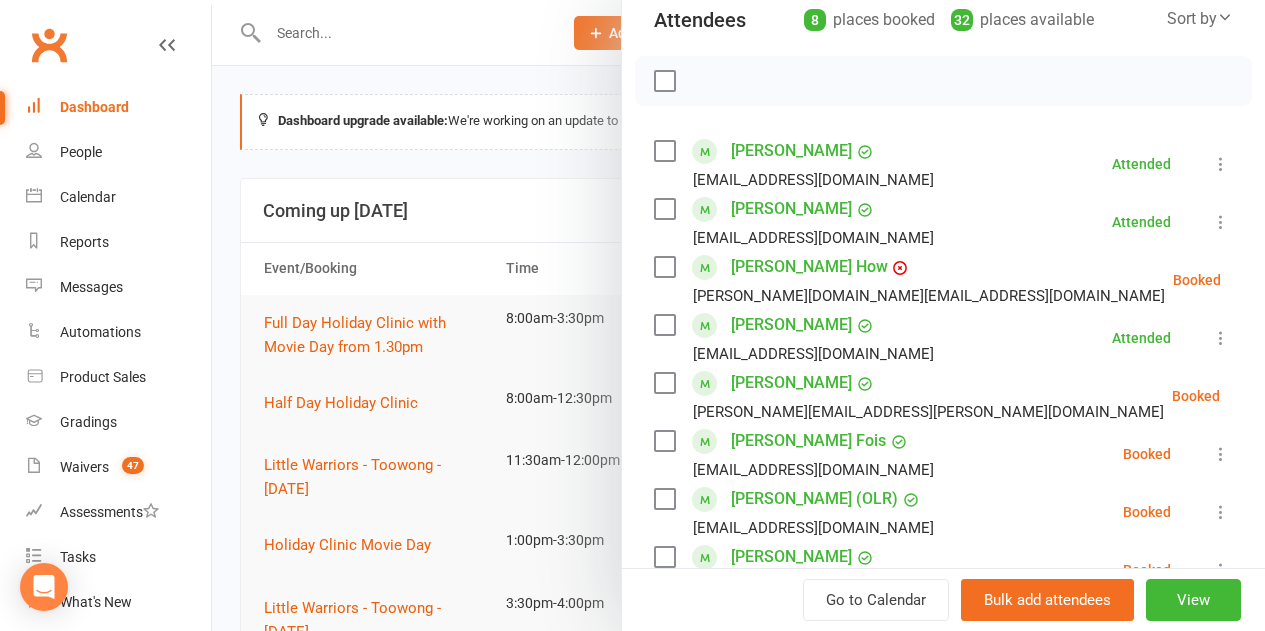 scroll, scrollTop: 300, scrollLeft: 0, axis: vertical 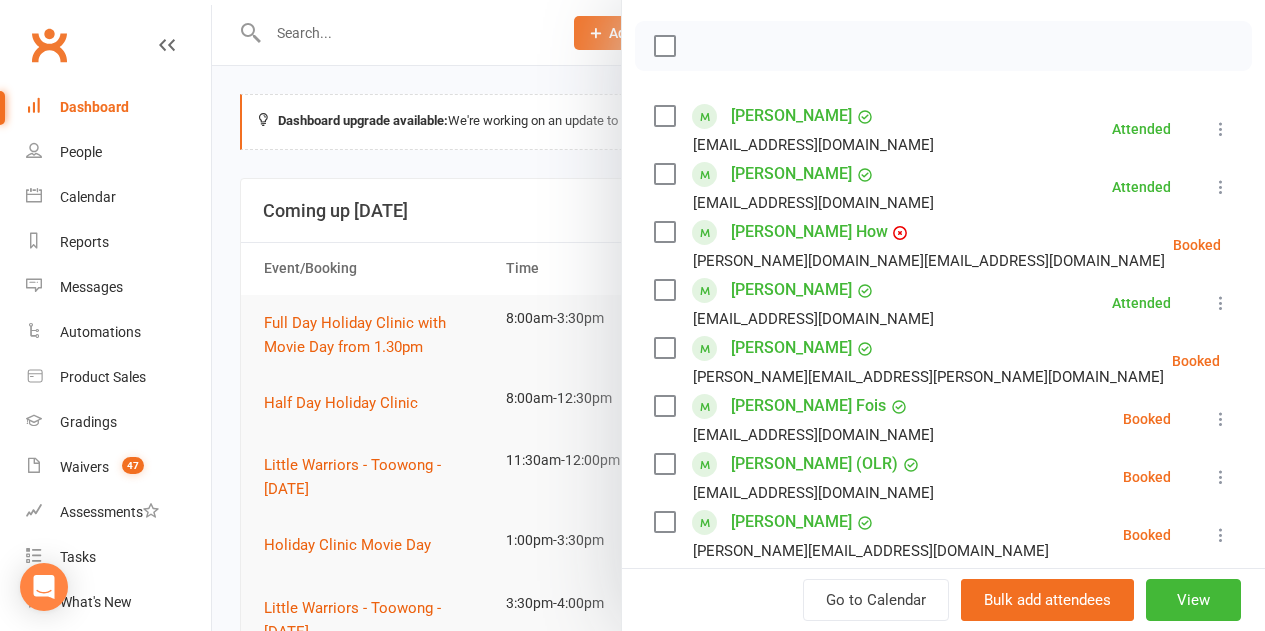 click at bounding box center (738, 315) 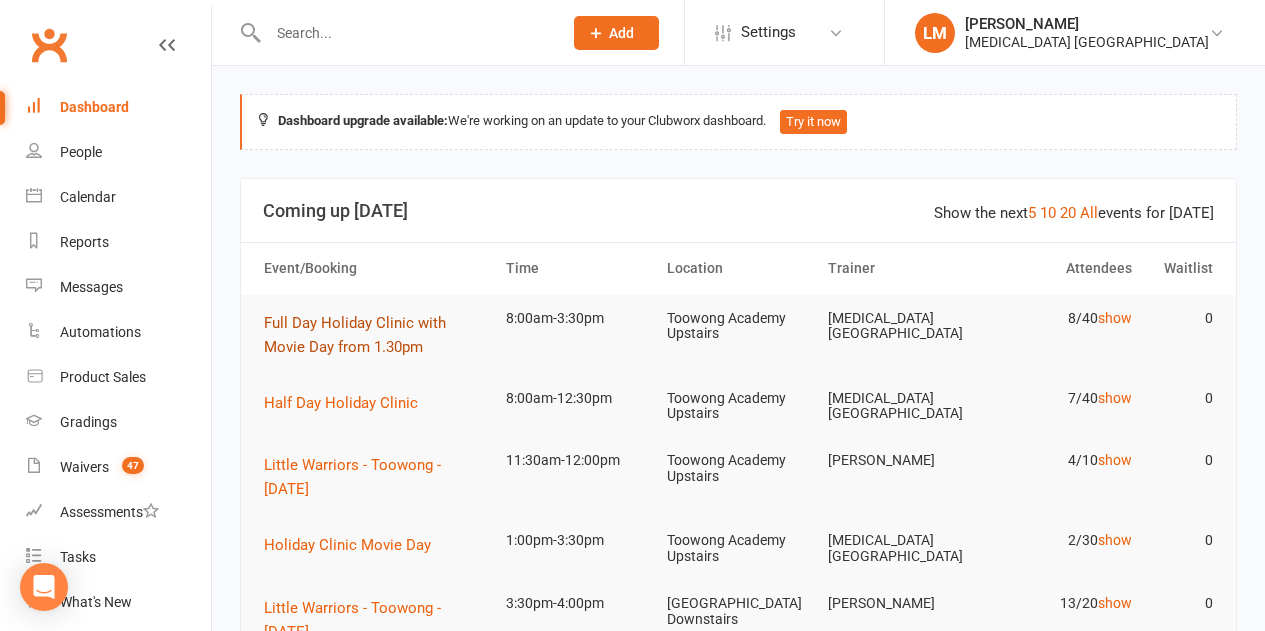 click on "Full Day Holiday Clinic with Movie Day from 1.30pm" at bounding box center (355, 335) 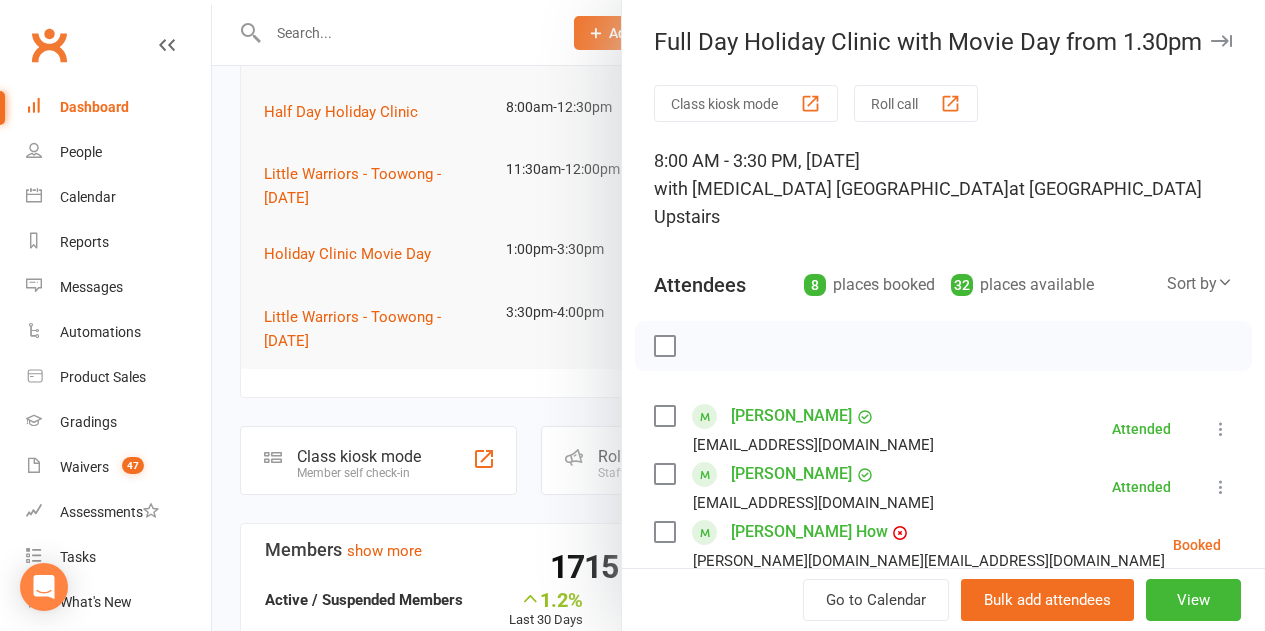 scroll, scrollTop: 300, scrollLeft: 0, axis: vertical 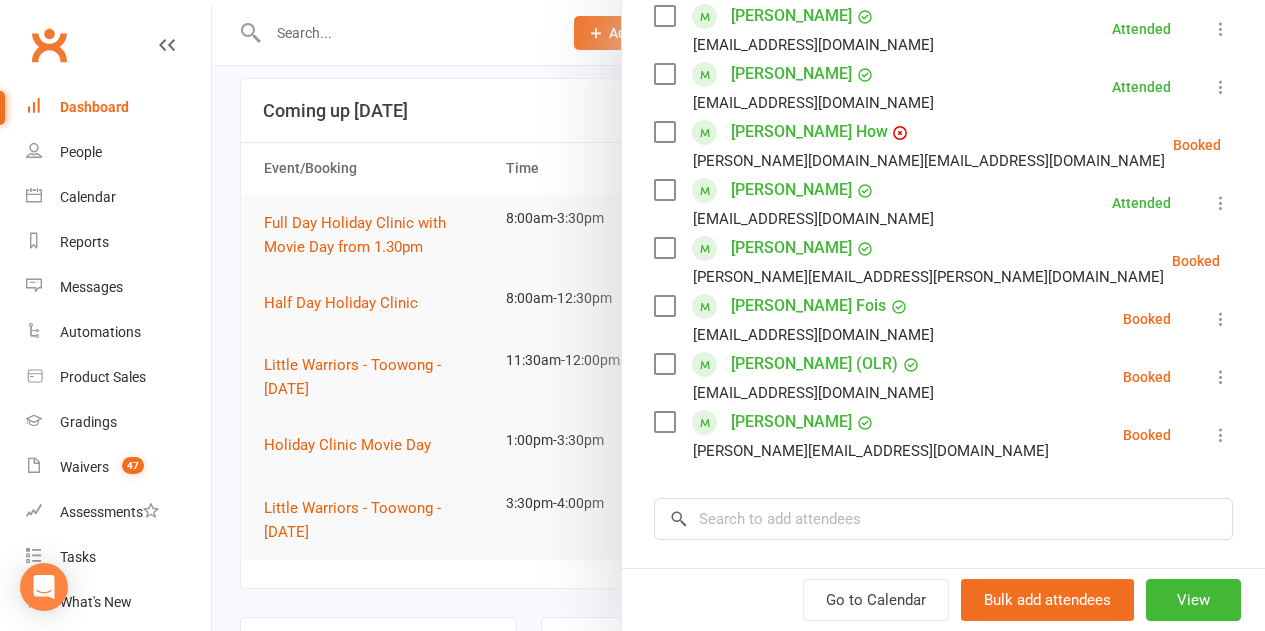 click at bounding box center [738, 315] 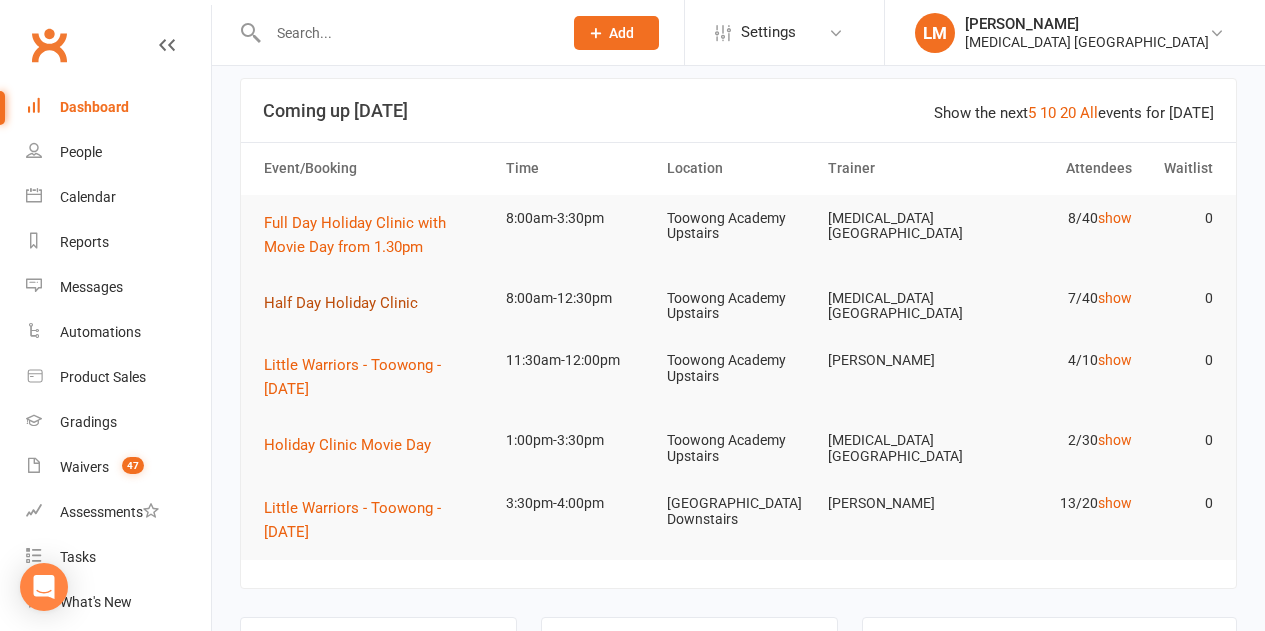 click on "Half Day Holiday Clinic" at bounding box center [341, 303] 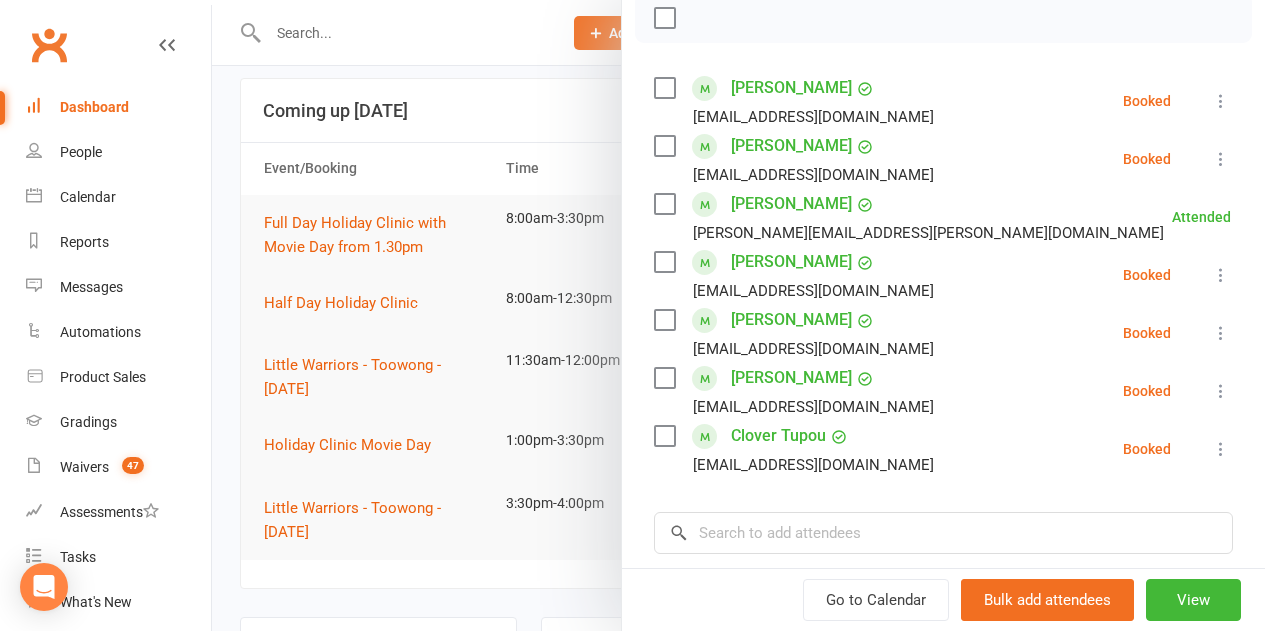 scroll, scrollTop: 300, scrollLeft: 0, axis: vertical 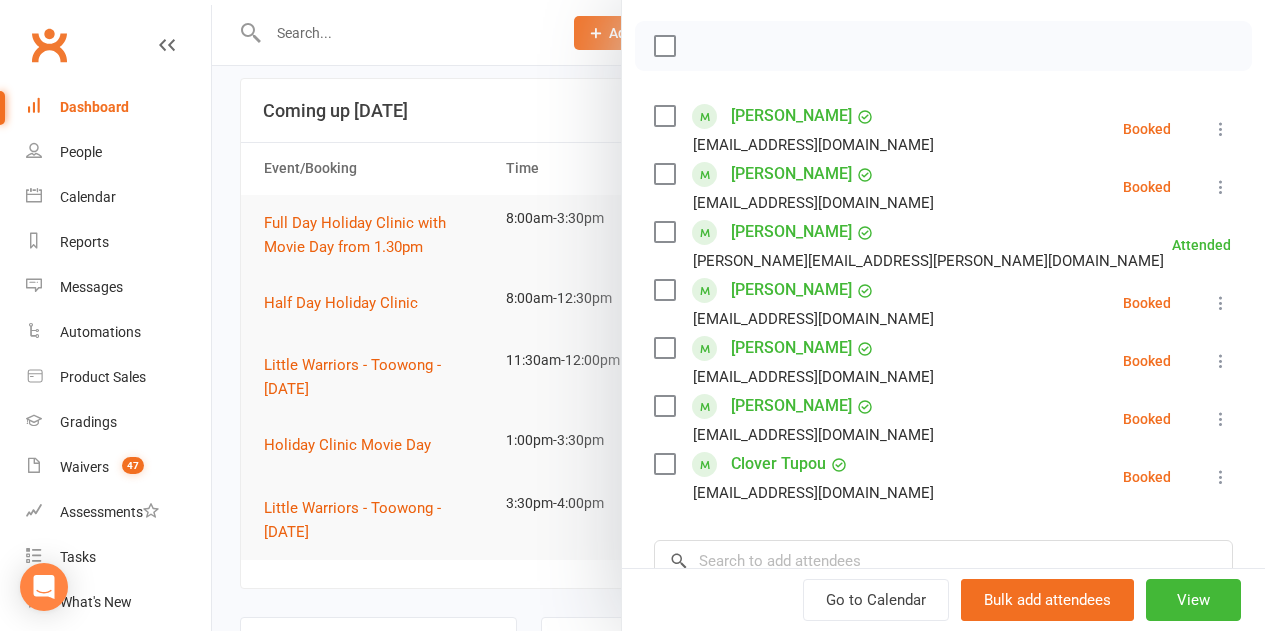 click at bounding box center (664, 290) 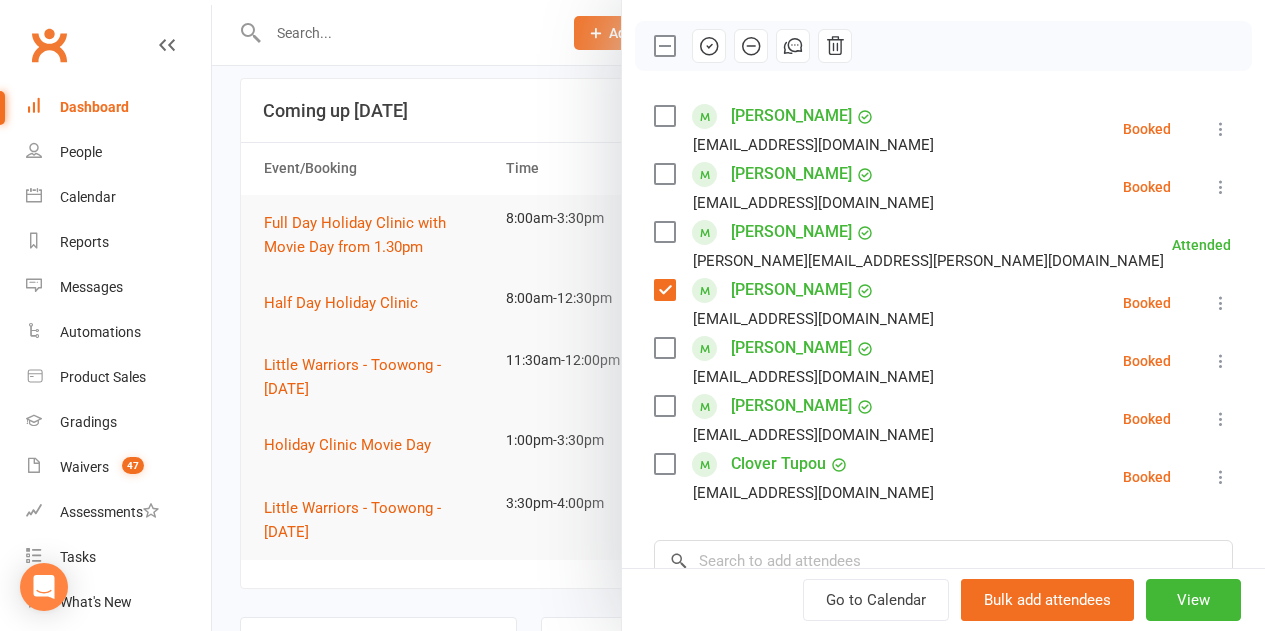 click at bounding box center (664, 348) 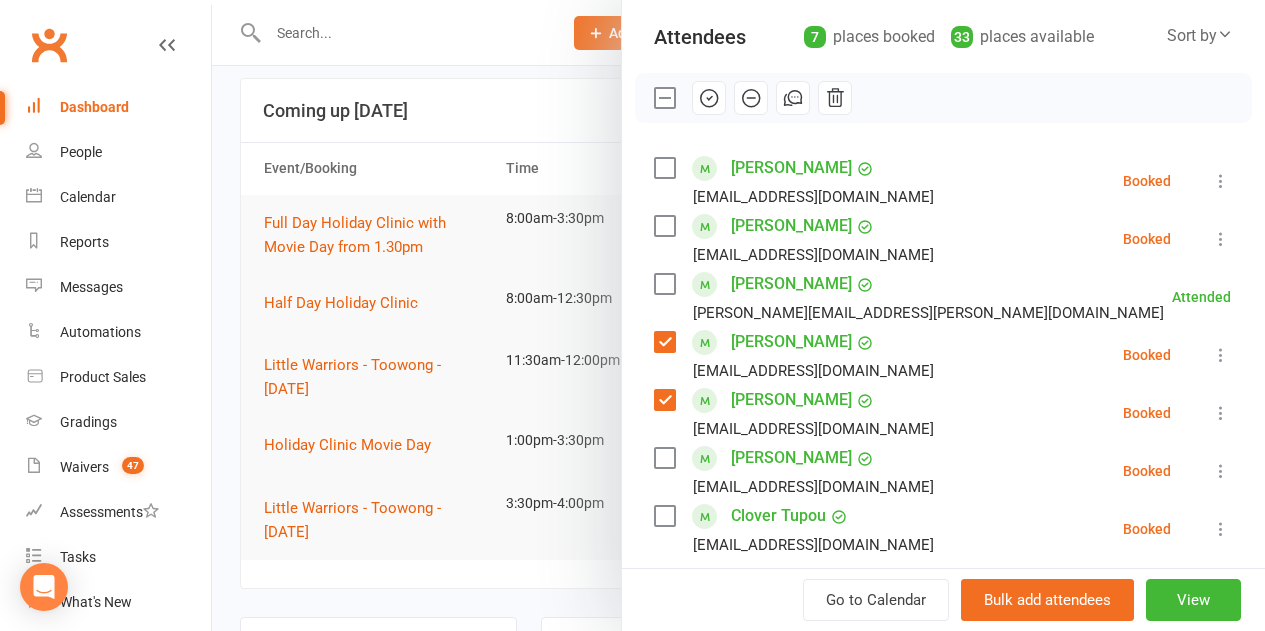 scroll, scrollTop: 200, scrollLeft: 0, axis: vertical 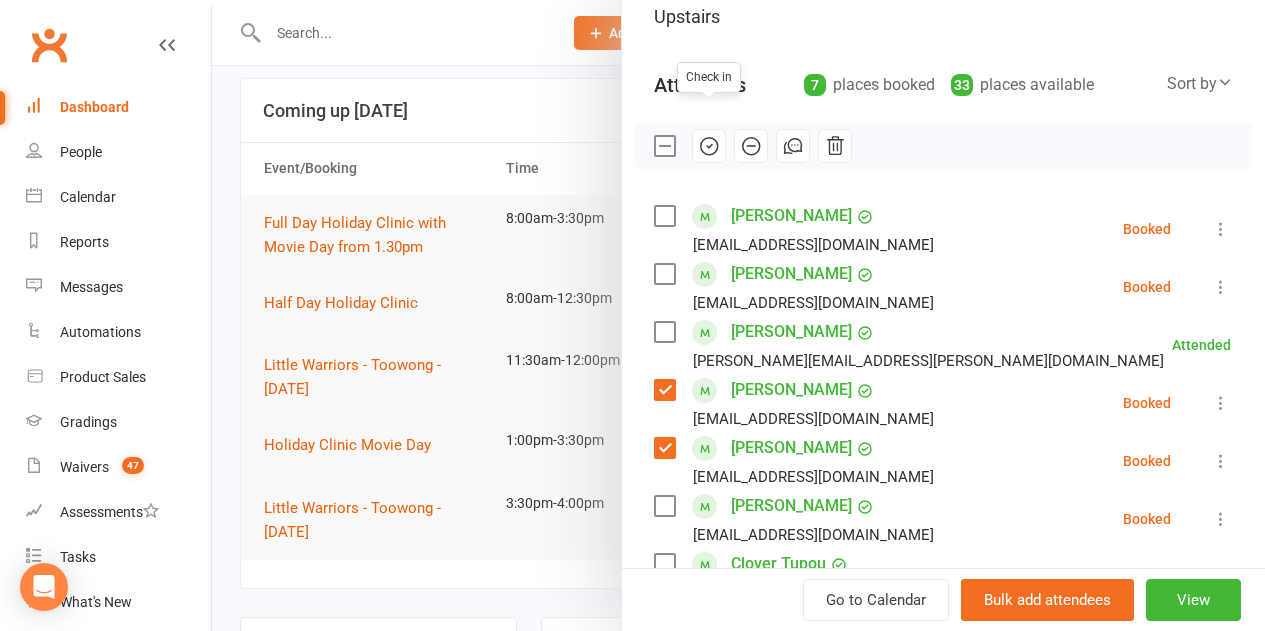click 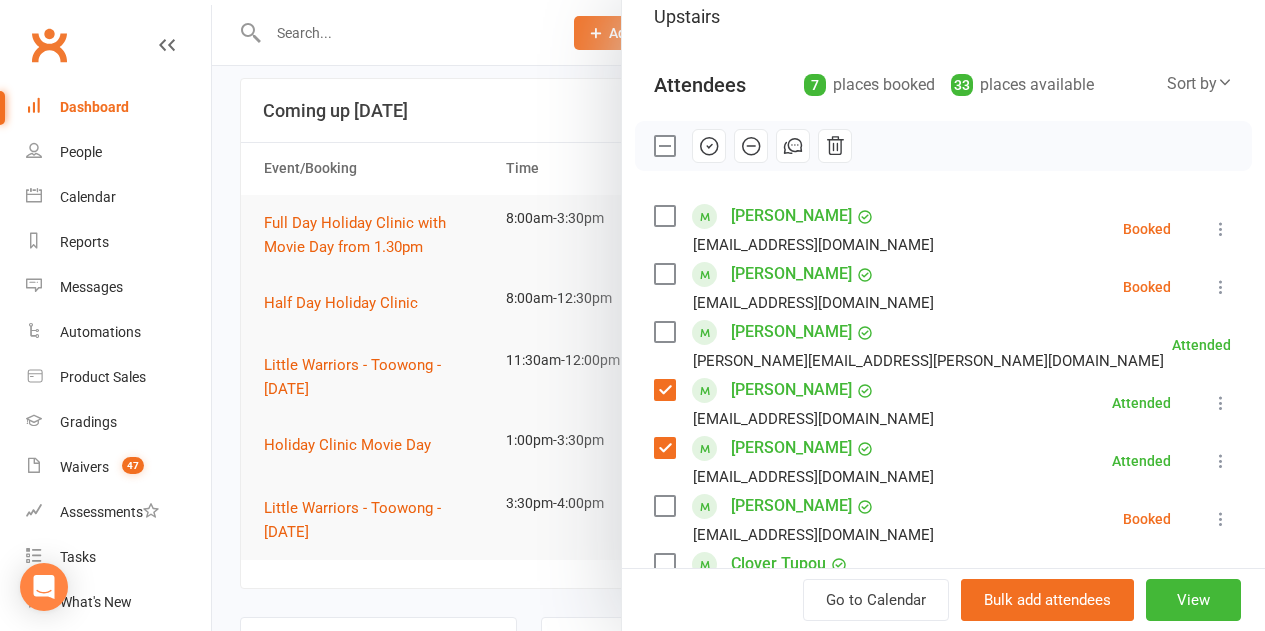 click at bounding box center (664, 146) 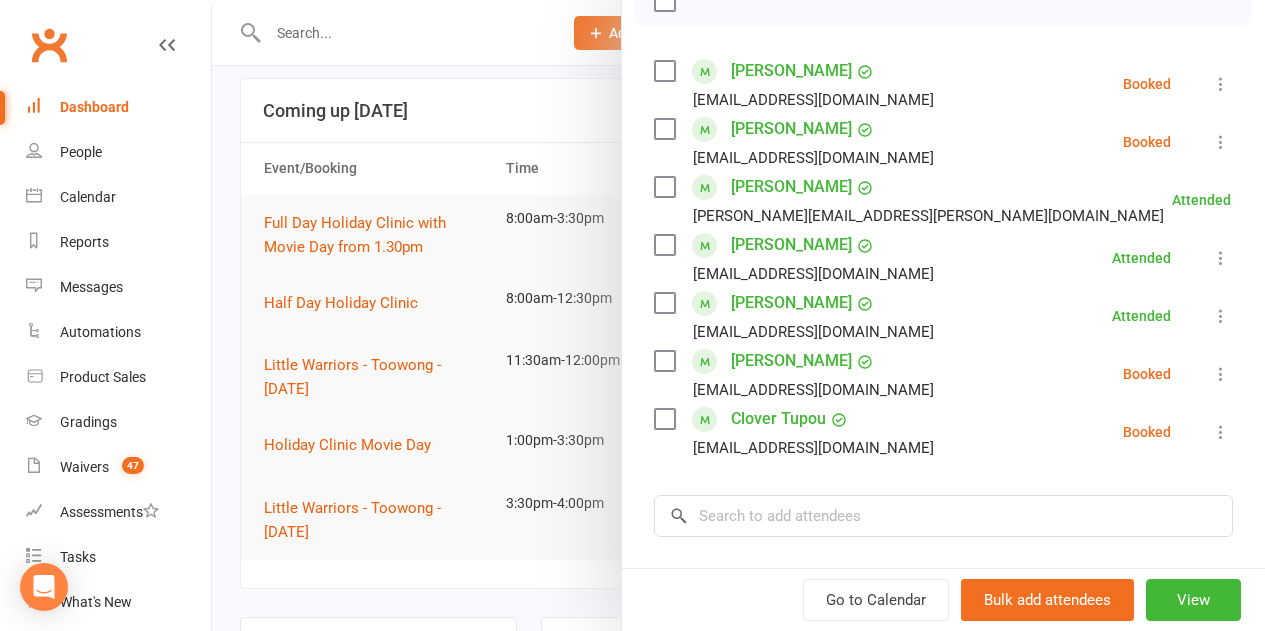 scroll, scrollTop: 400, scrollLeft: 0, axis: vertical 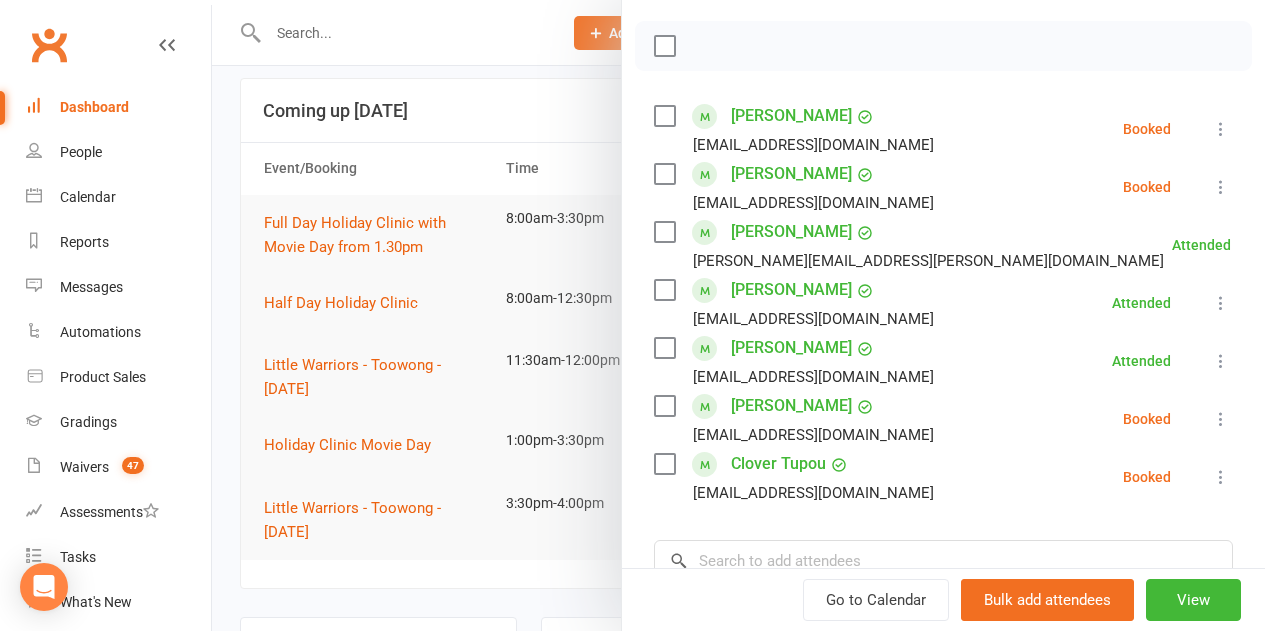 click at bounding box center (664, 464) 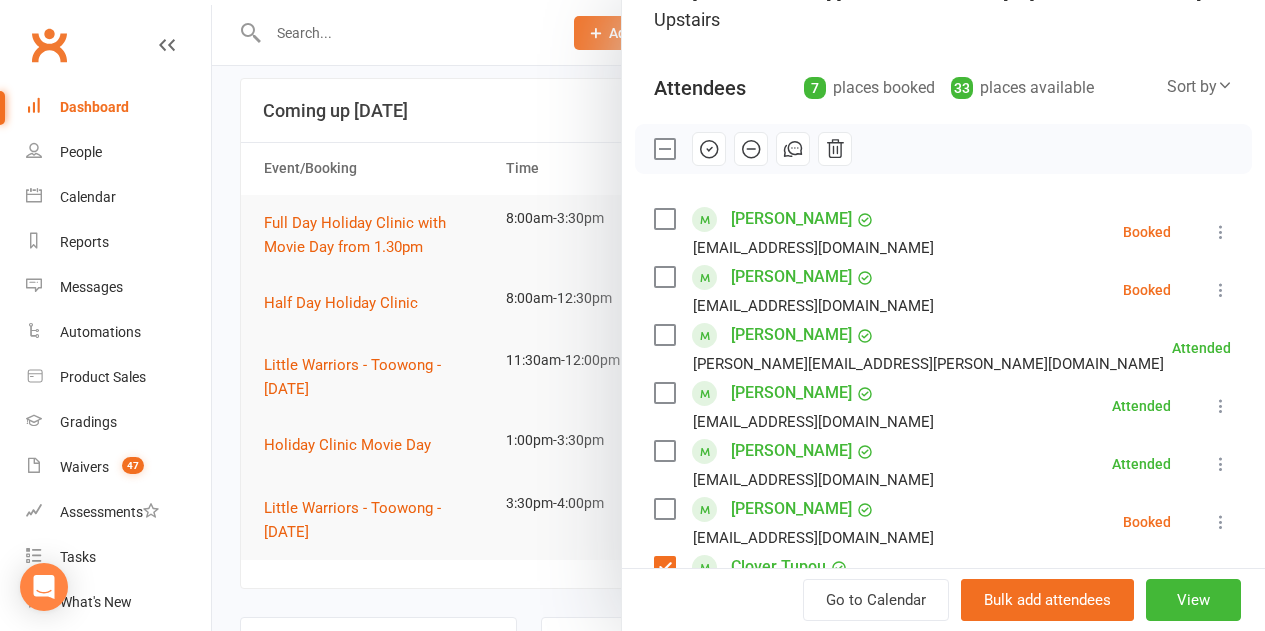 scroll, scrollTop: 100, scrollLeft: 0, axis: vertical 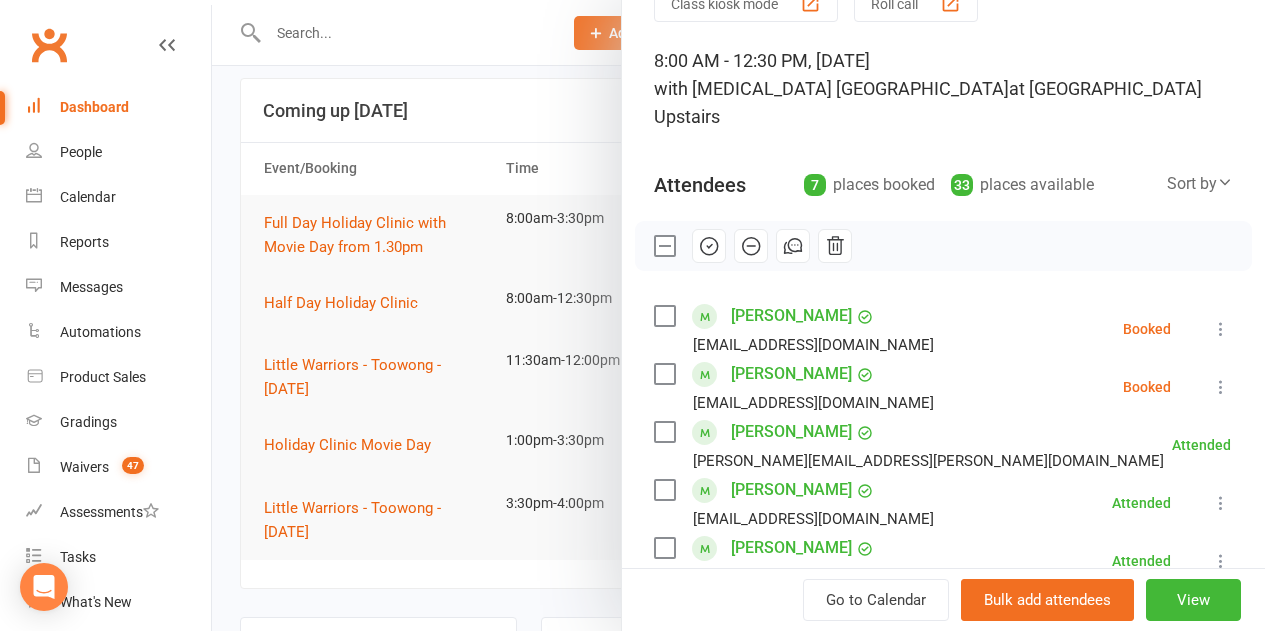click 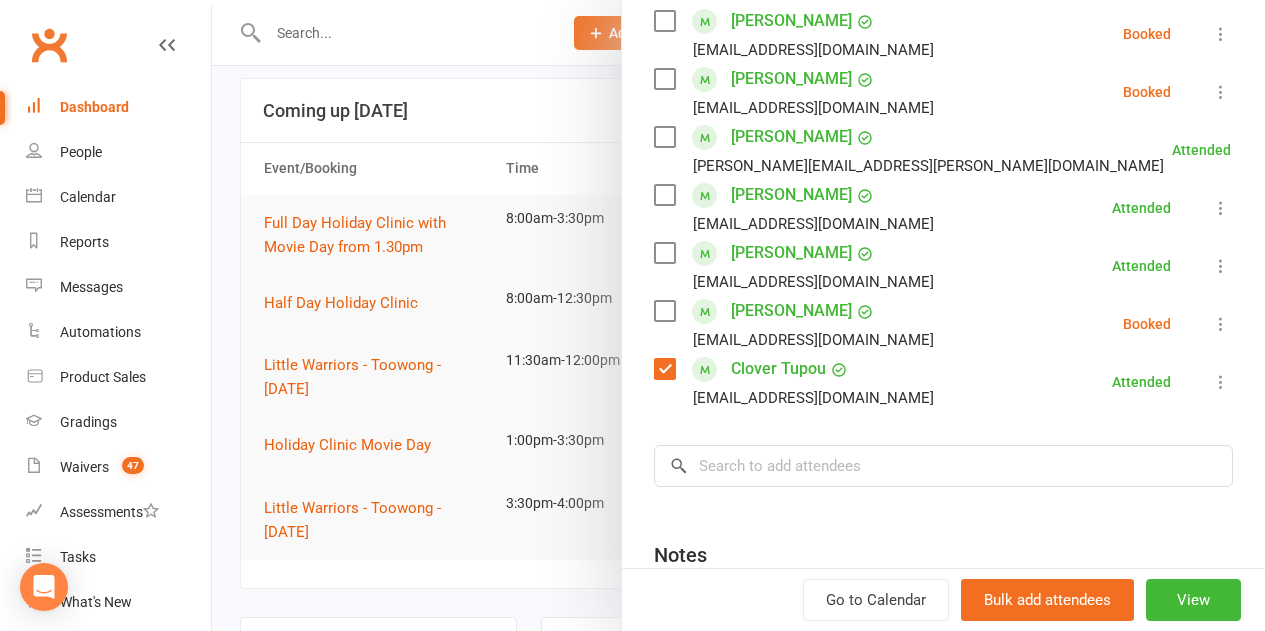 scroll, scrollTop: 400, scrollLeft: 0, axis: vertical 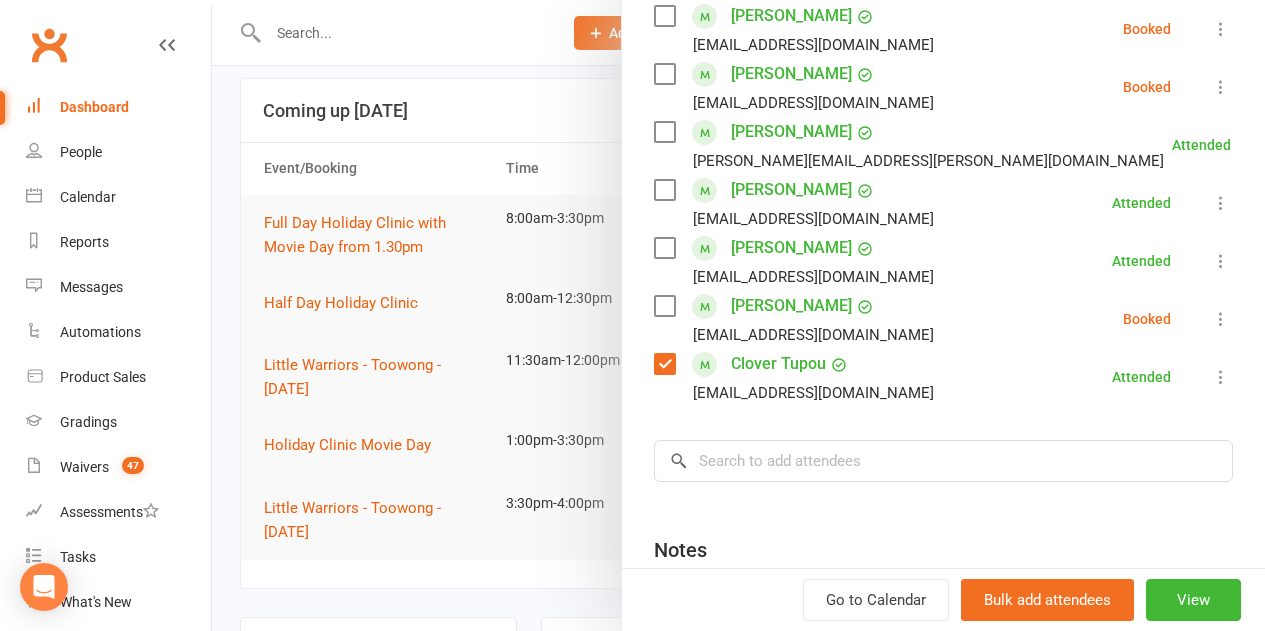click at bounding box center [738, 315] 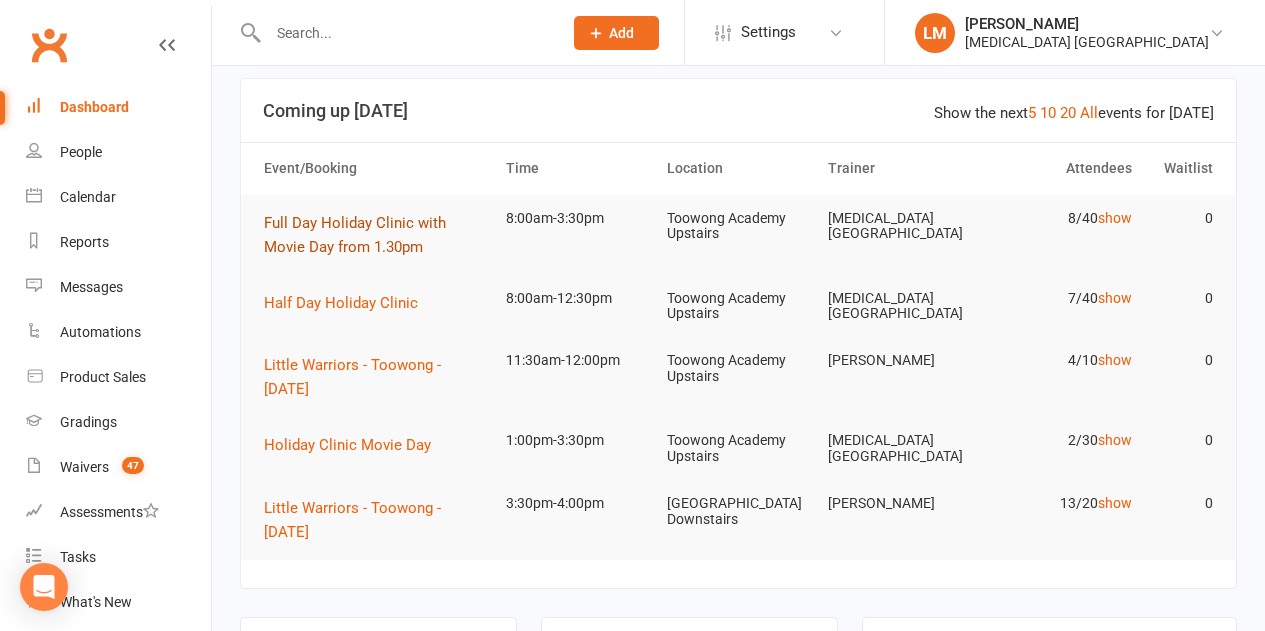 click on "Full Day Holiday Clinic with Movie Day from 1.30pm" at bounding box center [376, 235] 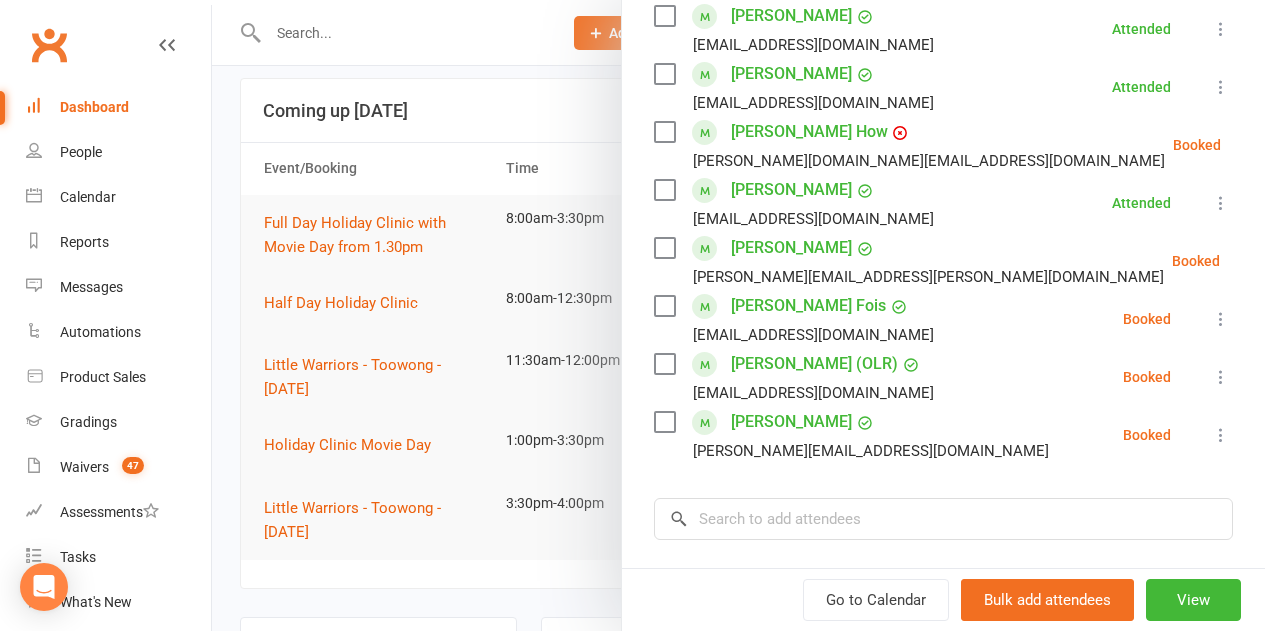 scroll, scrollTop: 300, scrollLeft: 0, axis: vertical 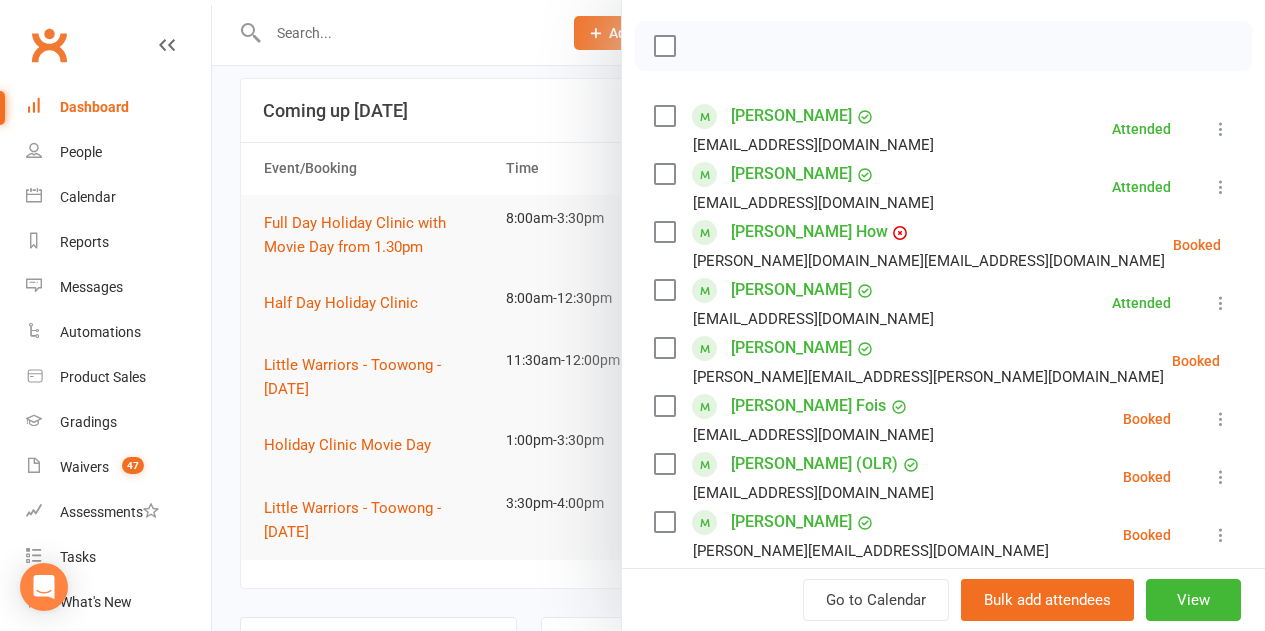 click at bounding box center [738, 315] 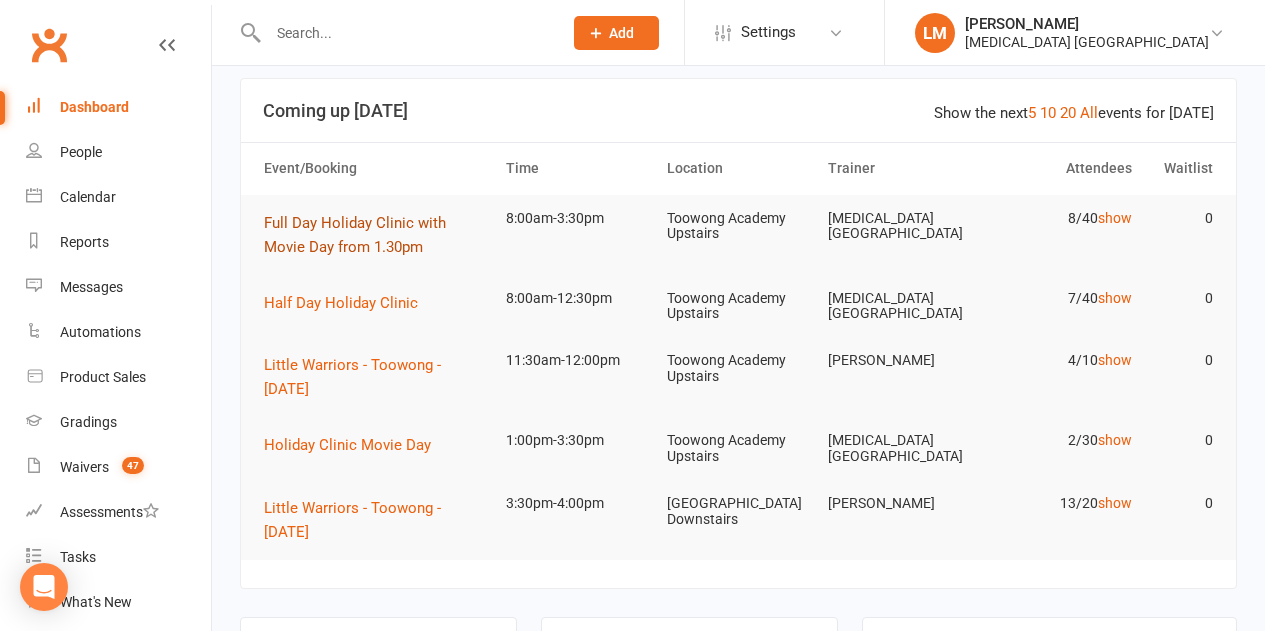 click on "Full Day Holiday Clinic with Movie Day from 1.30pm" at bounding box center [376, 235] 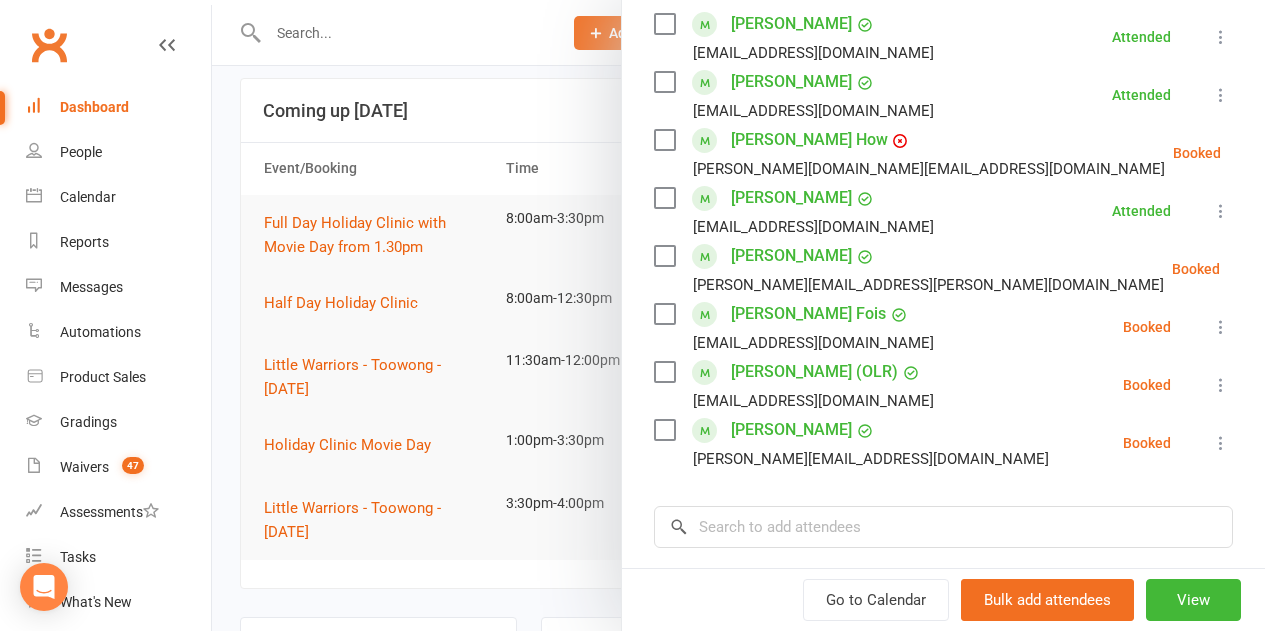 scroll, scrollTop: 427, scrollLeft: 0, axis: vertical 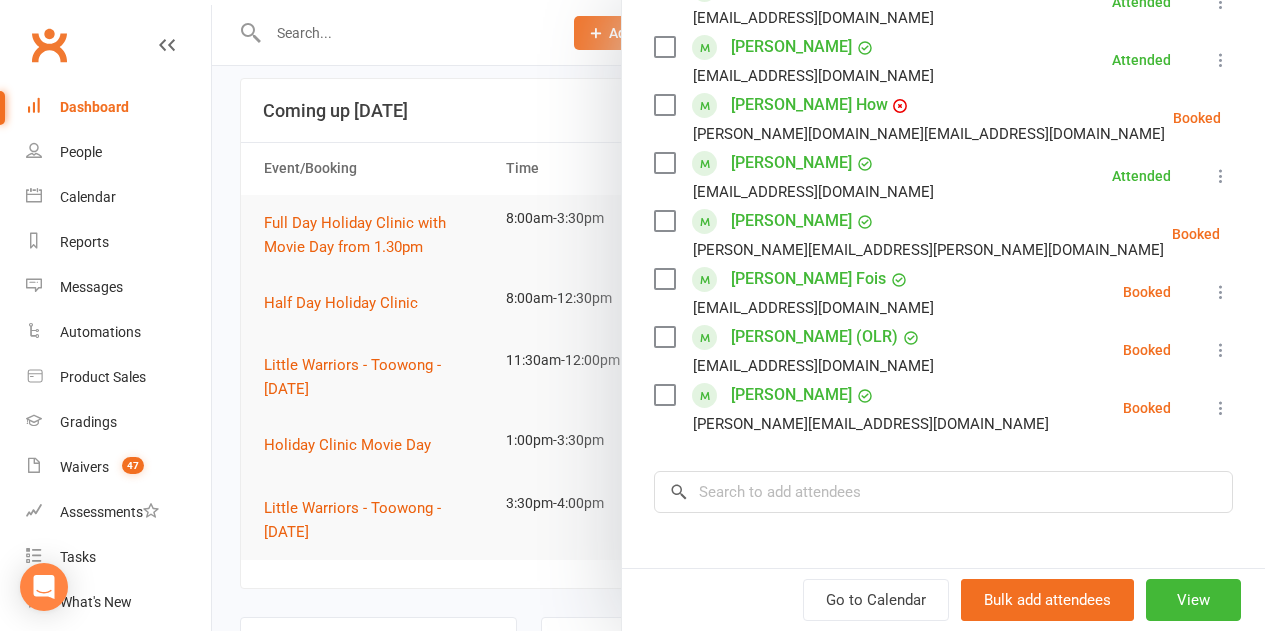 click at bounding box center [738, 315] 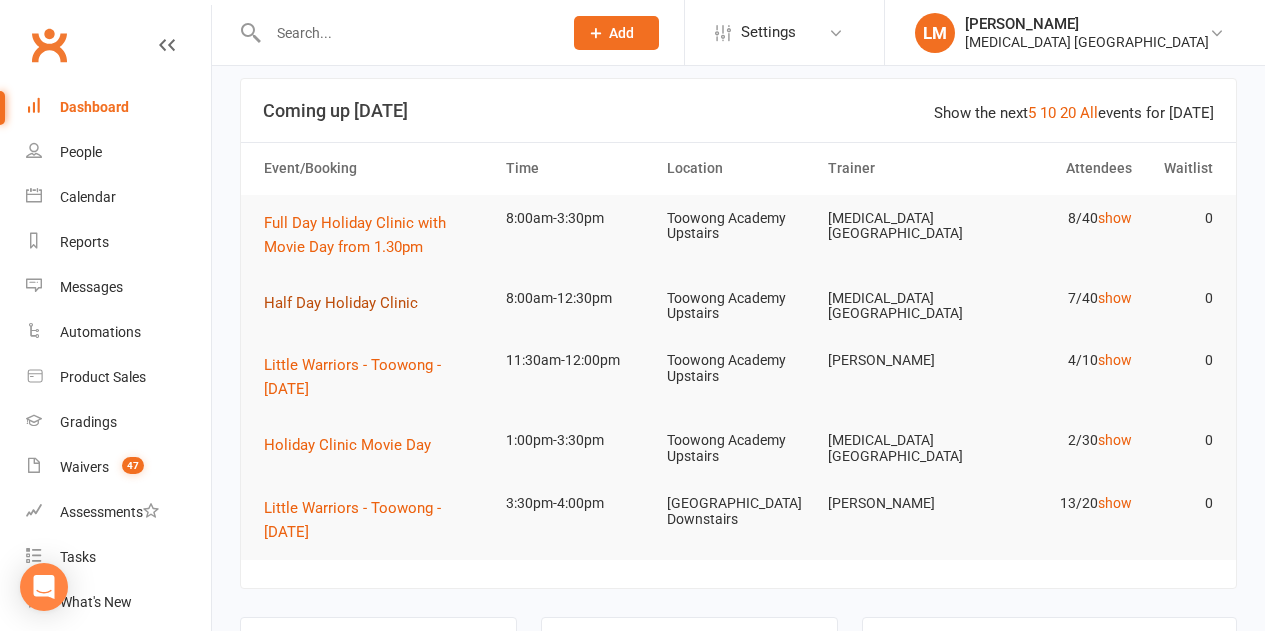 click on "Half Day Holiday Clinic" at bounding box center [341, 303] 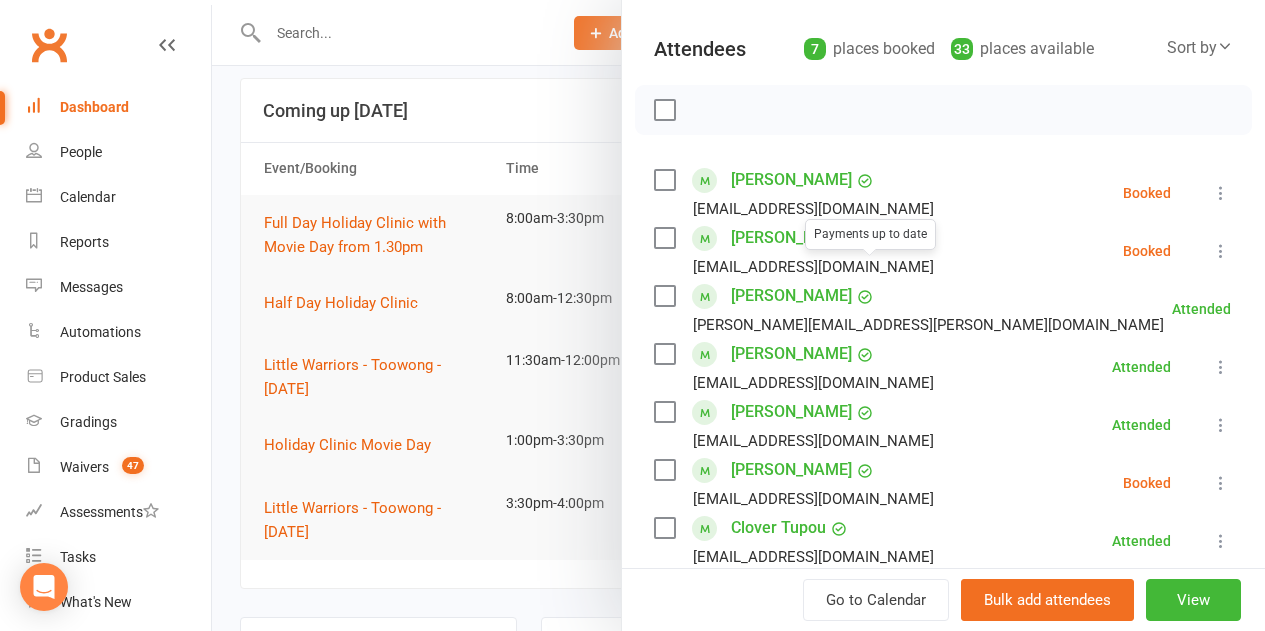 scroll, scrollTop: 300, scrollLeft: 0, axis: vertical 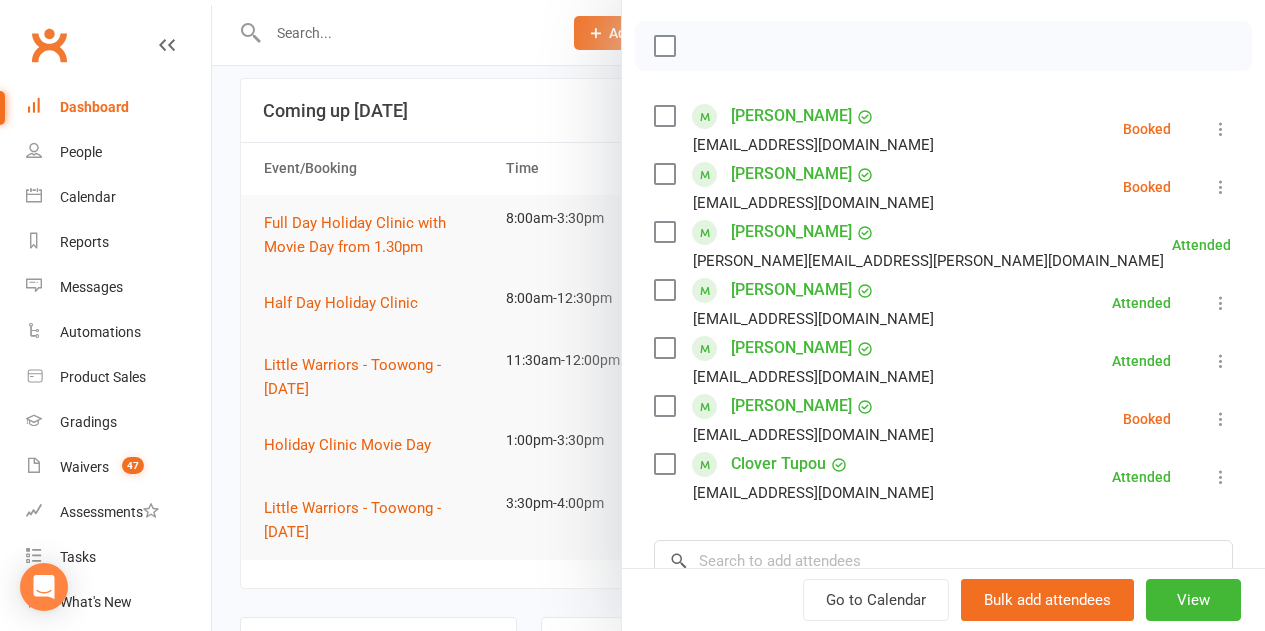 click at bounding box center [738, 315] 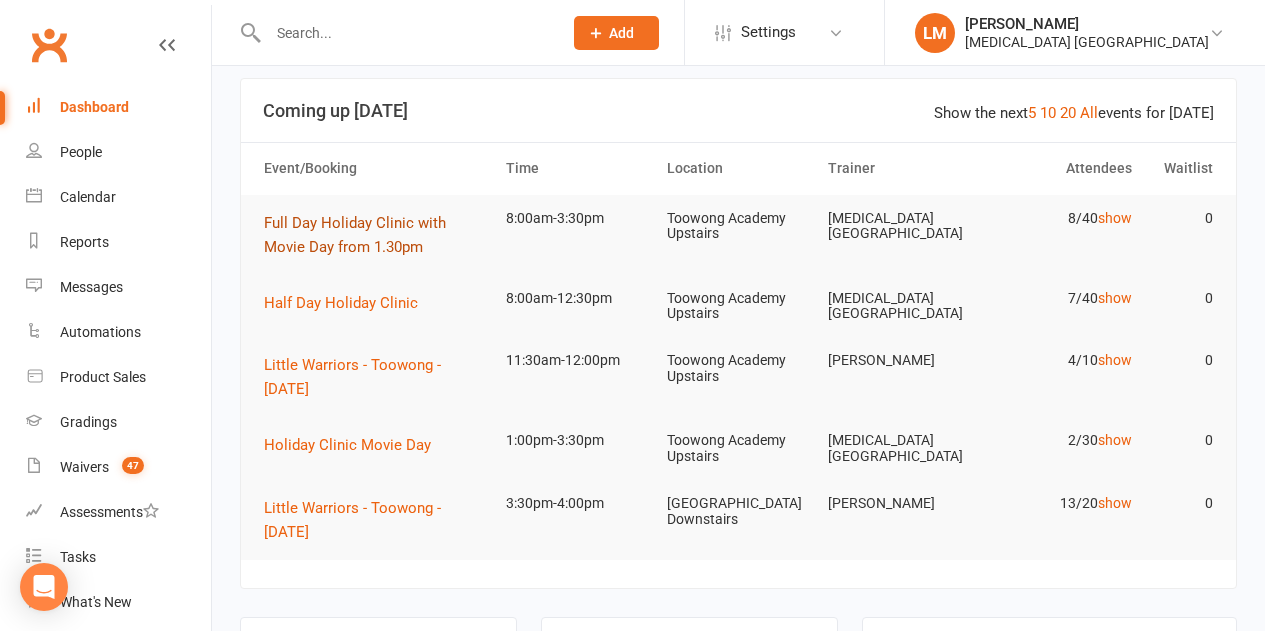click on "Full Day Holiday Clinic with Movie Day from 1.30pm" at bounding box center [376, 235] 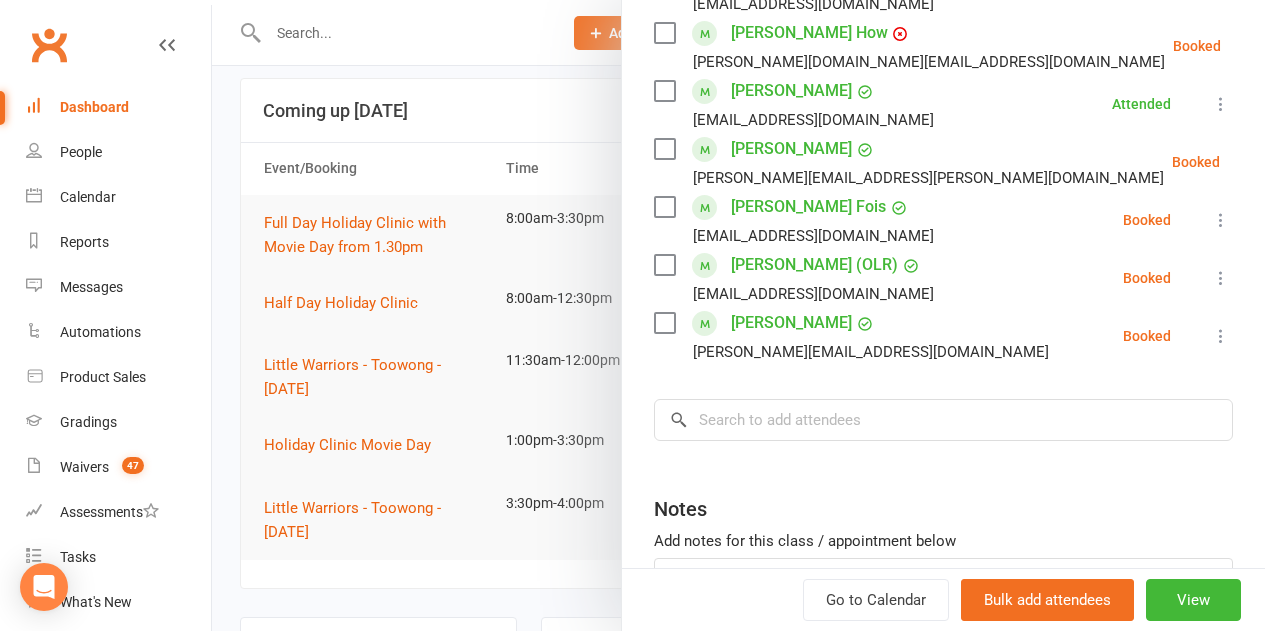 scroll, scrollTop: 500, scrollLeft: 0, axis: vertical 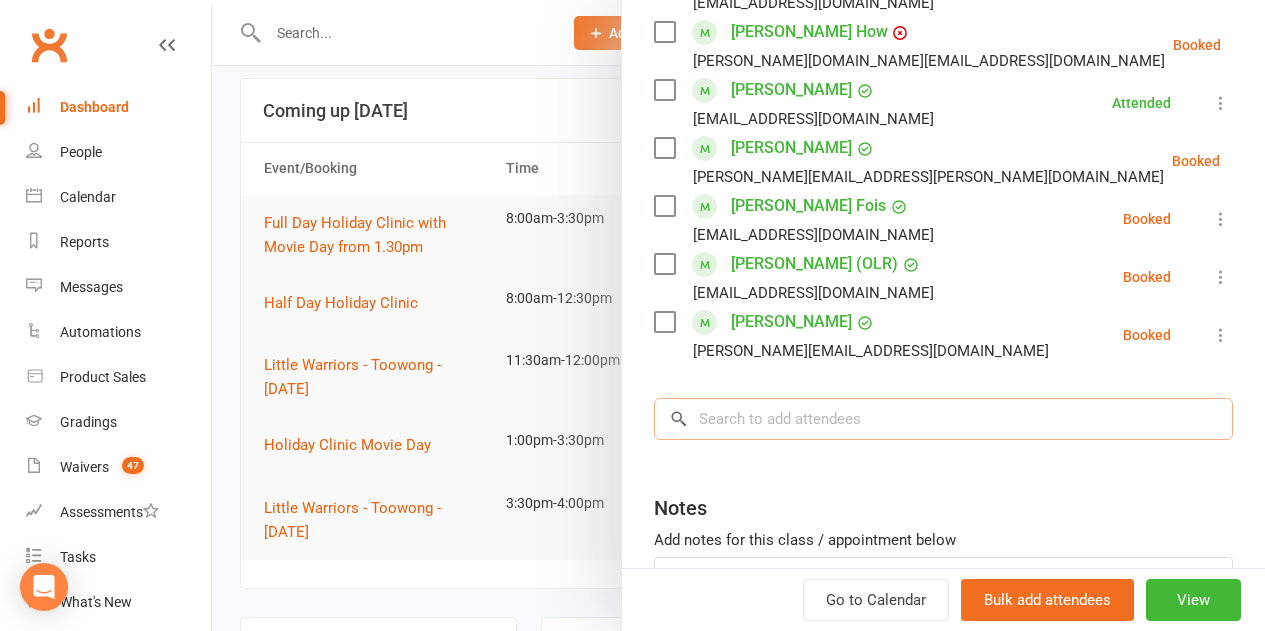 click at bounding box center [943, 419] 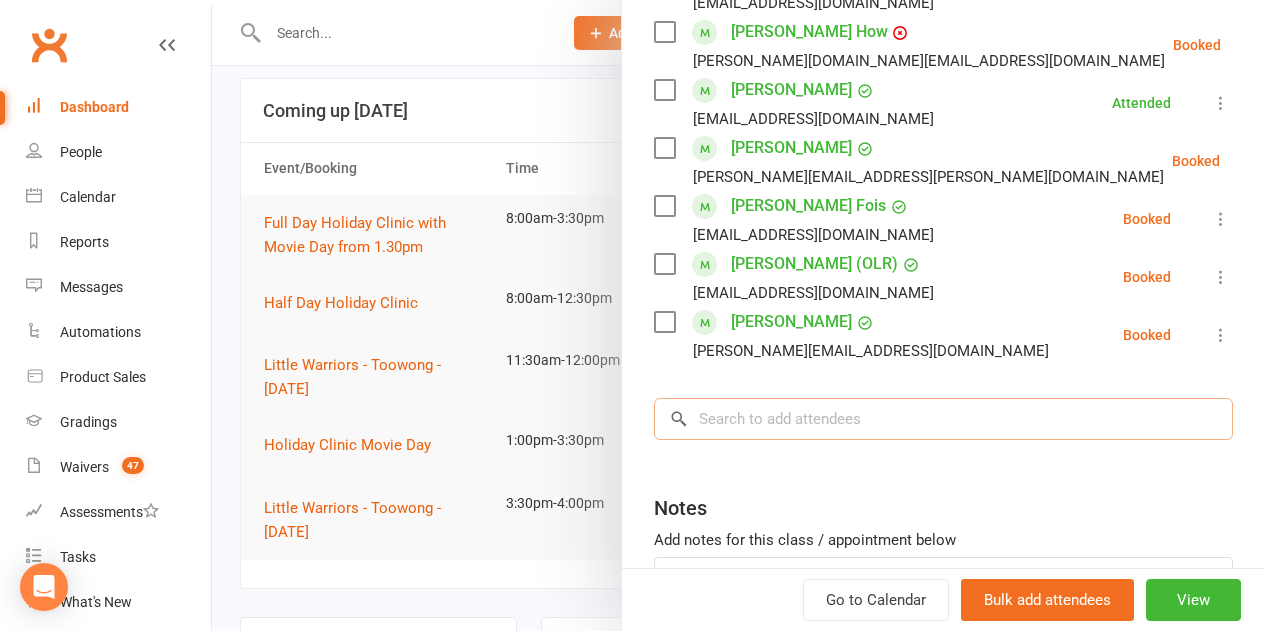 click at bounding box center [943, 419] 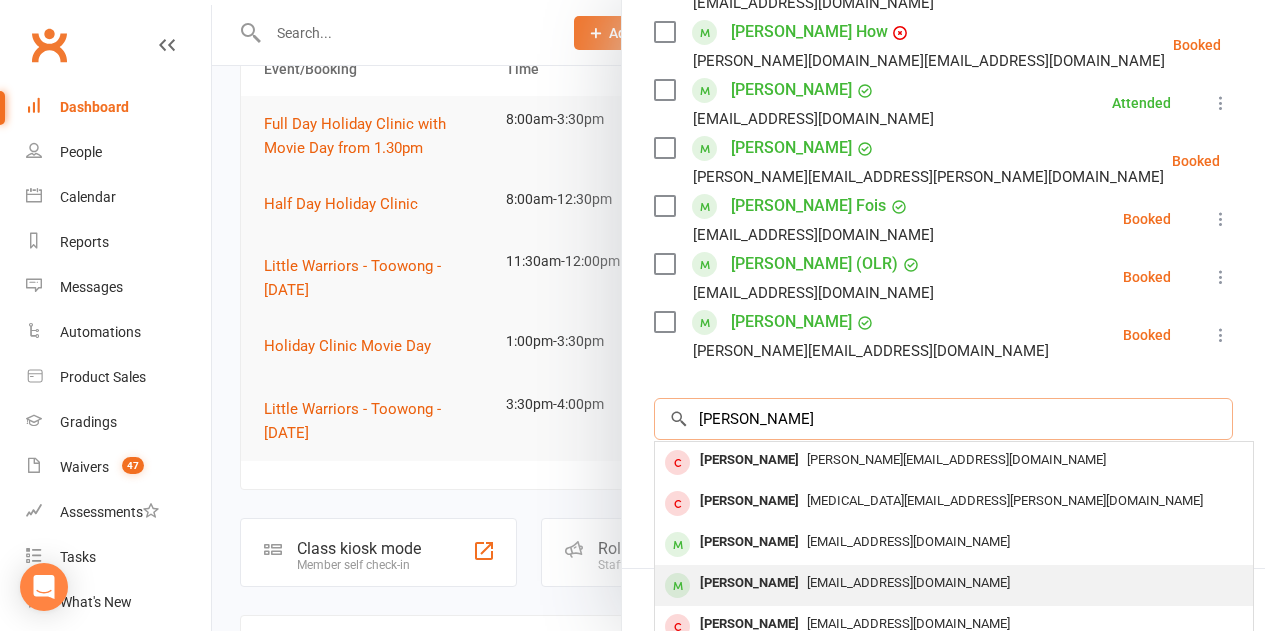 scroll, scrollTop: 200, scrollLeft: 0, axis: vertical 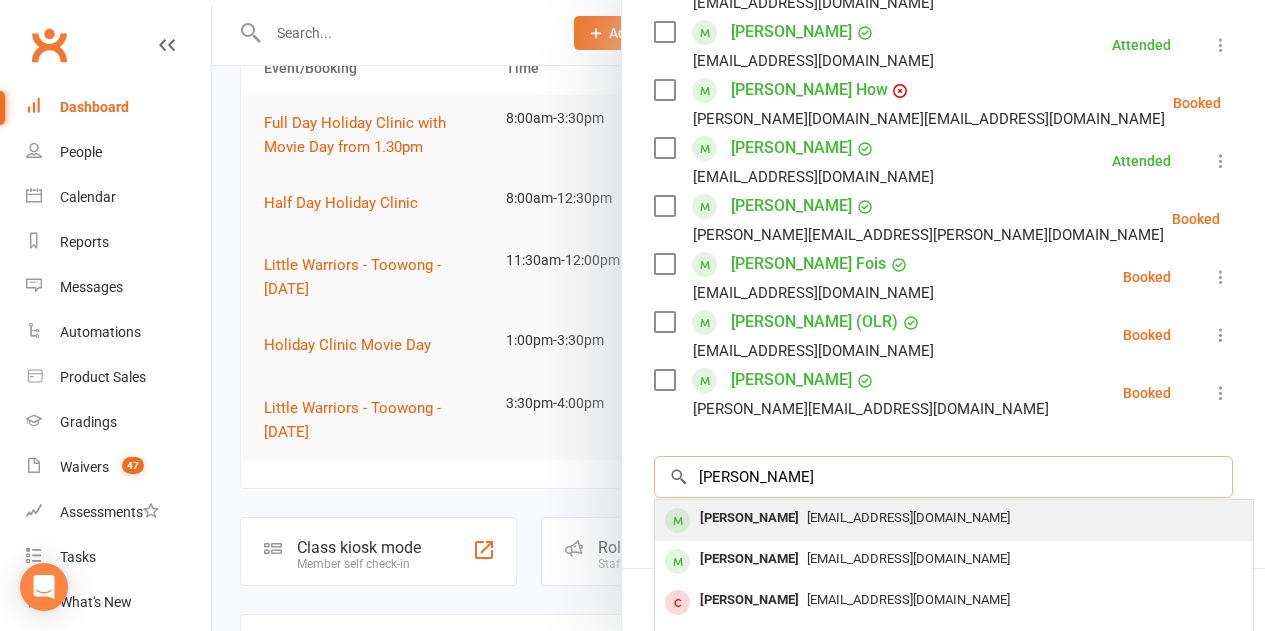 type on "[PERSON_NAME]" 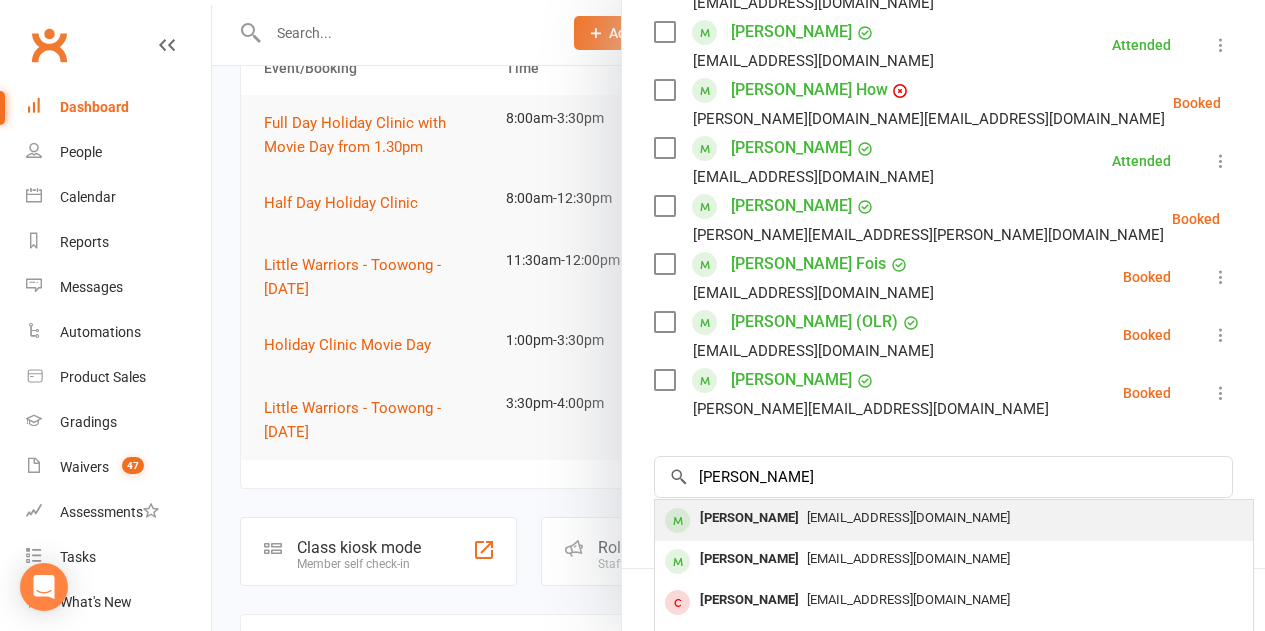 click on "[PERSON_NAME]" at bounding box center (749, 518) 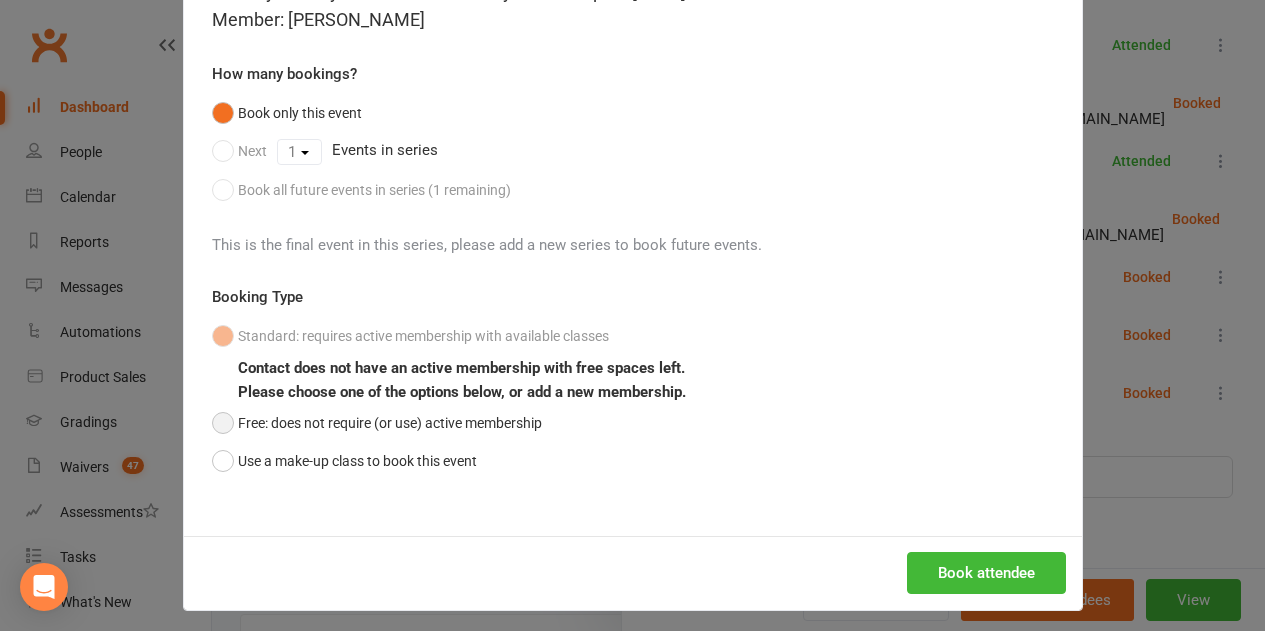 scroll, scrollTop: 139, scrollLeft: 0, axis: vertical 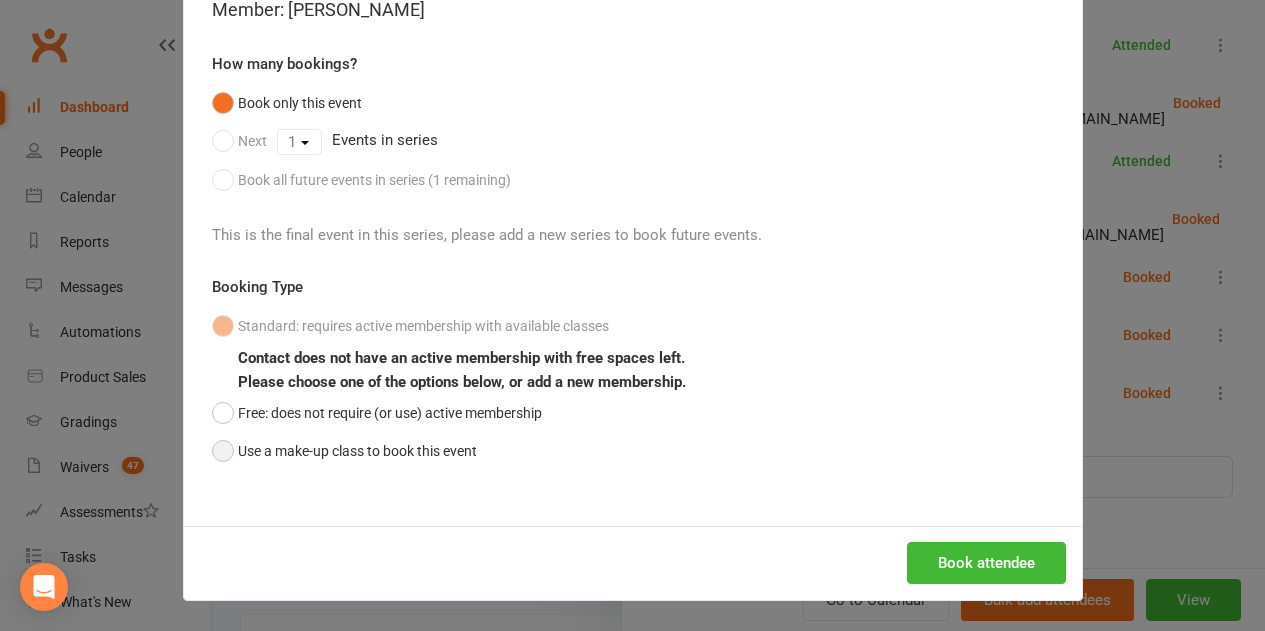 click on "Use a make-up class to book this event" at bounding box center (344, 451) 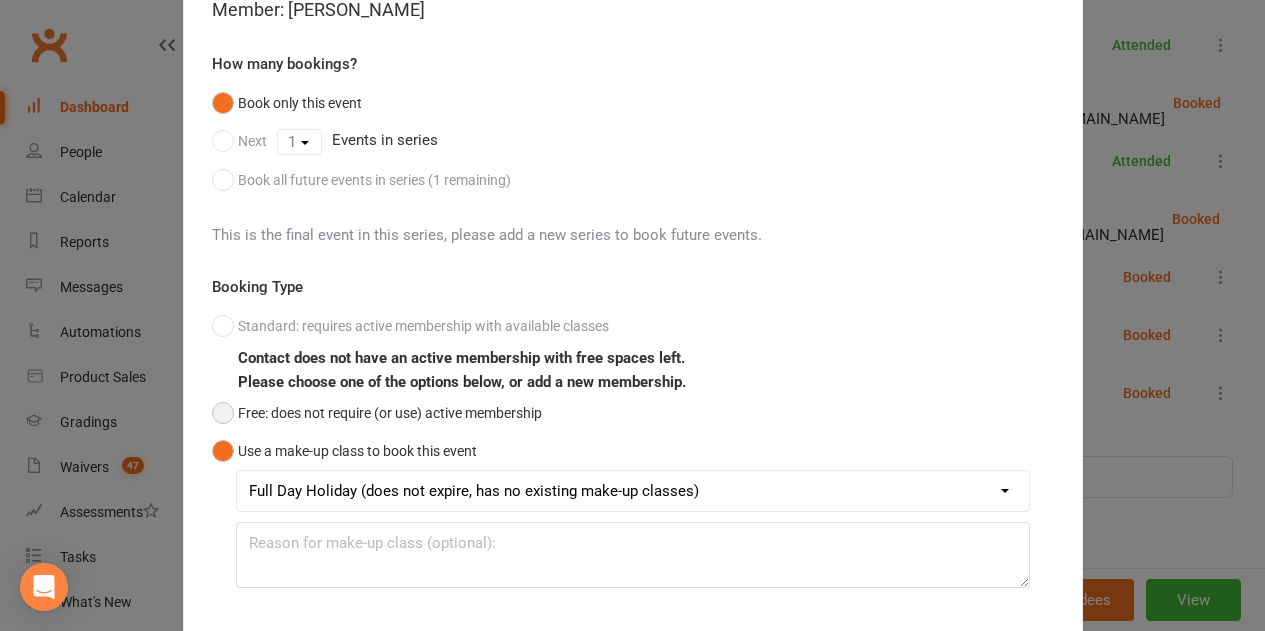 click on "Free: does not require (or use) active membership" at bounding box center [377, 413] 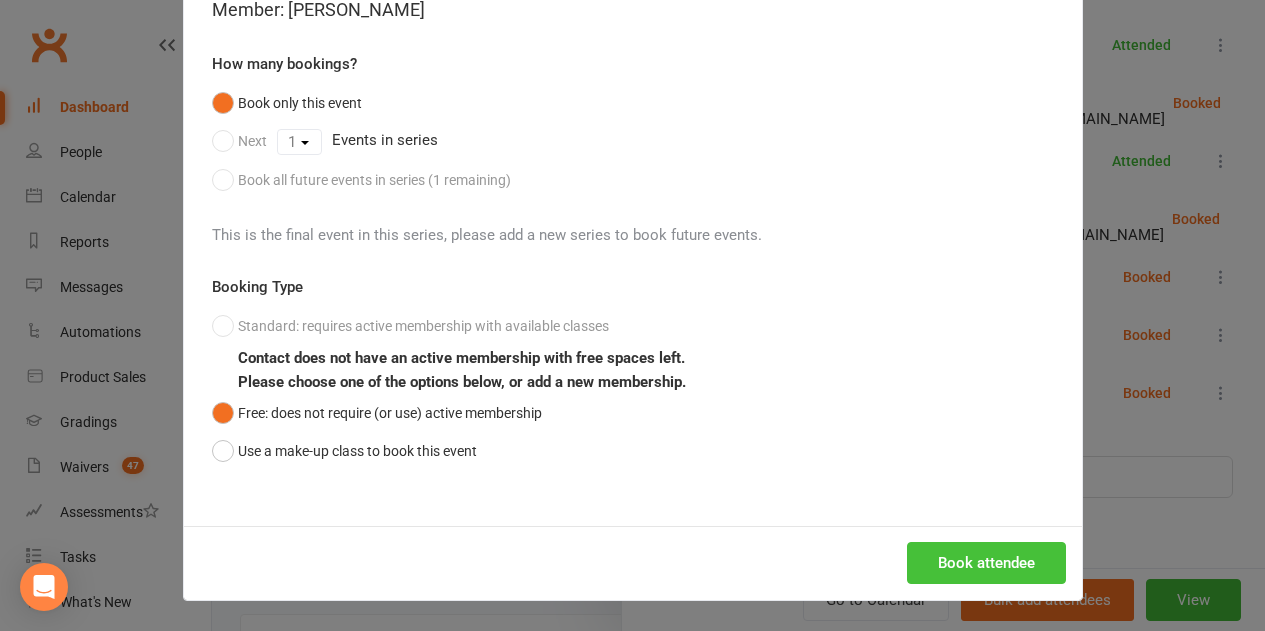 click on "Book attendee" at bounding box center [986, 563] 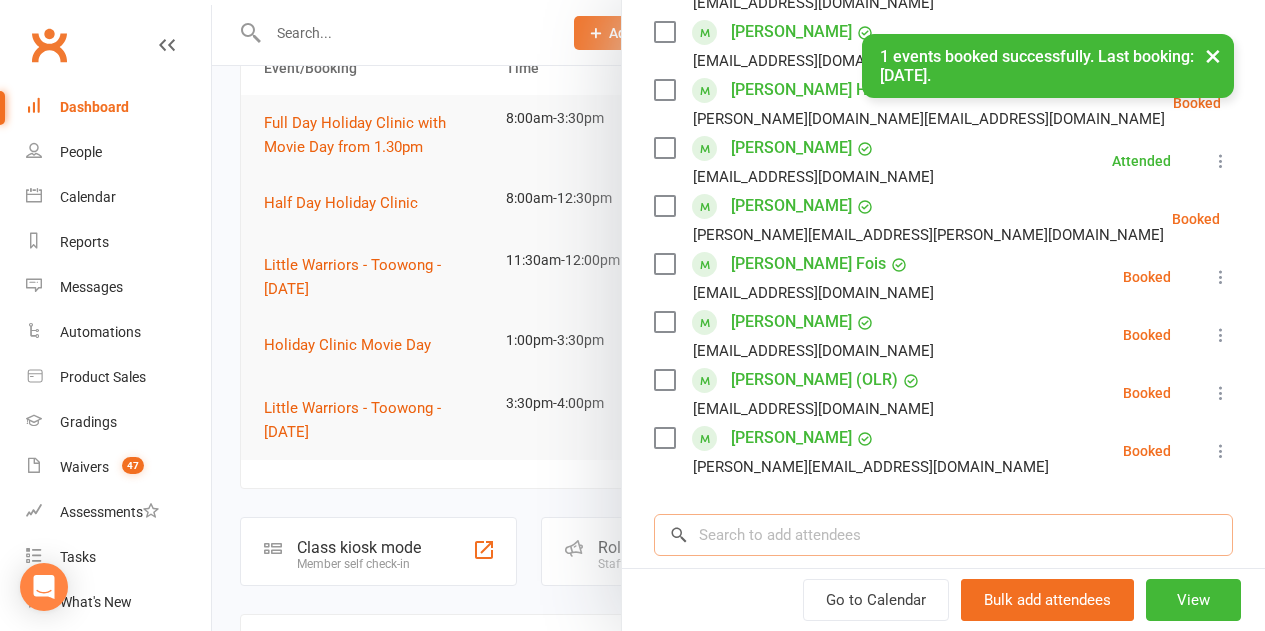 click at bounding box center (943, 535) 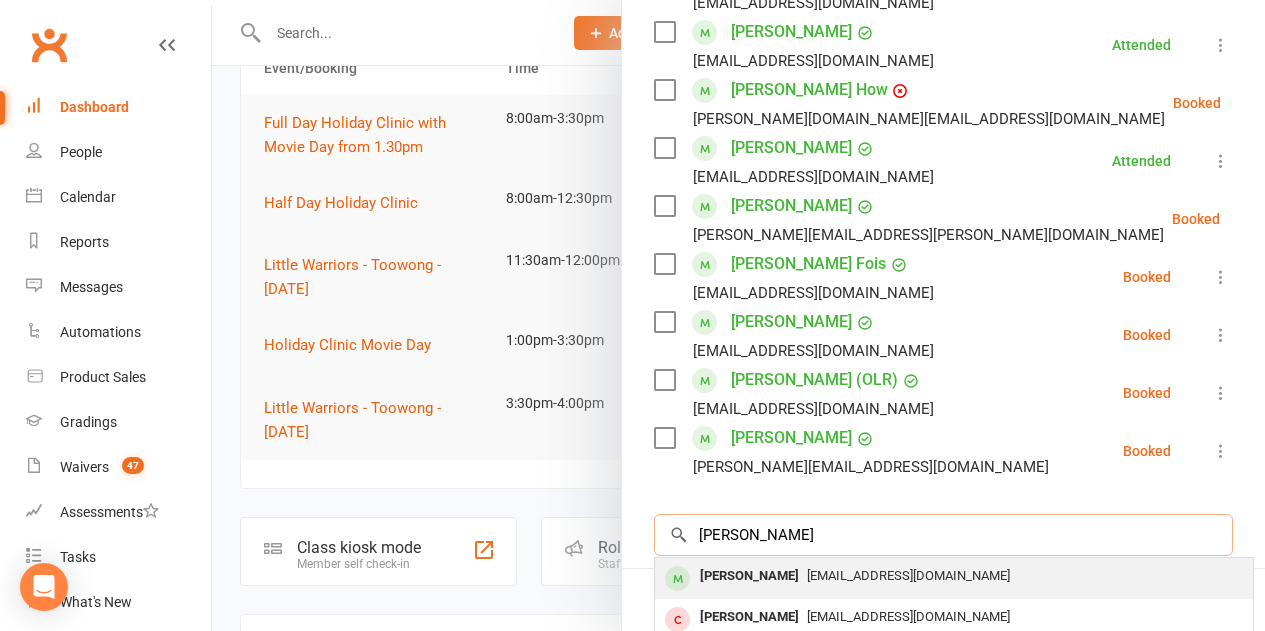 type on "[PERSON_NAME]" 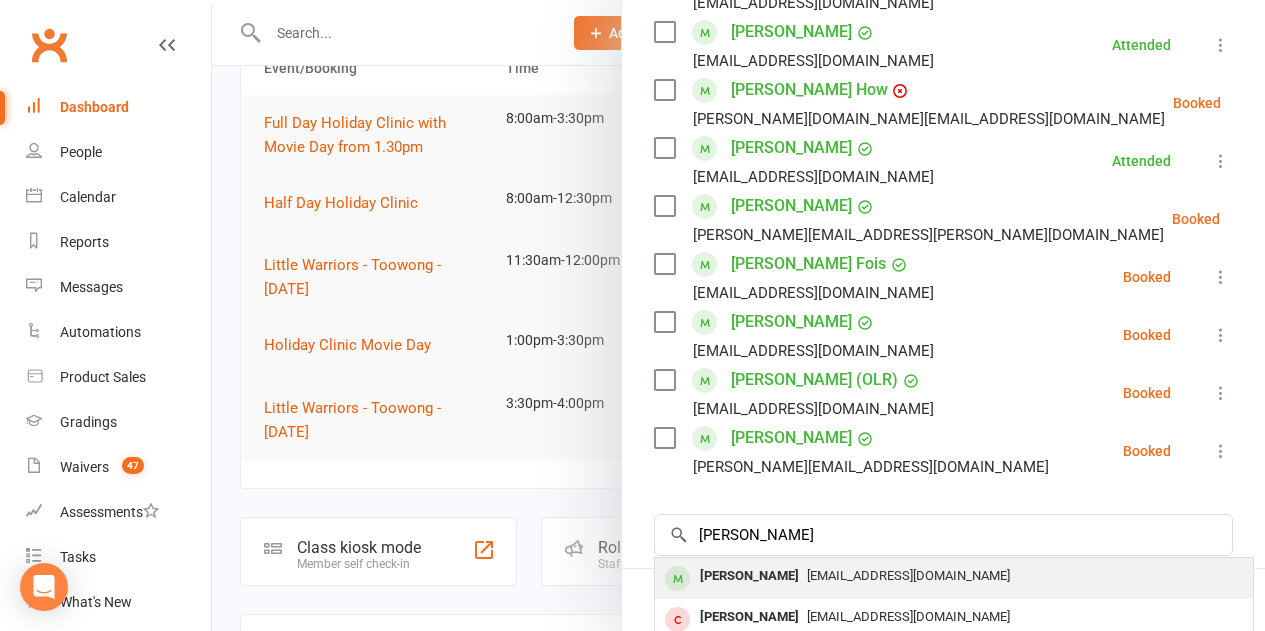 click on "[EMAIL_ADDRESS][DOMAIN_NAME]" at bounding box center (908, 575) 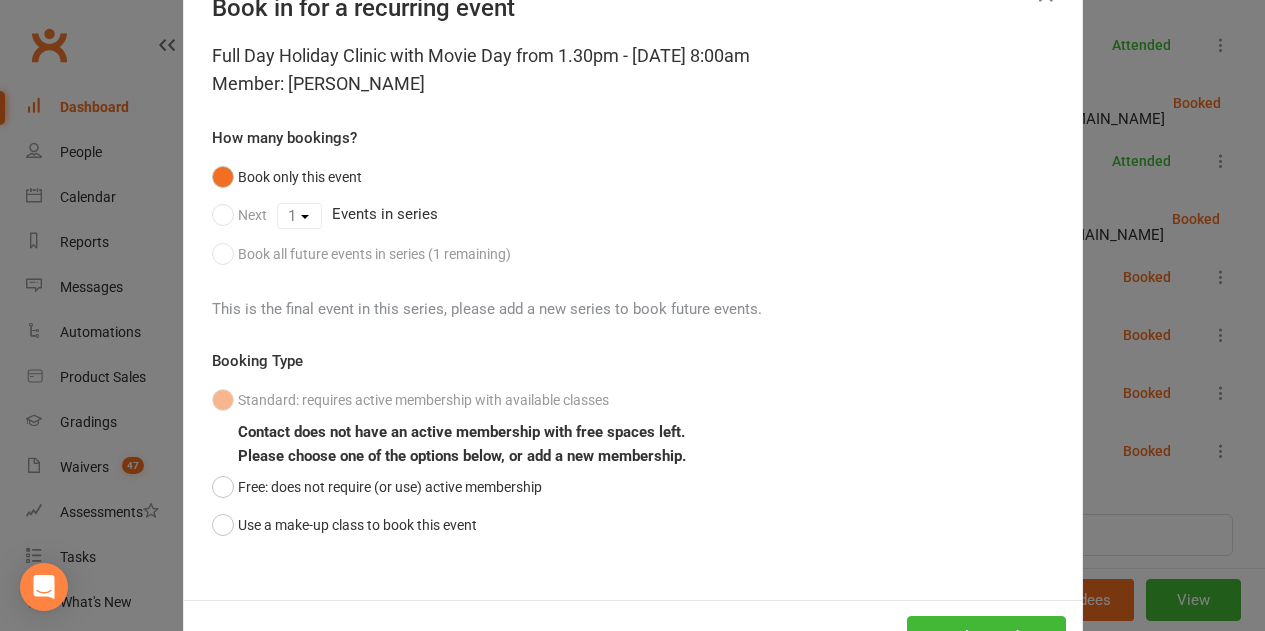 scroll, scrollTop: 100, scrollLeft: 0, axis: vertical 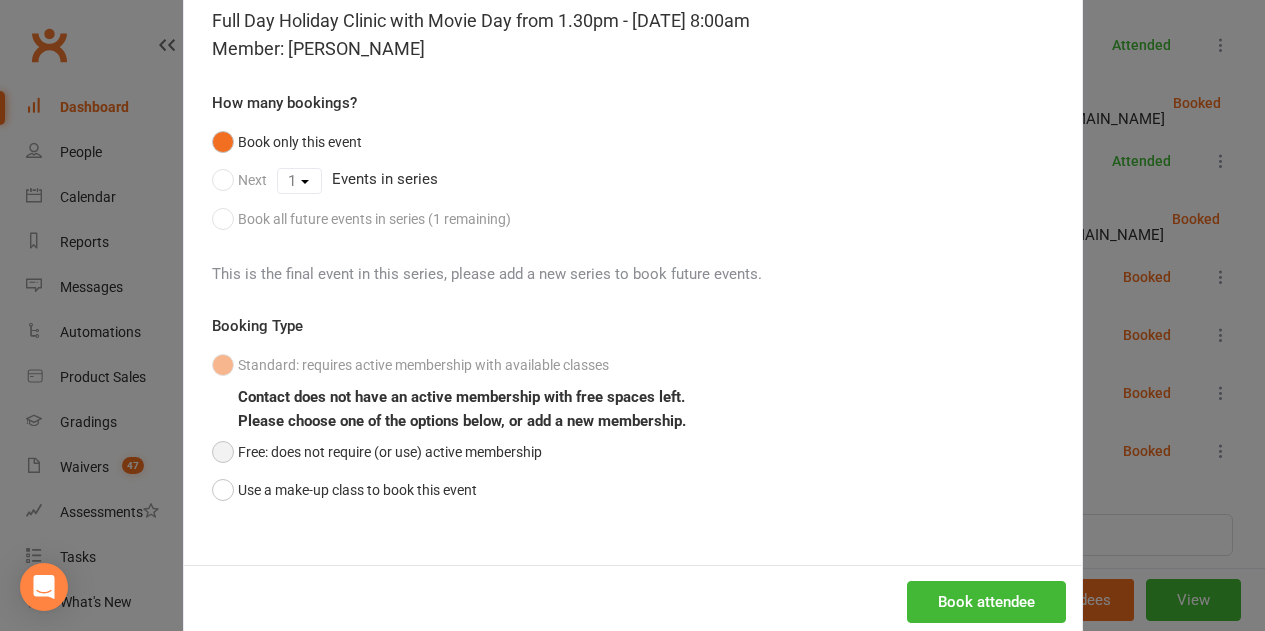 click on "Free: does not require (or use) active membership" at bounding box center (377, 452) 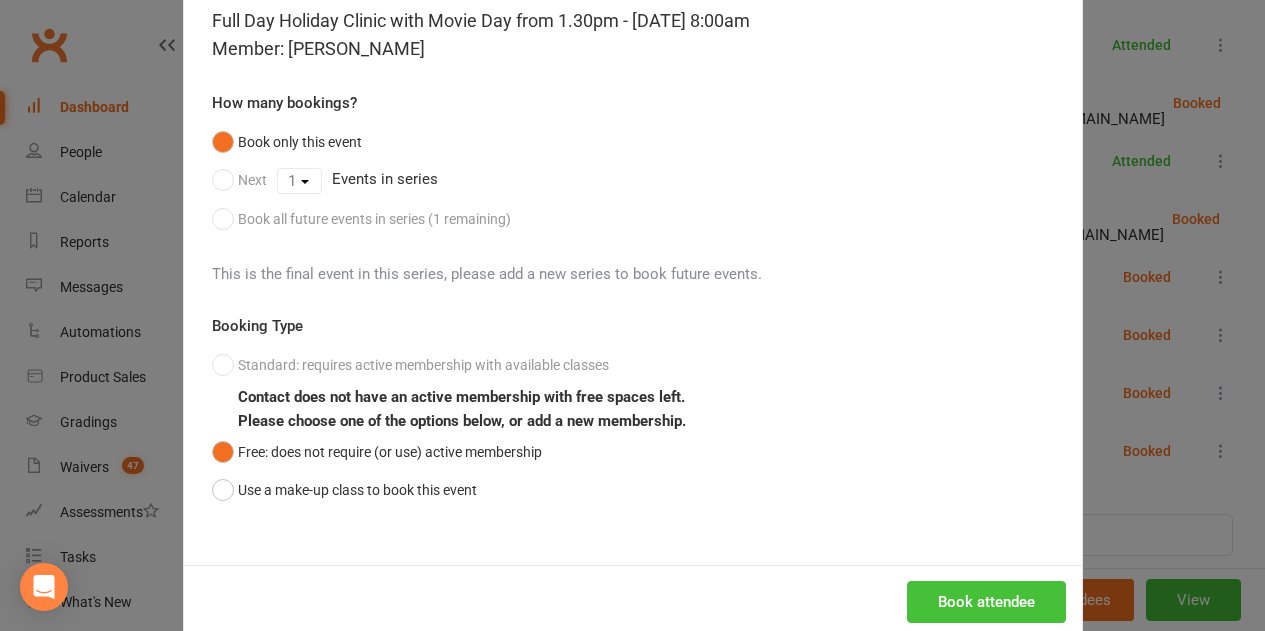 click on "Book attendee" at bounding box center (986, 602) 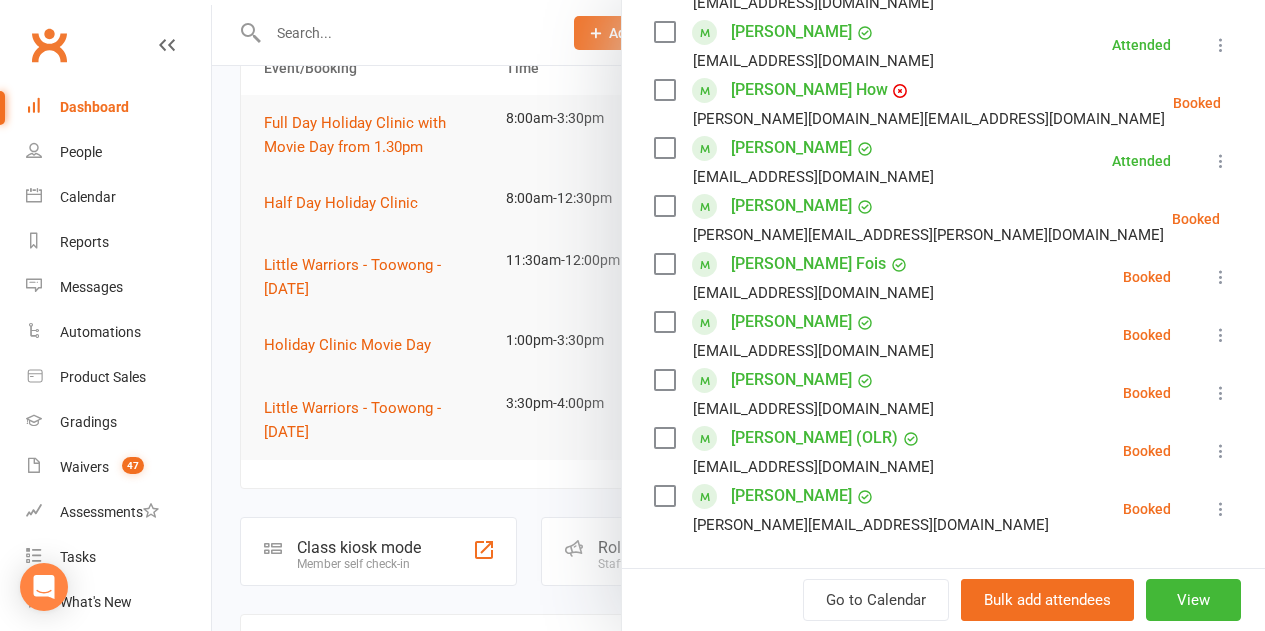 click at bounding box center [664, 322] 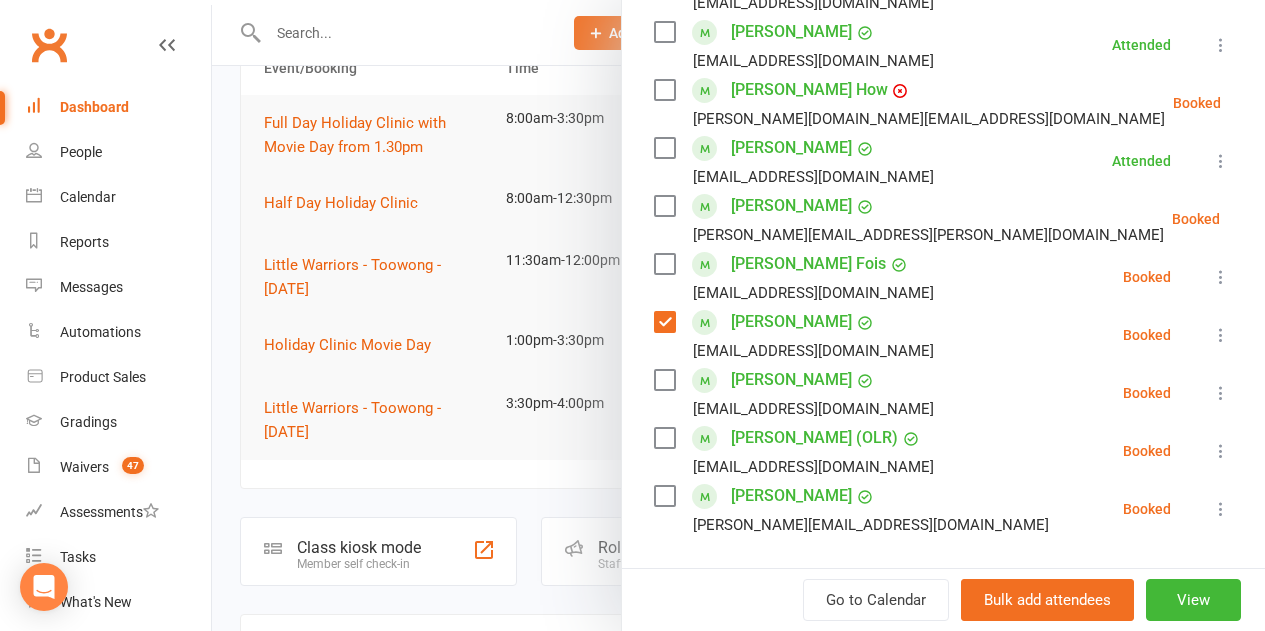 click at bounding box center [664, 380] 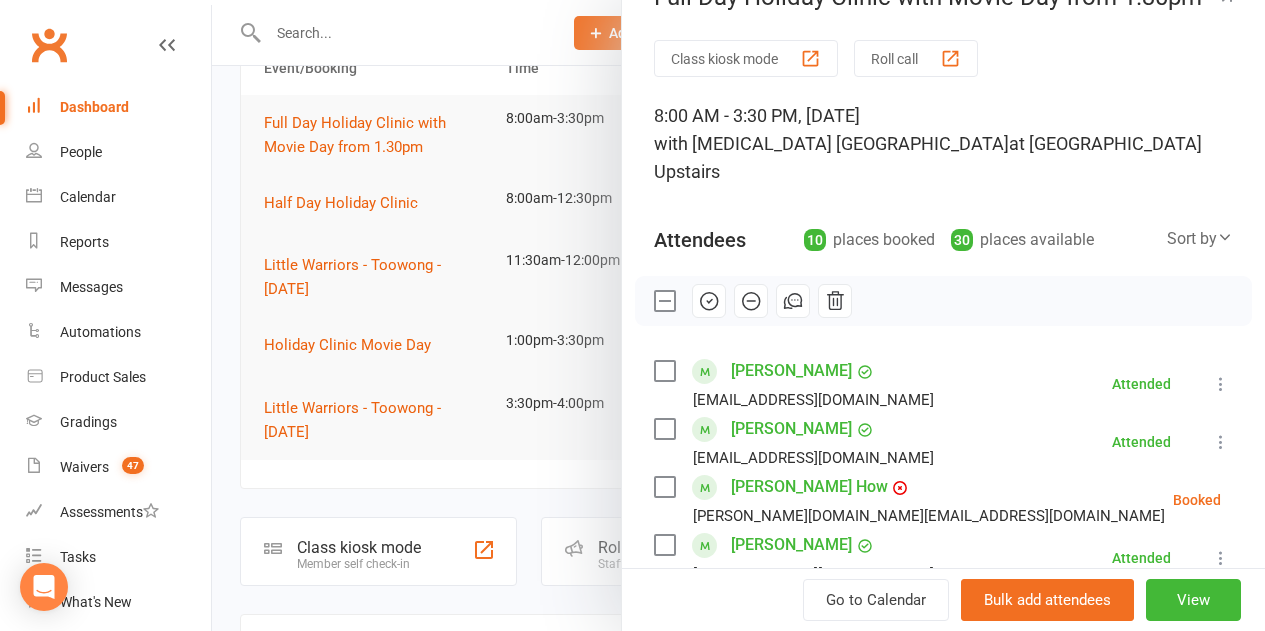 scroll, scrollTop: 0, scrollLeft: 0, axis: both 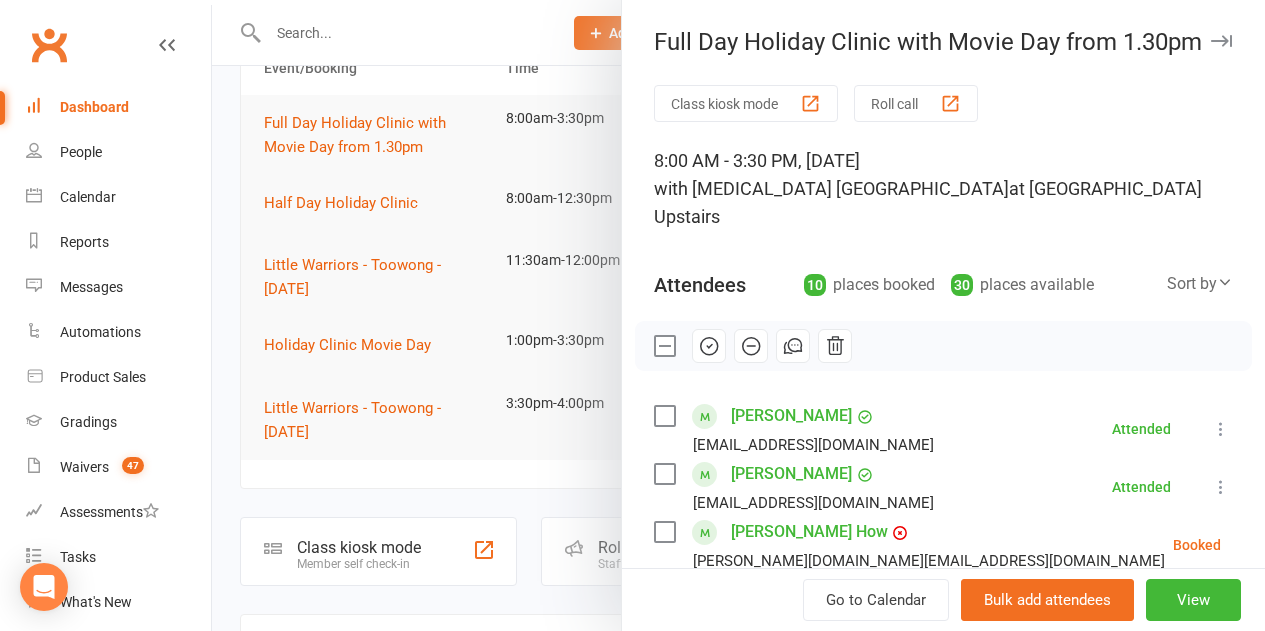 drag, startPoint x: 692, startPoint y: 319, endPoint x: 714, endPoint y: 71, distance: 248.97389 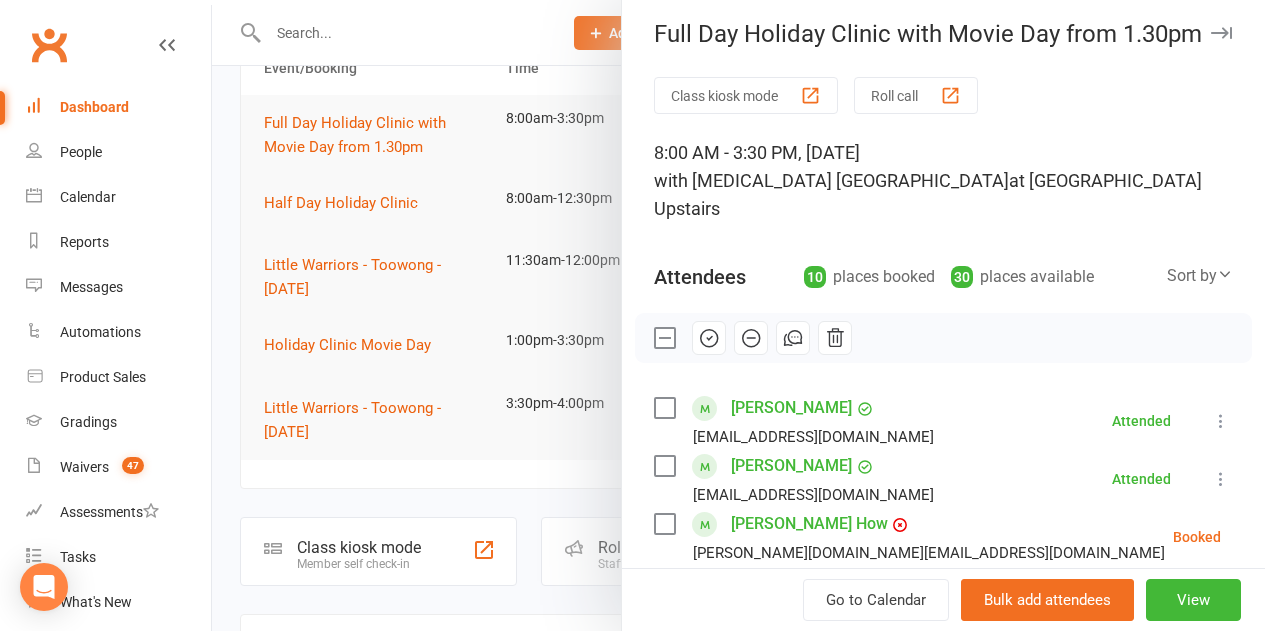 scroll, scrollTop: 0, scrollLeft: 0, axis: both 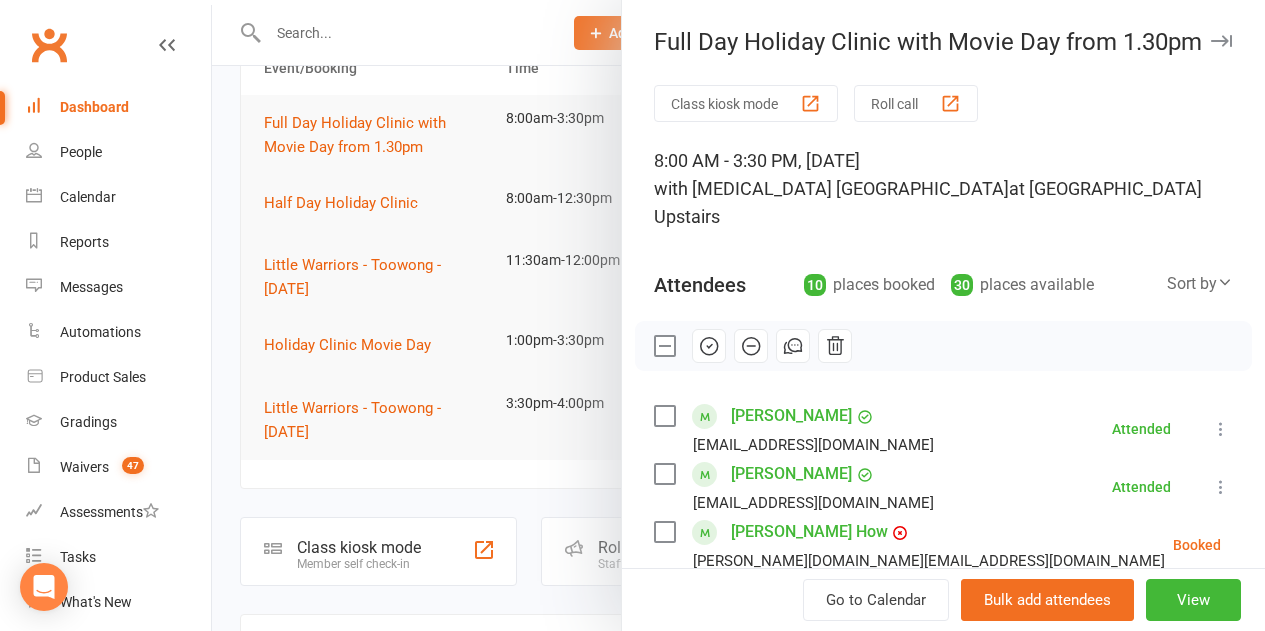 click at bounding box center (664, 346) 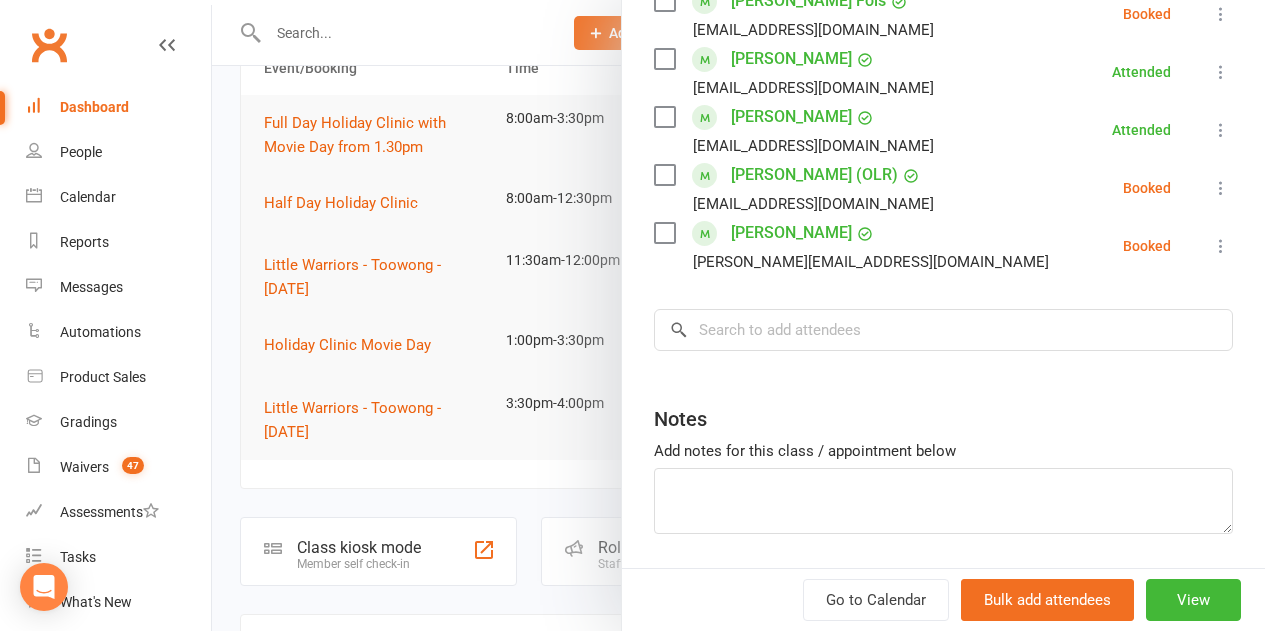 scroll, scrollTop: 743, scrollLeft: 0, axis: vertical 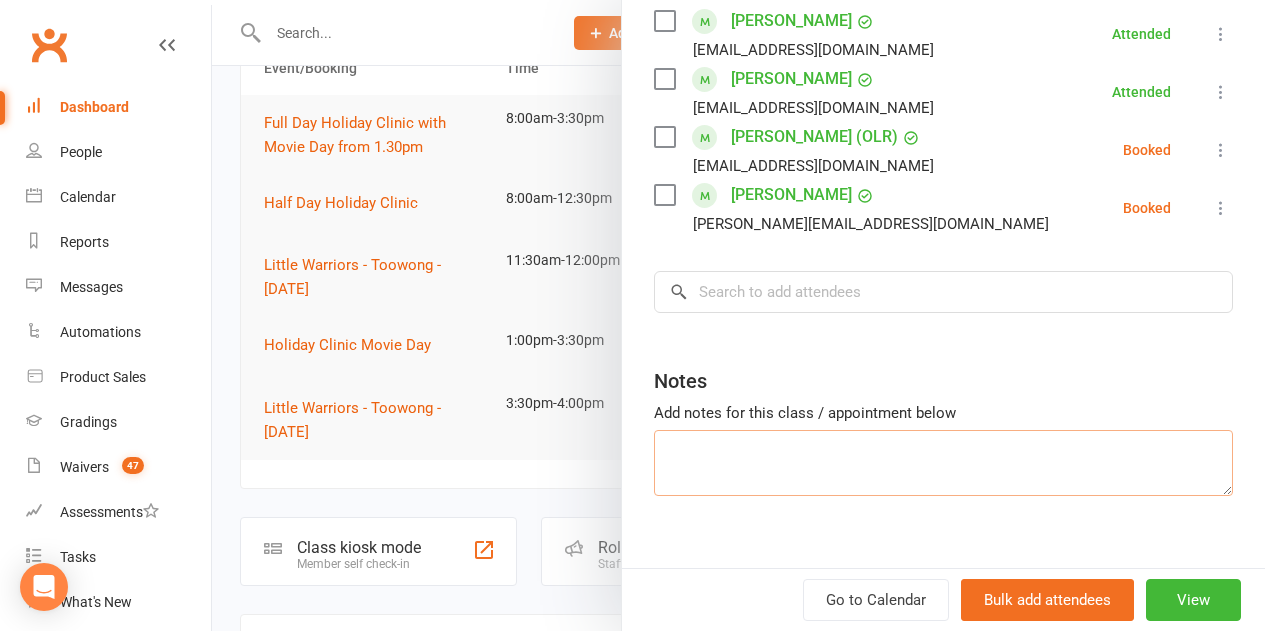 click at bounding box center [943, 463] 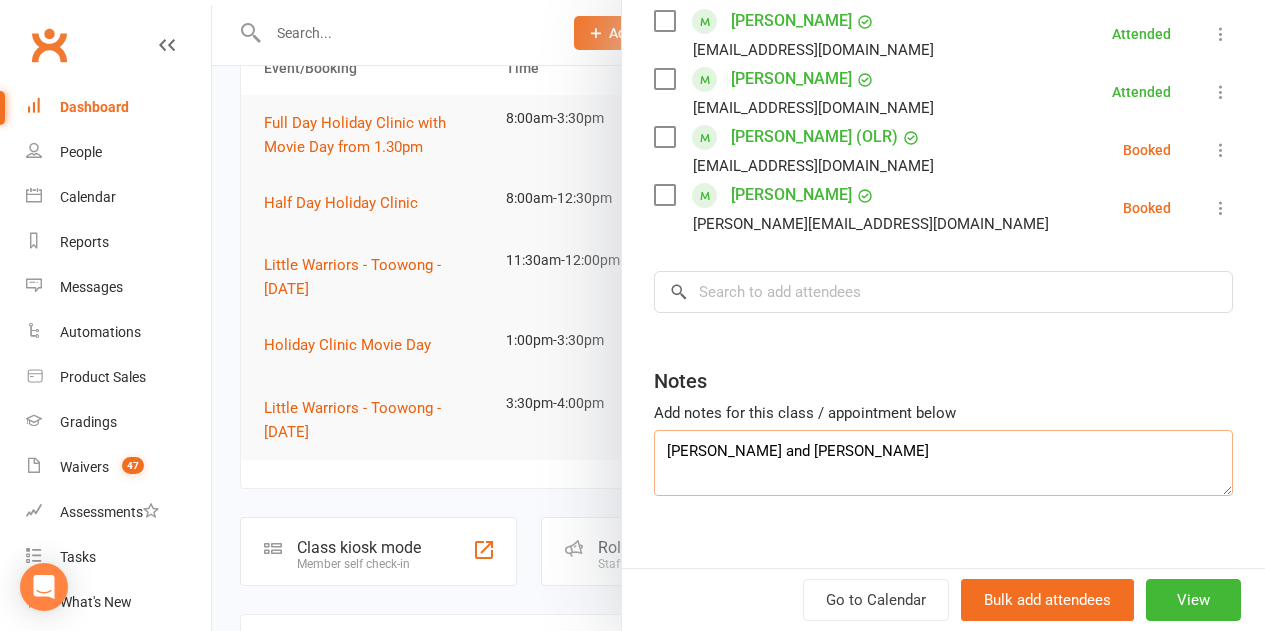 type on "[PERSON_NAME] and [PERSON_NAME]" 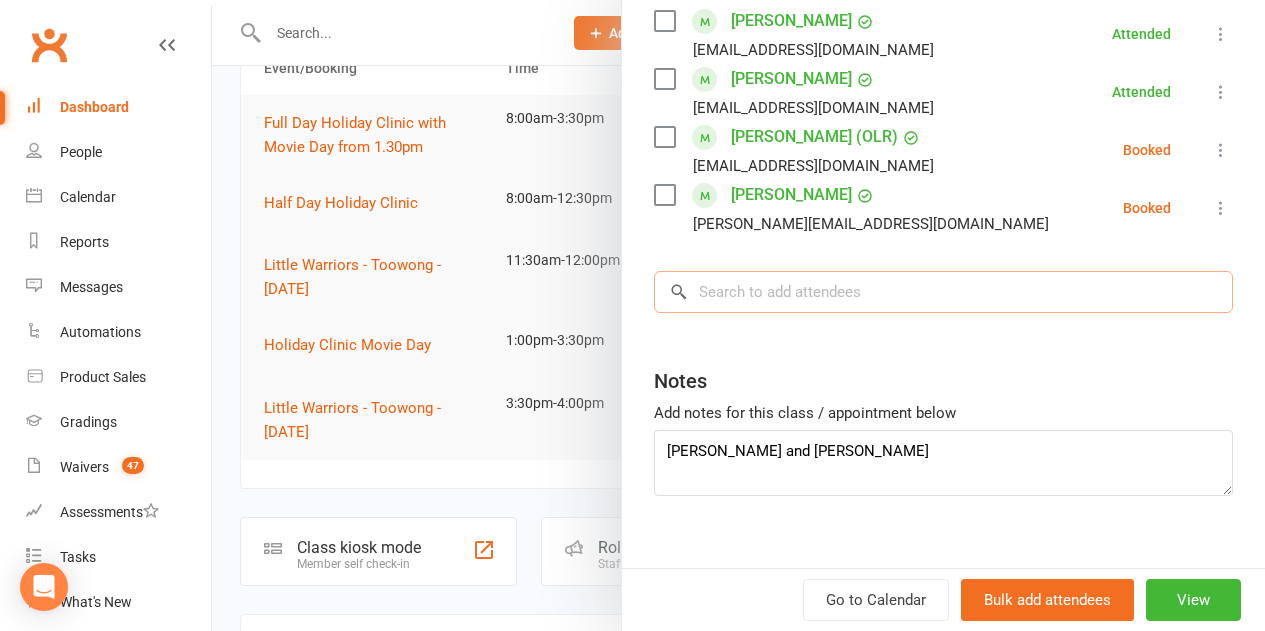 click at bounding box center (943, 292) 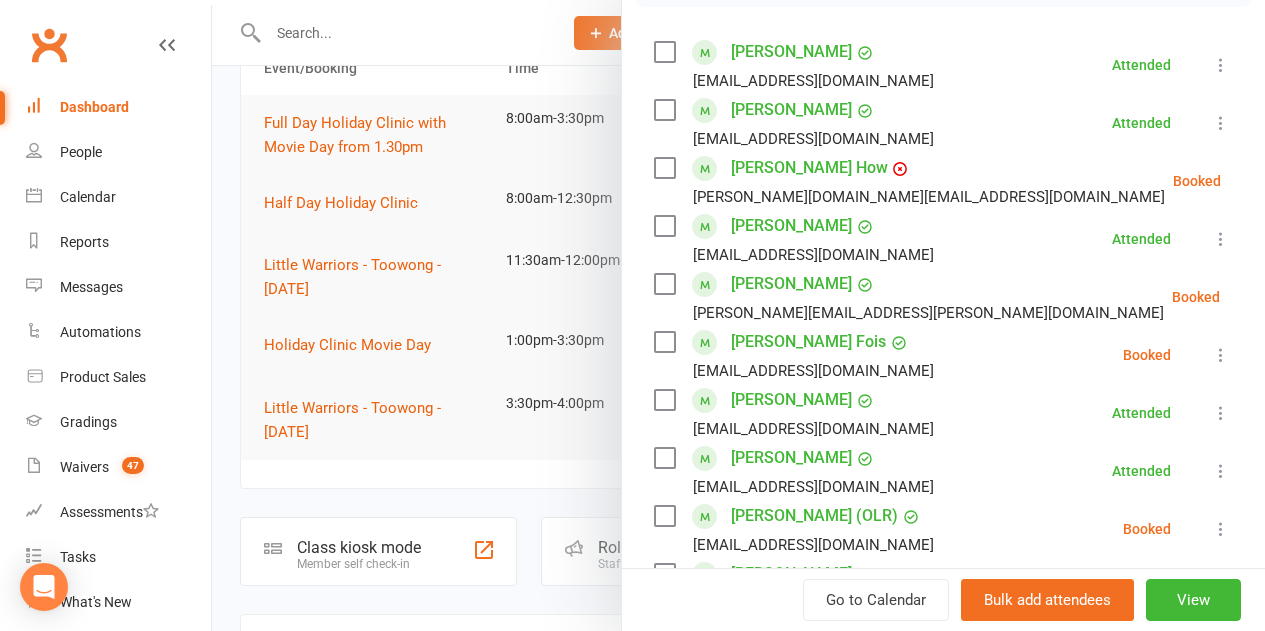 scroll, scrollTop: 143, scrollLeft: 0, axis: vertical 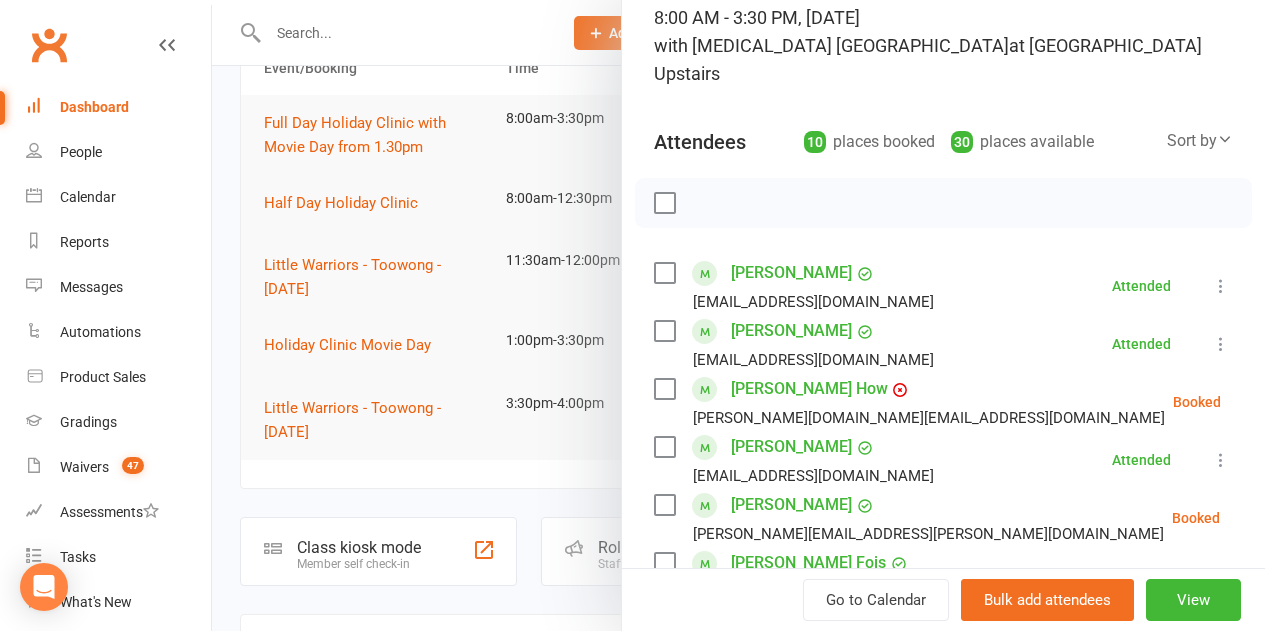 click at bounding box center [738, 315] 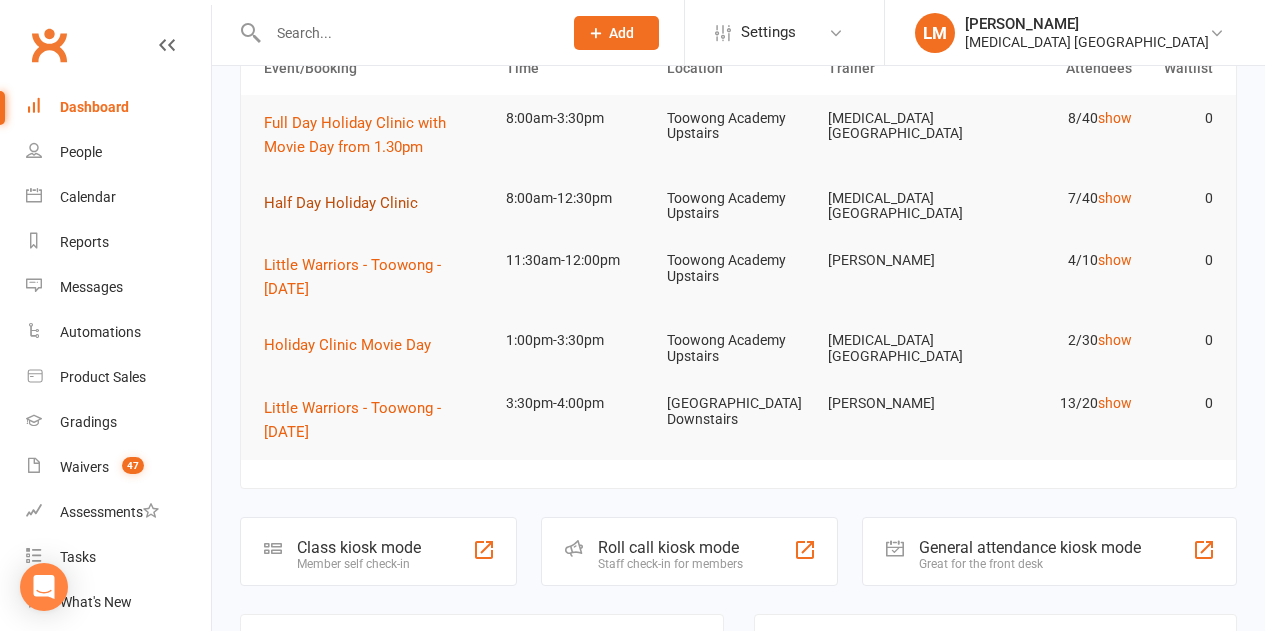 click on "Half Day Holiday Clinic" at bounding box center [341, 203] 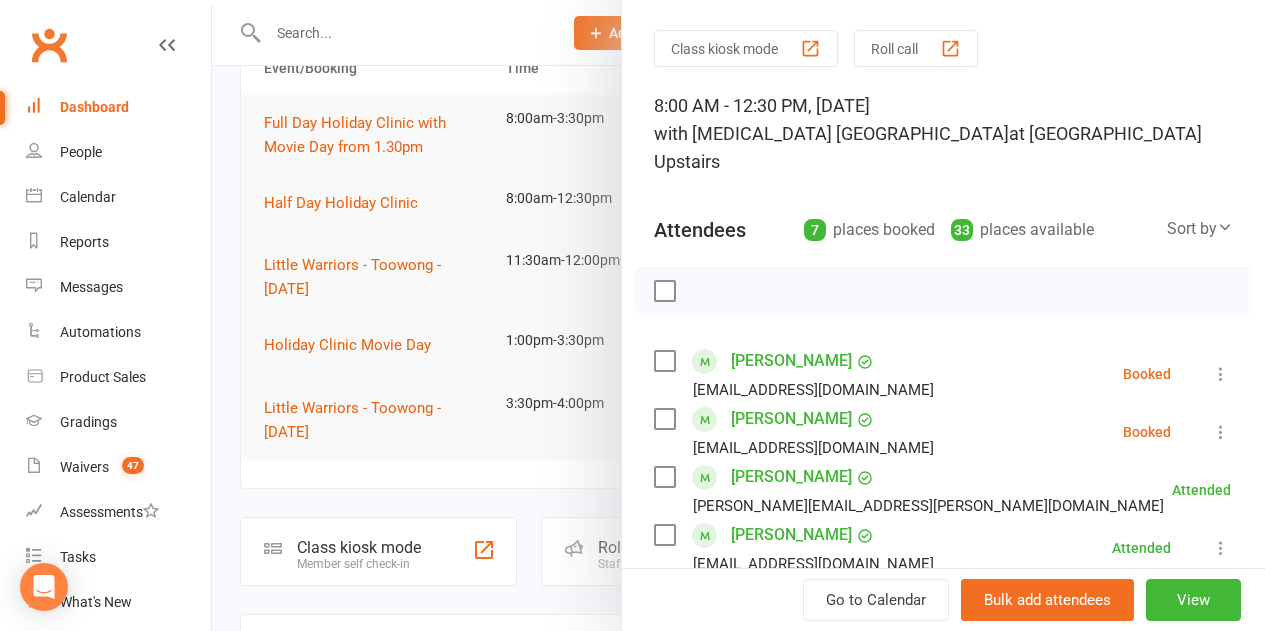 scroll, scrollTop: 200, scrollLeft: 0, axis: vertical 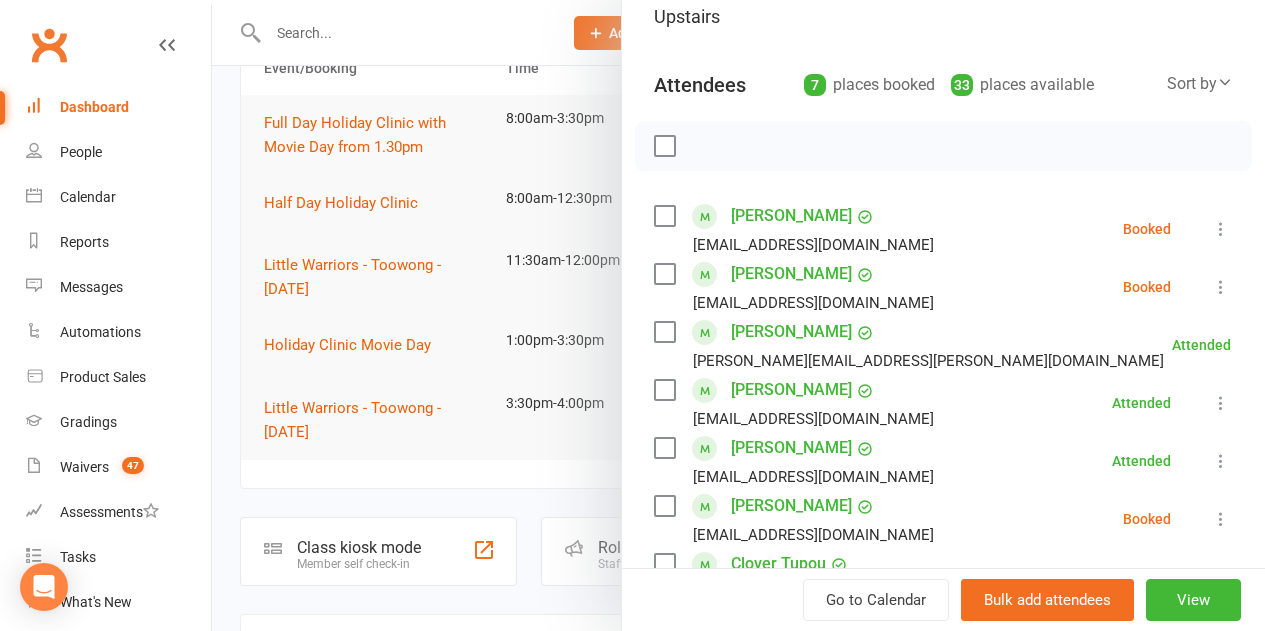 click at bounding box center (664, 216) 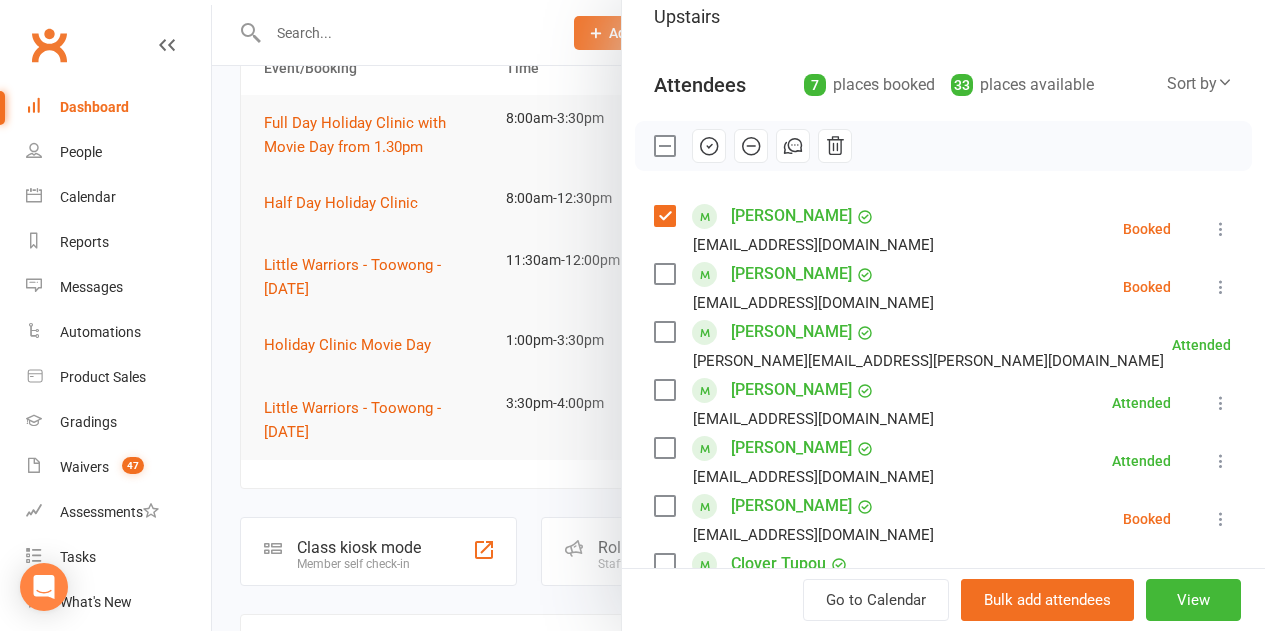 click at bounding box center [664, 274] 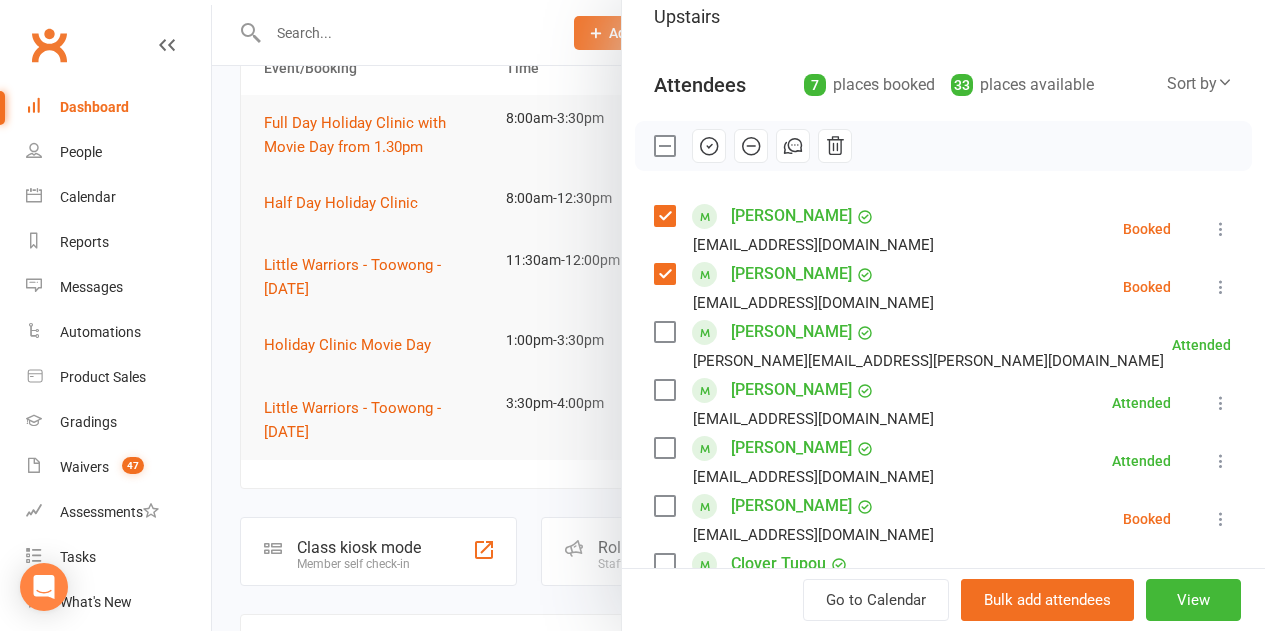 scroll, scrollTop: 400, scrollLeft: 0, axis: vertical 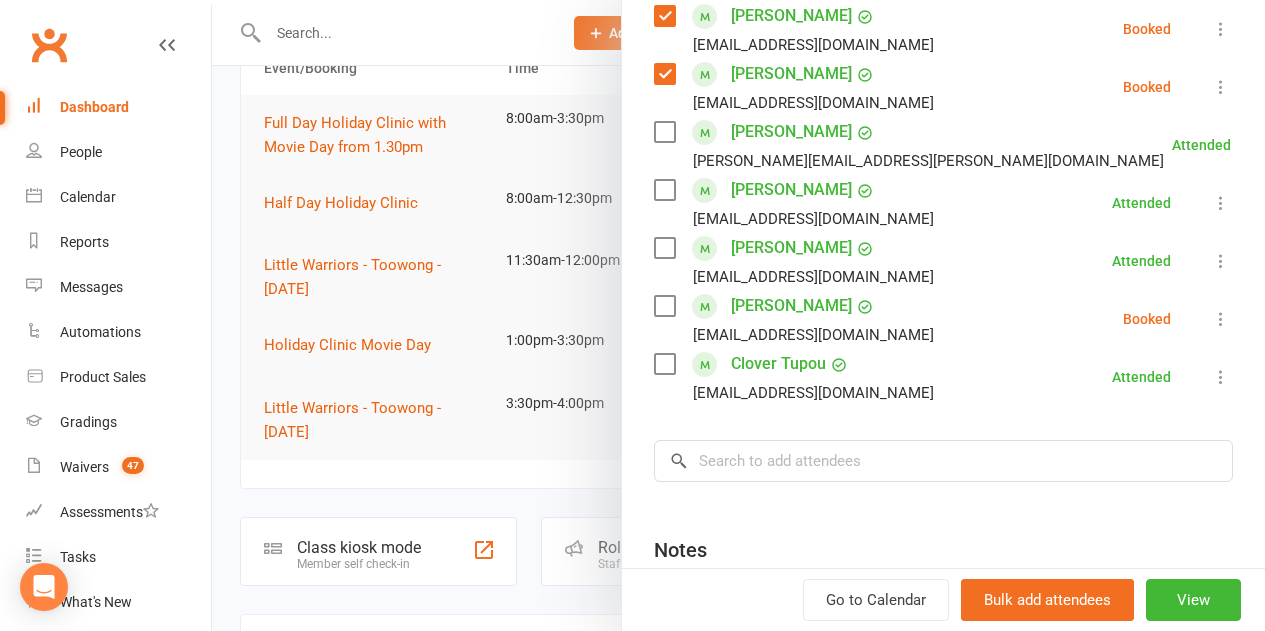 click at bounding box center (664, 306) 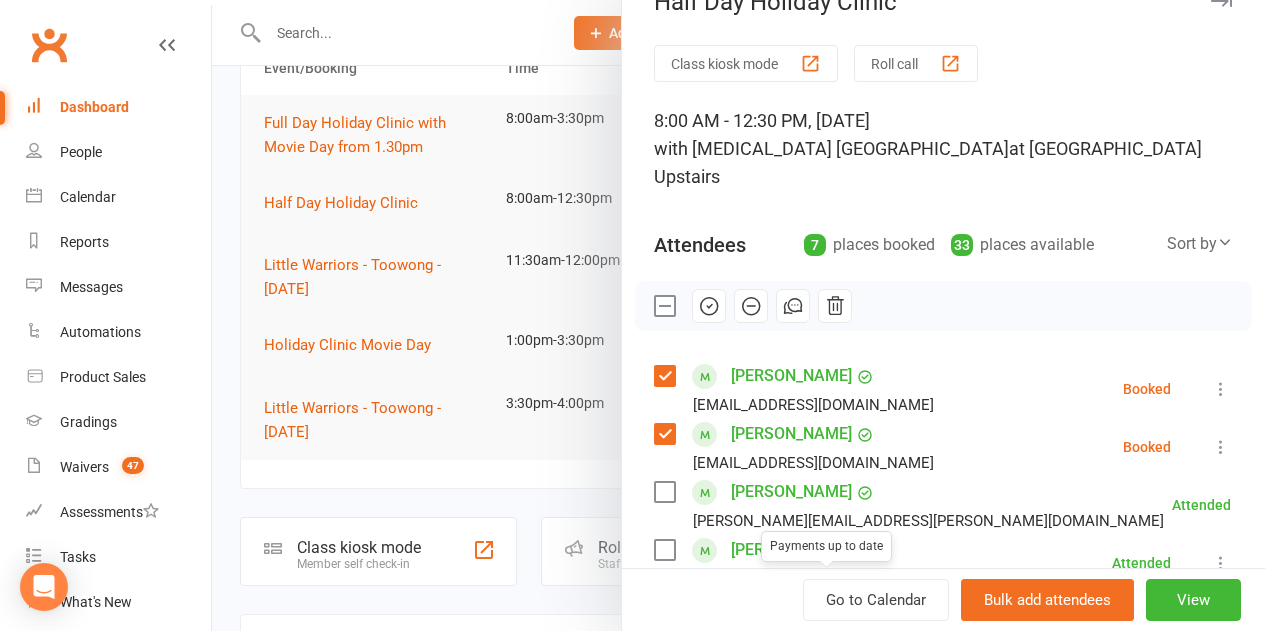 scroll, scrollTop: 0, scrollLeft: 0, axis: both 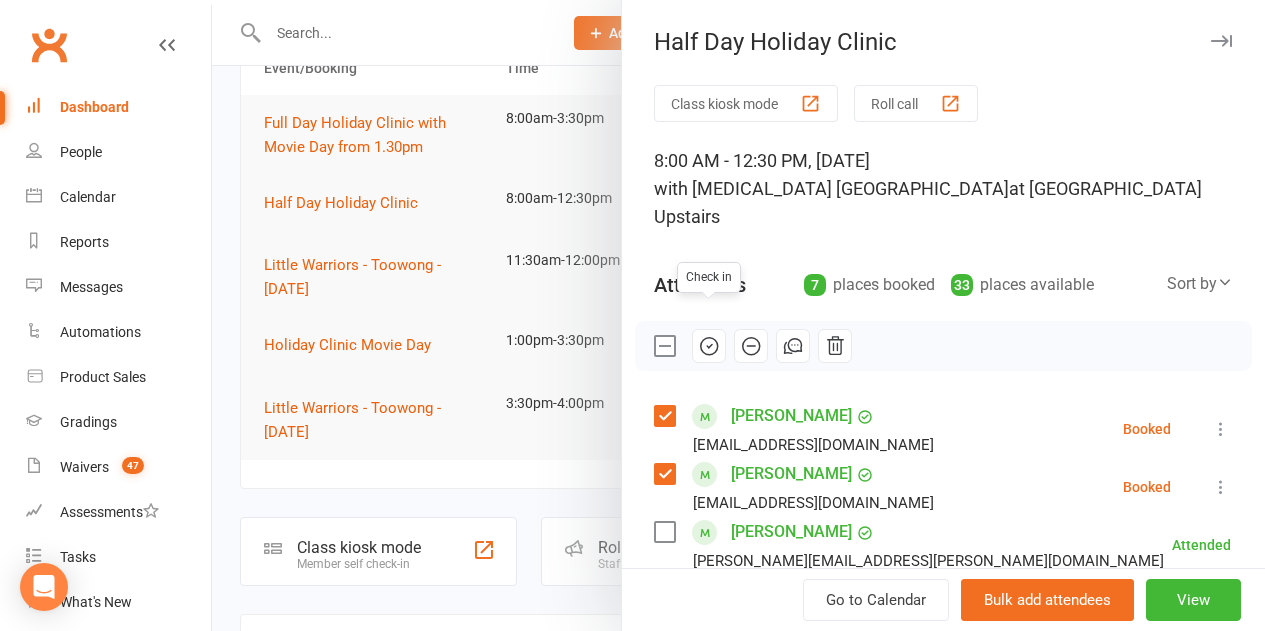 drag, startPoint x: 697, startPoint y: 318, endPoint x: 735, endPoint y: 65, distance: 255.83784 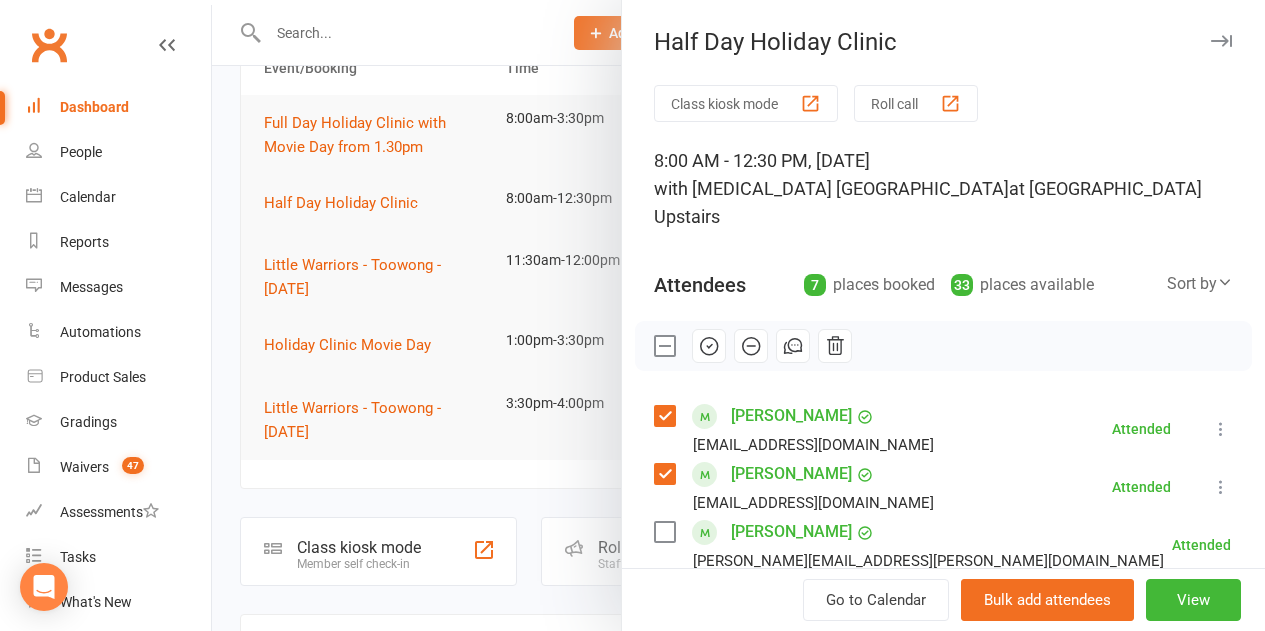 click at bounding box center (664, 346) 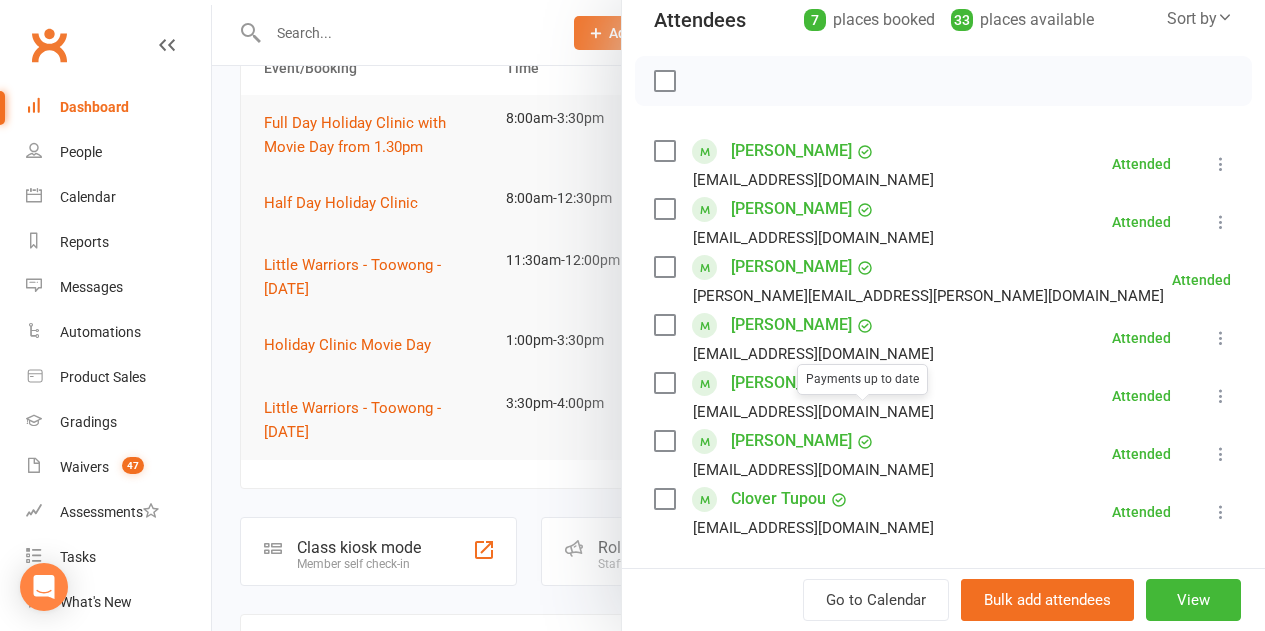 scroll, scrollTop: 300, scrollLeft: 0, axis: vertical 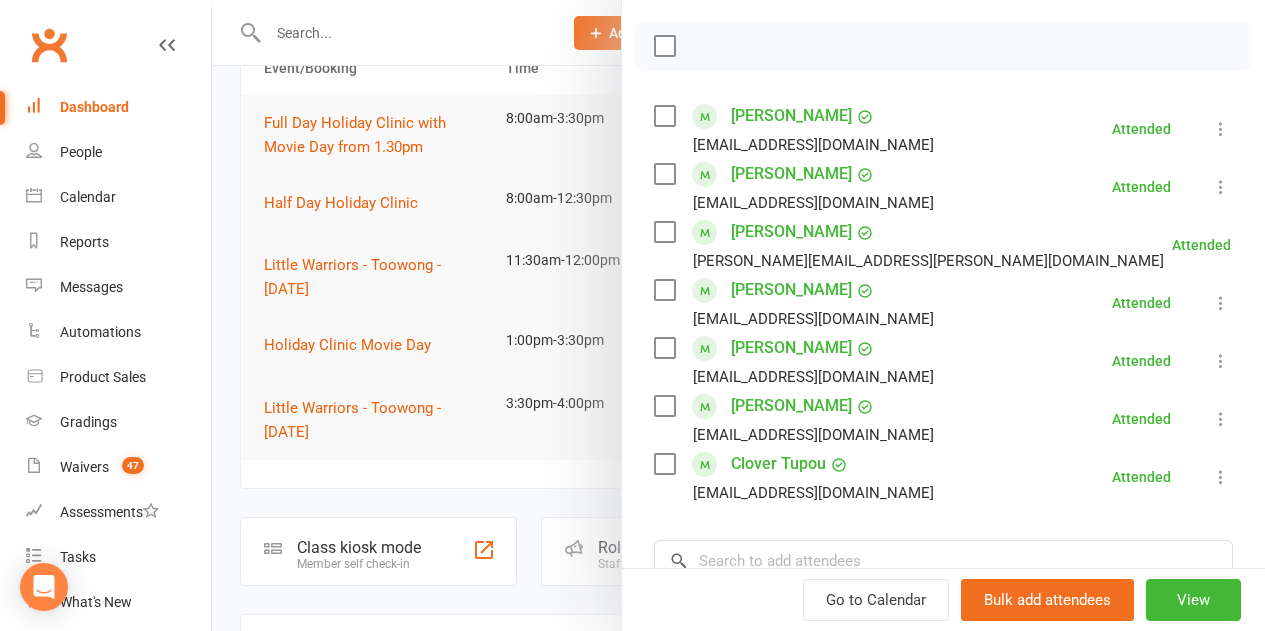 click at bounding box center [738, 315] 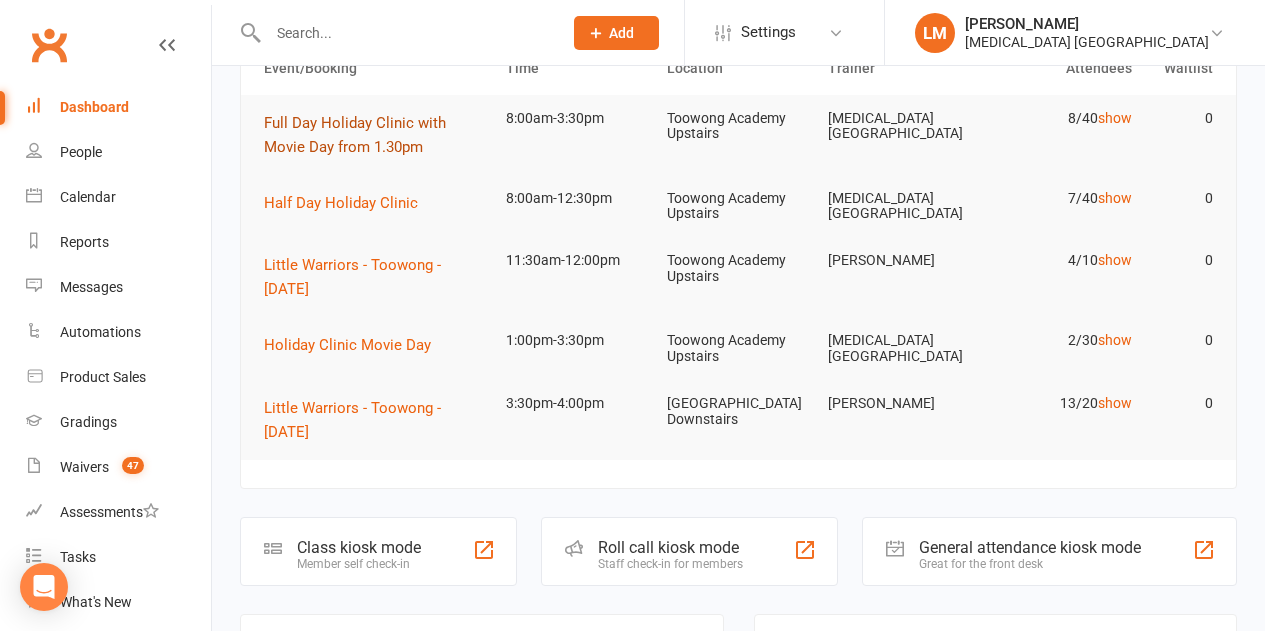 click on "Full Day Holiday Clinic with Movie Day from 1.30pm" at bounding box center [376, 135] 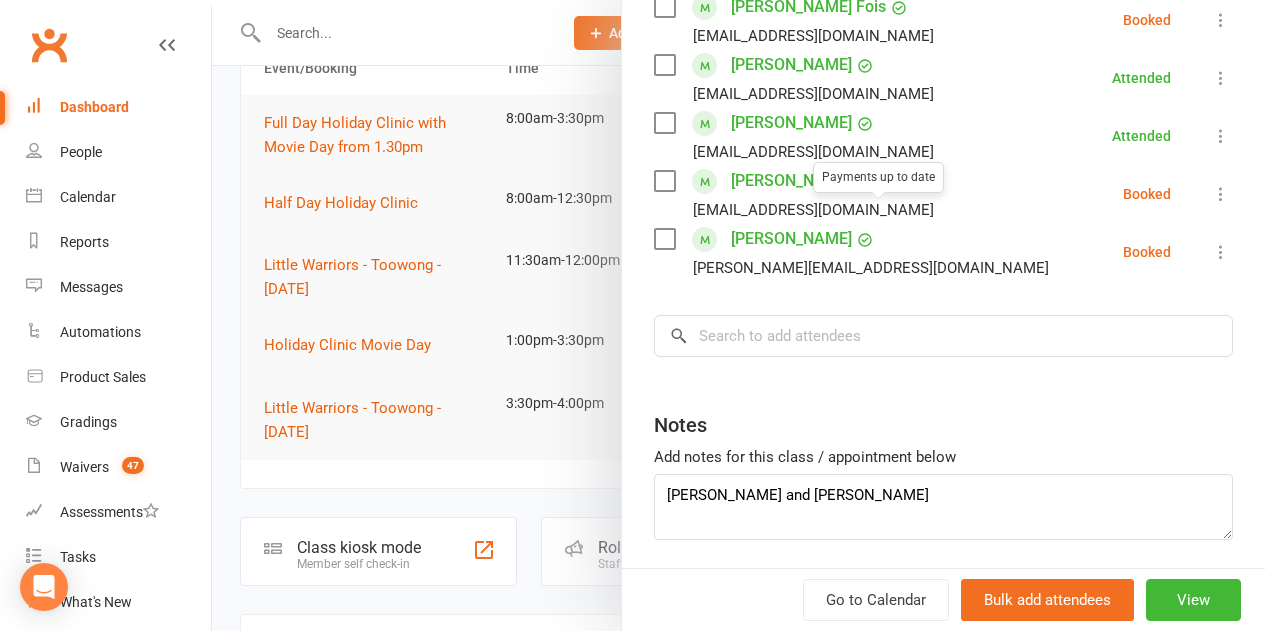 scroll, scrollTop: 743, scrollLeft: 0, axis: vertical 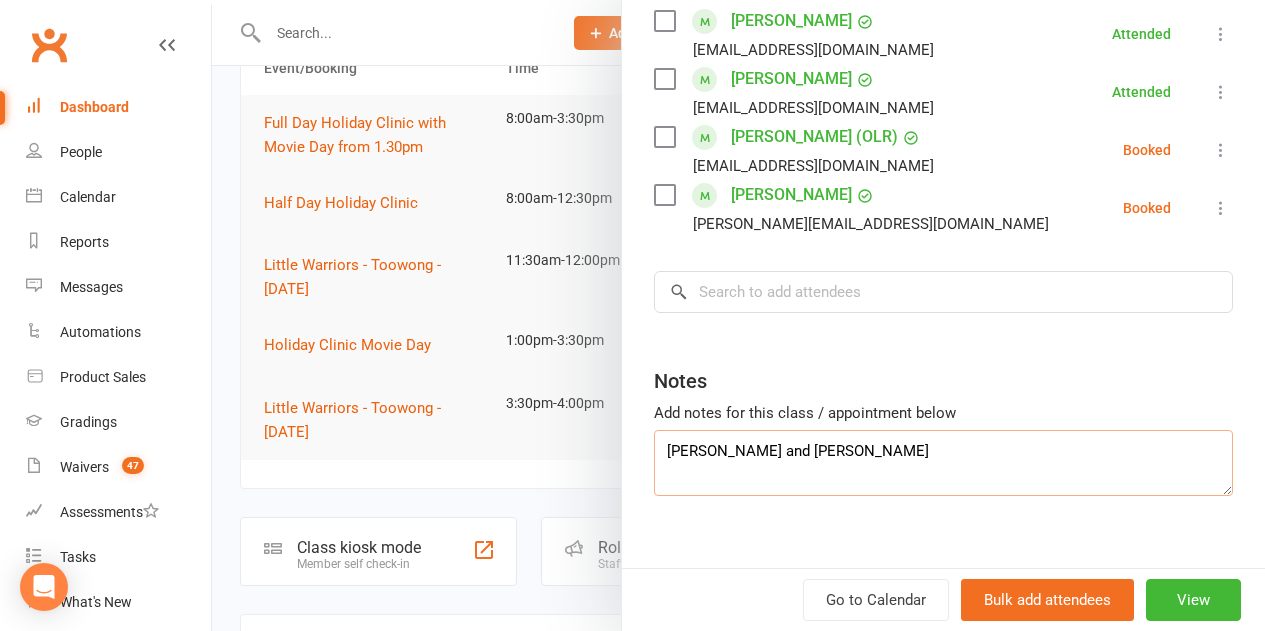 click on "[PERSON_NAME] and [PERSON_NAME]" at bounding box center (943, 463) 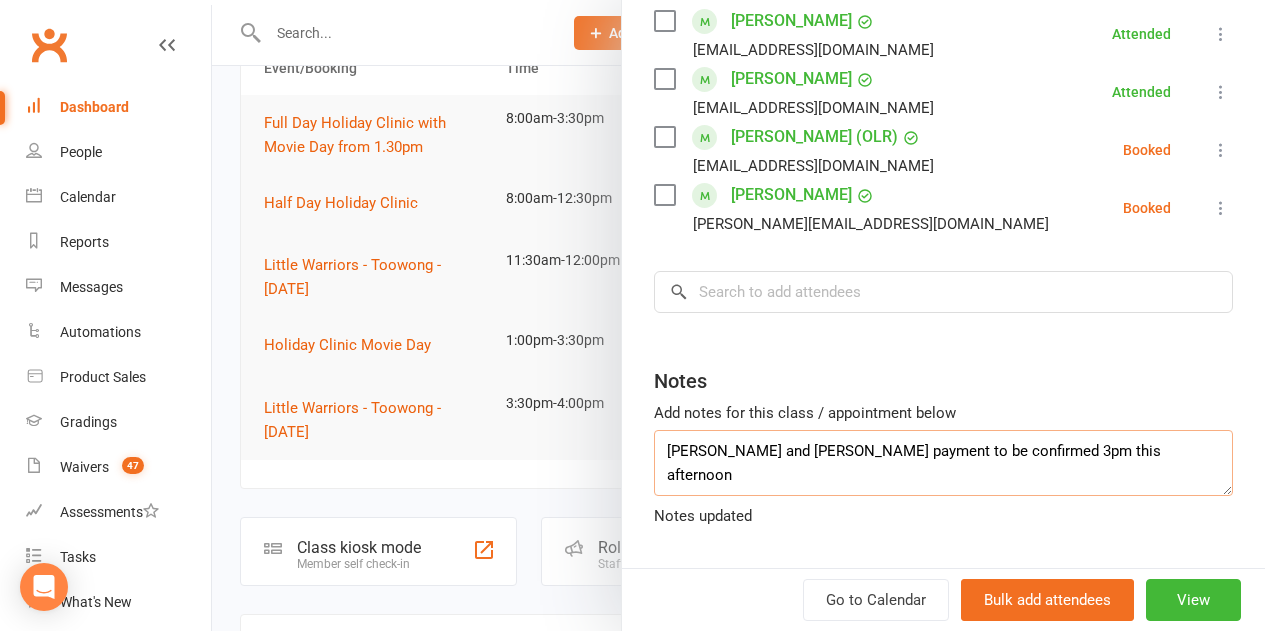 click on "[PERSON_NAME] and [PERSON_NAME] payment to be confirmed 3pm this afternoon" at bounding box center [943, 463] 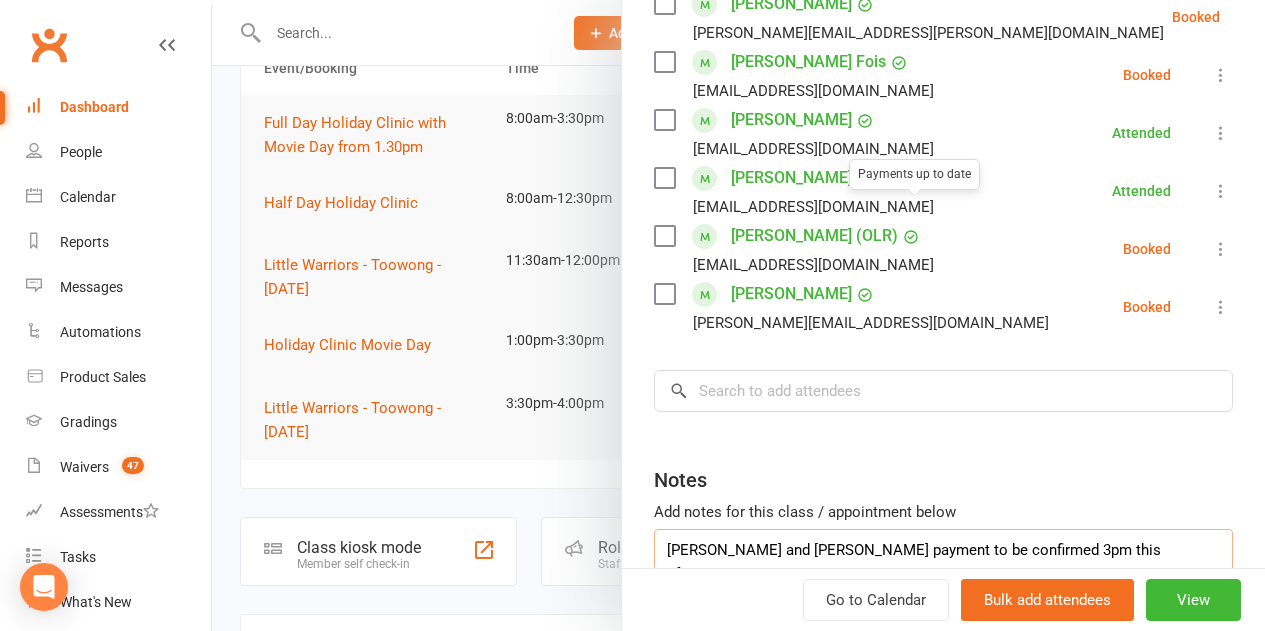 scroll, scrollTop: 643, scrollLeft: 0, axis: vertical 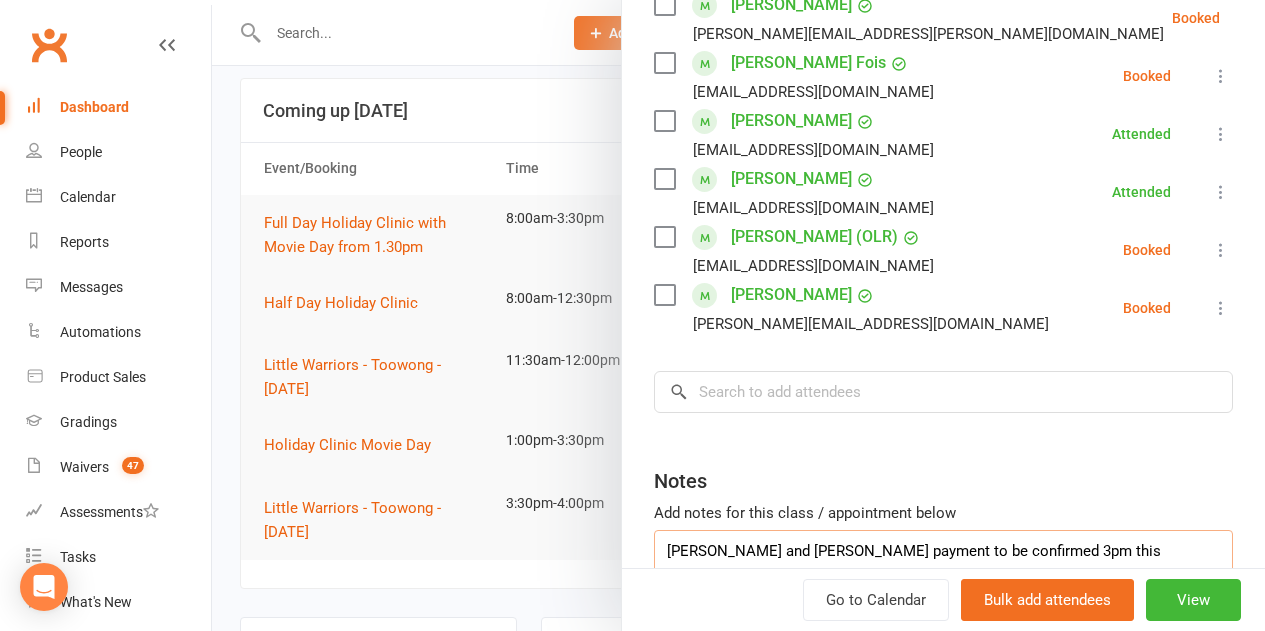 type on "[PERSON_NAME] and [PERSON_NAME] payment to be confirmed 3pm this afternoon." 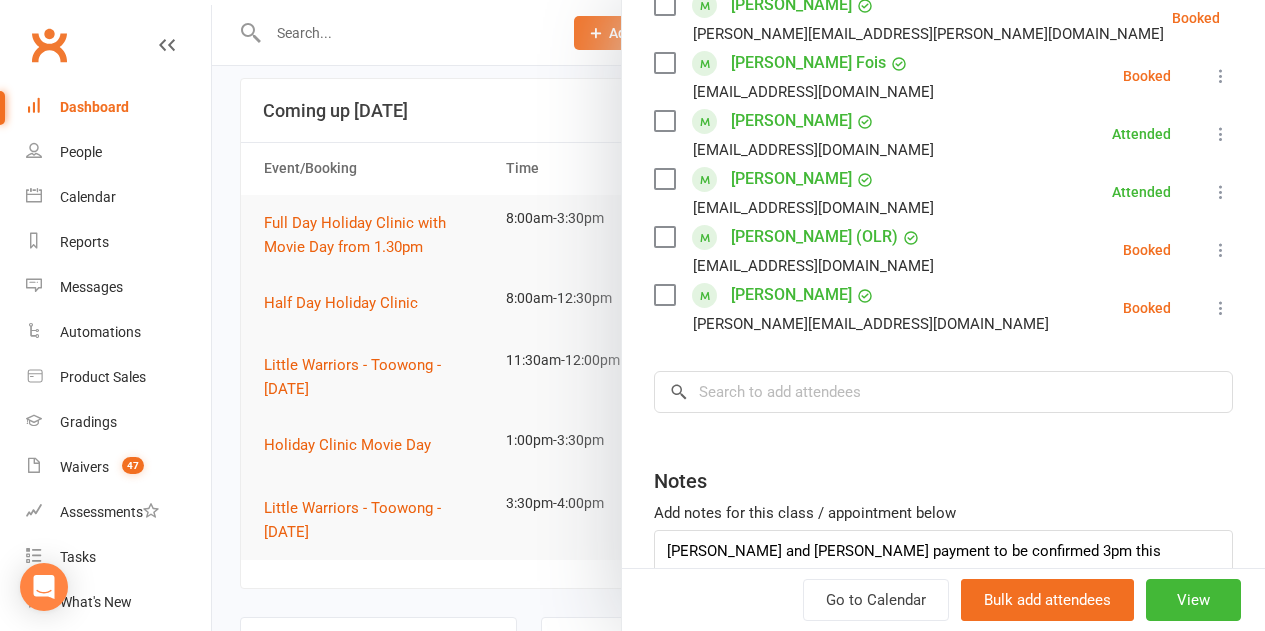 click on "Class kiosk mode  Roll call  8:00 AM - 3:30 PM, [DATE] with [MEDICAL_DATA] Queensland  at  [GEOGRAPHIC_DATA] Upstairs  Attendees  10  places booked 30  places available Sort by  Last name  First name  Booking created    [PERSON_NAME]  [PERSON_NAME][EMAIL_ADDRESS][DOMAIN_NAME] Attended More info  Remove  Mark absent  Undo check-in  Send message  All bookings for series    [PERSON_NAME]  [EMAIL_ADDRESS][DOMAIN_NAME] Attended More info  Remove  Mark absent  Undo check-in  Send message  All bookings for series    [PERSON_NAME] How  [PERSON_NAME][DOMAIN_NAME][EMAIL_ADDRESS][DOMAIN_NAME] Booked More info  Remove  Check in  Mark absent  Send message  All bookings for series    Danoush Jazan  [EMAIL_ADDRESS][PERSON_NAME][DOMAIN_NAME] Attended More info  Remove  Mark absent  Undo check-in  Send message  All bookings for series    [PERSON_NAME]  [PERSON_NAME][EMAIL_ADDRESS][PERSON_NAME][DOMAIN_NAME] Booked More info  Remove  Check in  Mark absent  Send message  All bookings for series    [PERSON_NAME] Fois  [EMAIL_ADDRESS][DOMAIN_NAME] Booked More info  Remove  Check in  Mark absent  Send message  All bookings for series    [PERSON_NAME]" at bounding box center (943, 69) 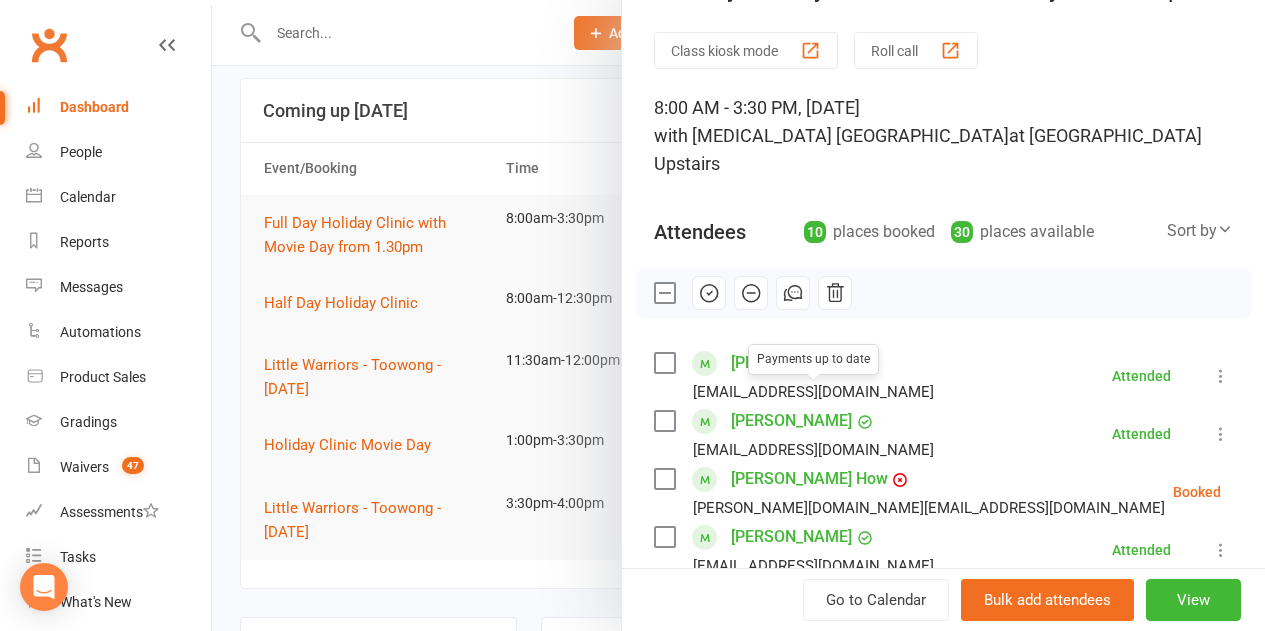 scroll, scrollTop: 43, scrollLeft: 0, axis: vertical 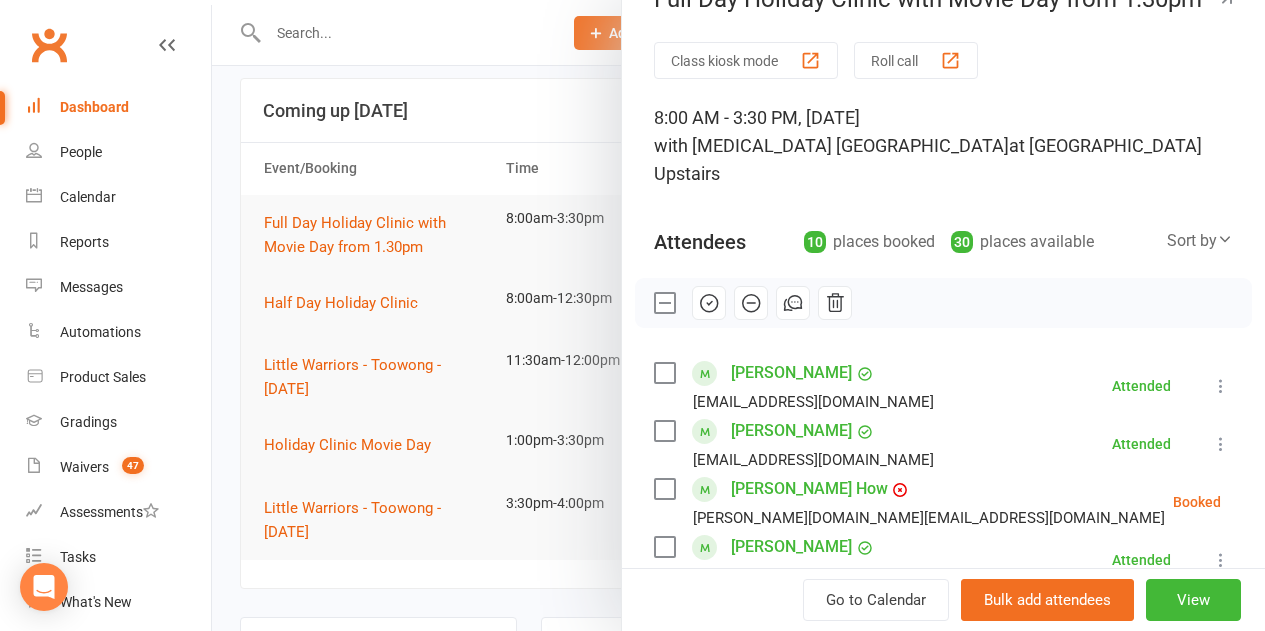 drag, startPoint x: 700, startPoint y: 282, endPoint x: 724, endPoint y: 73, distance: 210.37347 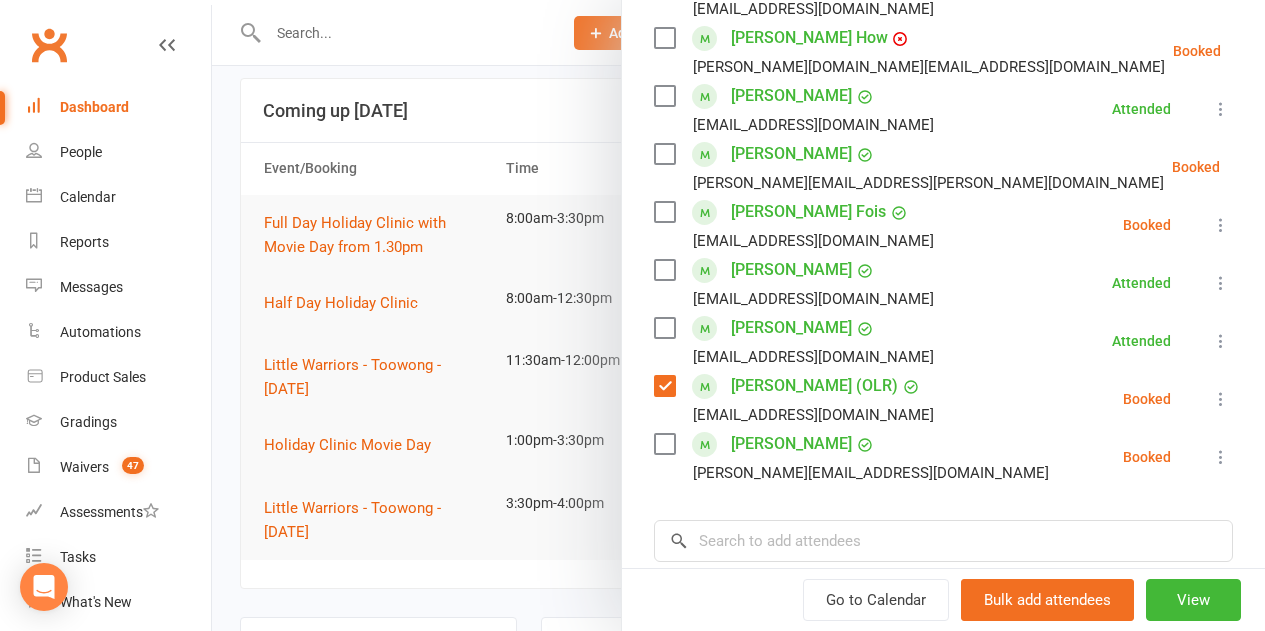 scroll, scrollTop: 643, scrollLeft: 0, axis: vertical 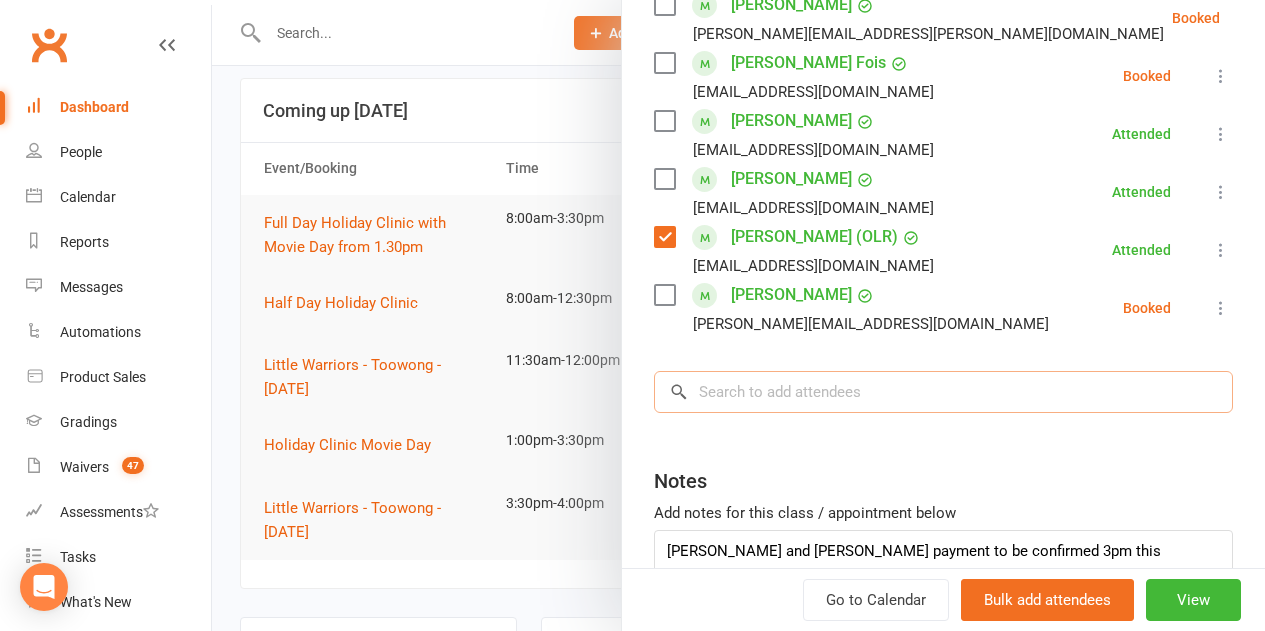 click at bounding box center (943, 392) 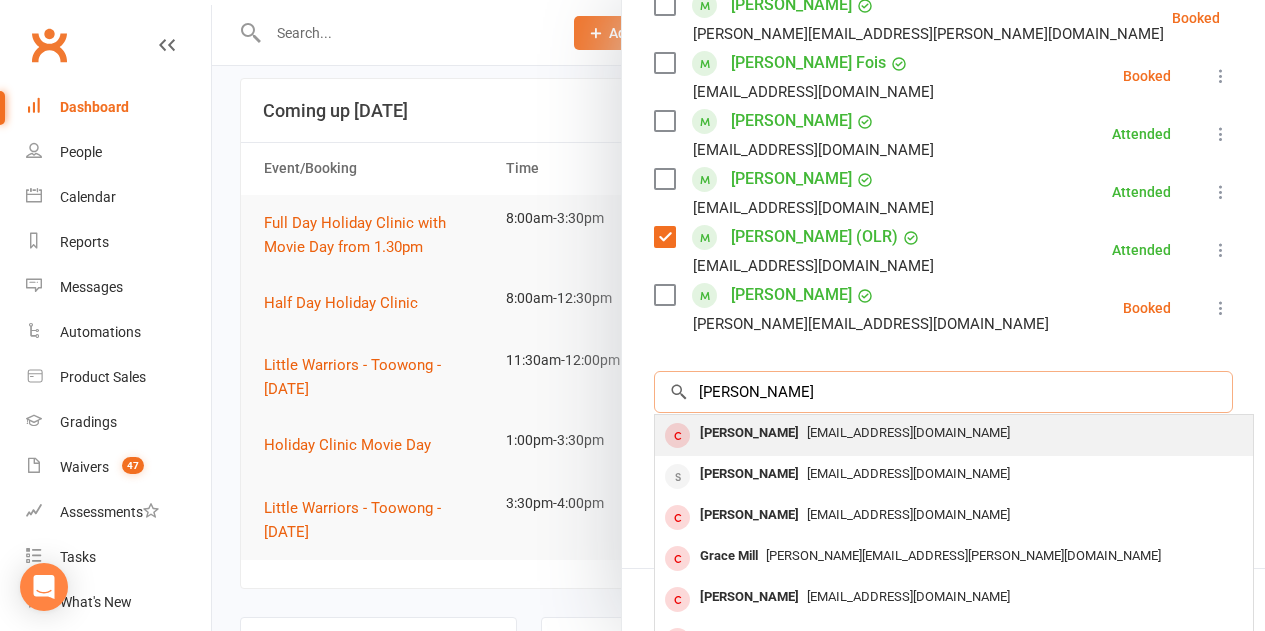 type on "[PERSON_NAME]" 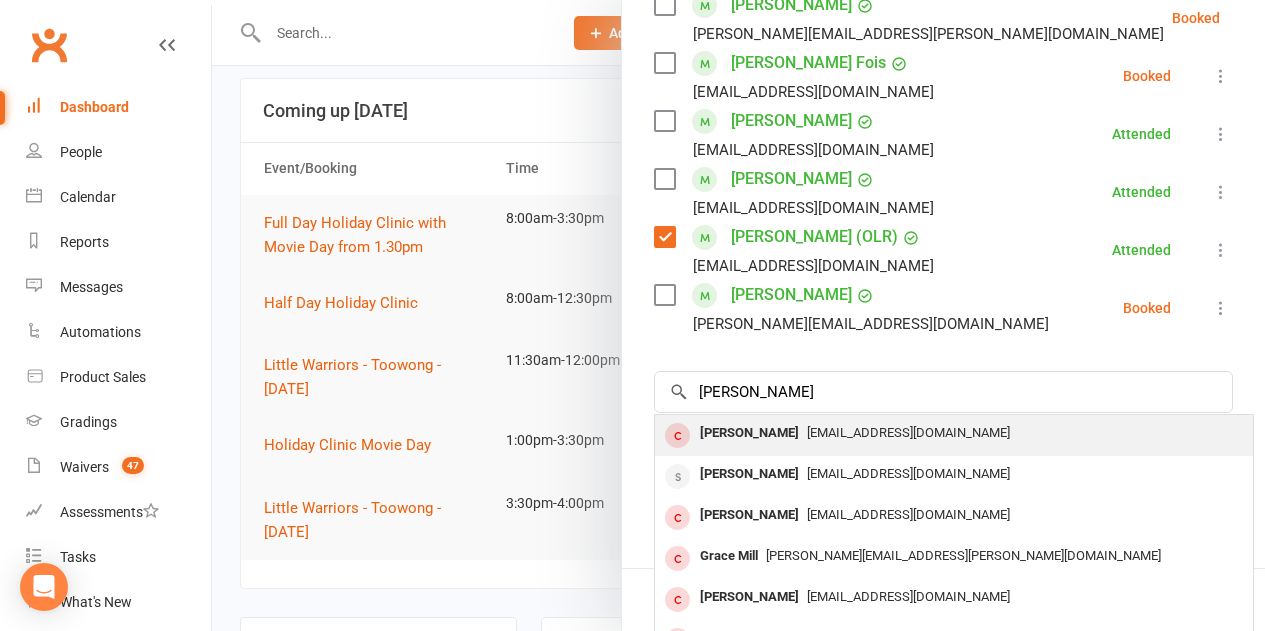 click on "[PERSON_NAME]" at bounding box center [749, 433] 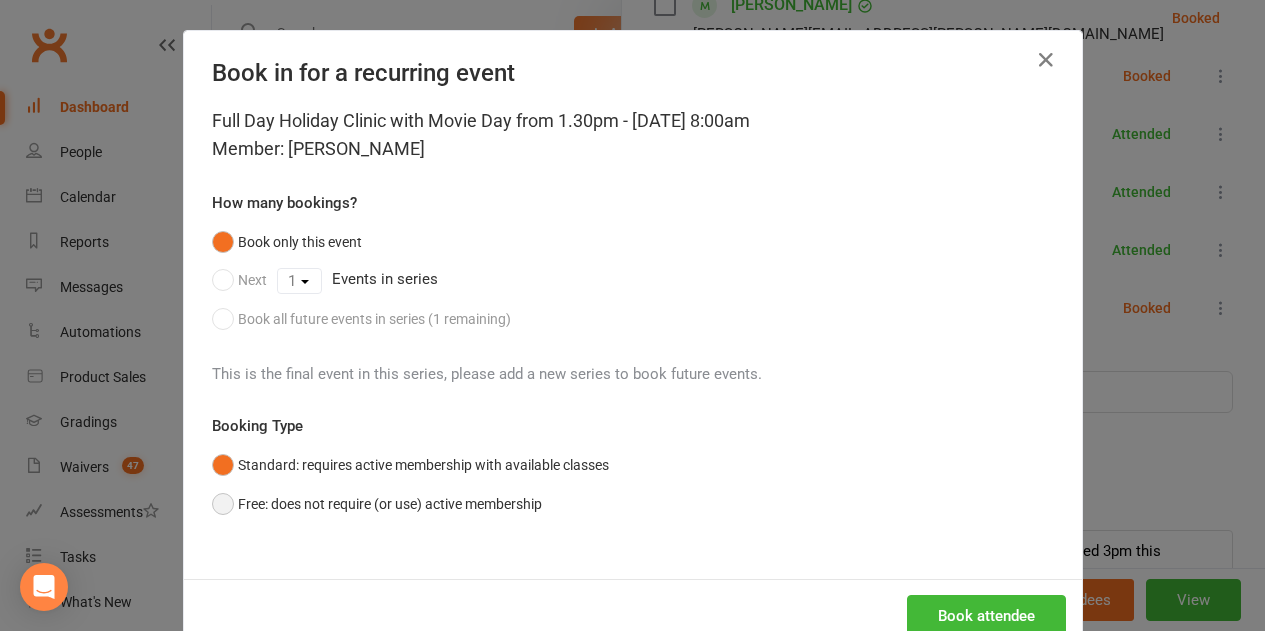 click on "Free: does not require (or use) active membership" at bounding box center [377, 504] 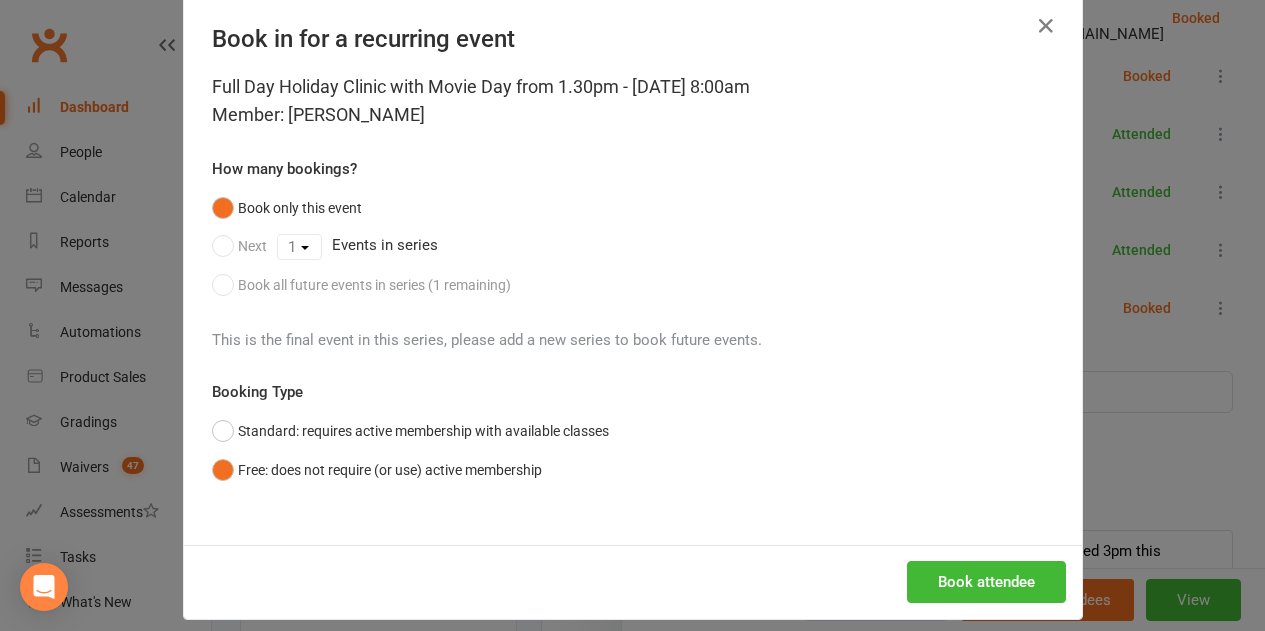 scroll, scrollTop: 53, scrollLeft: 0, axis: vertical 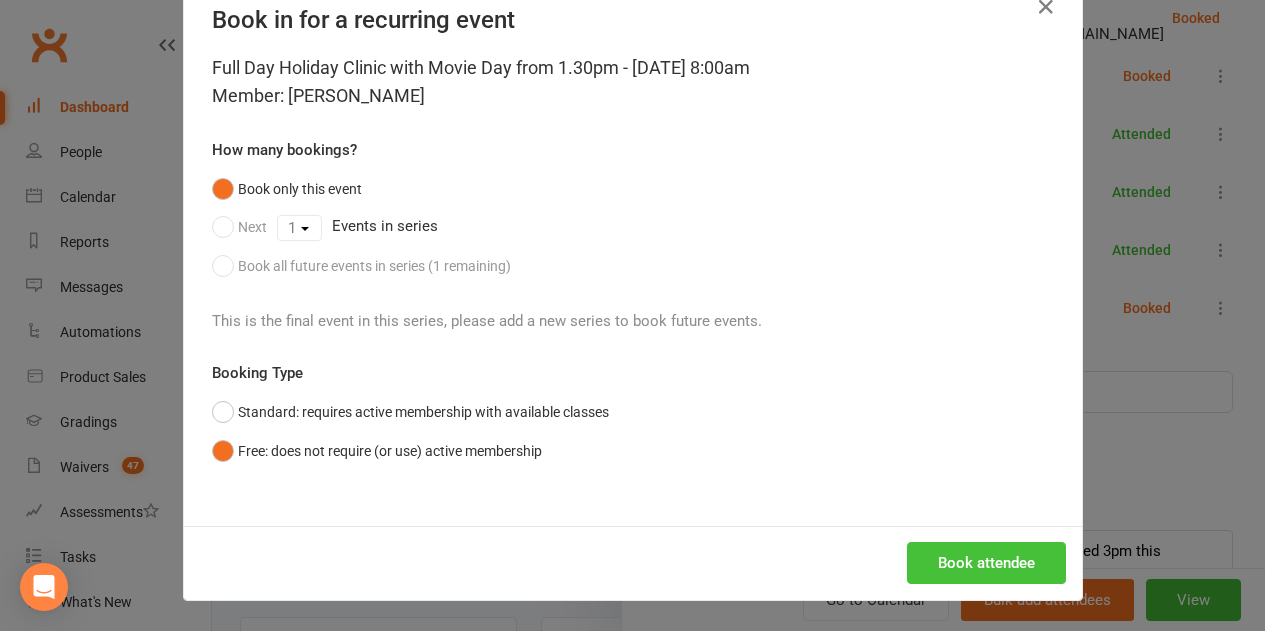 click on "Book attendee" at bounding box center (986, 563) 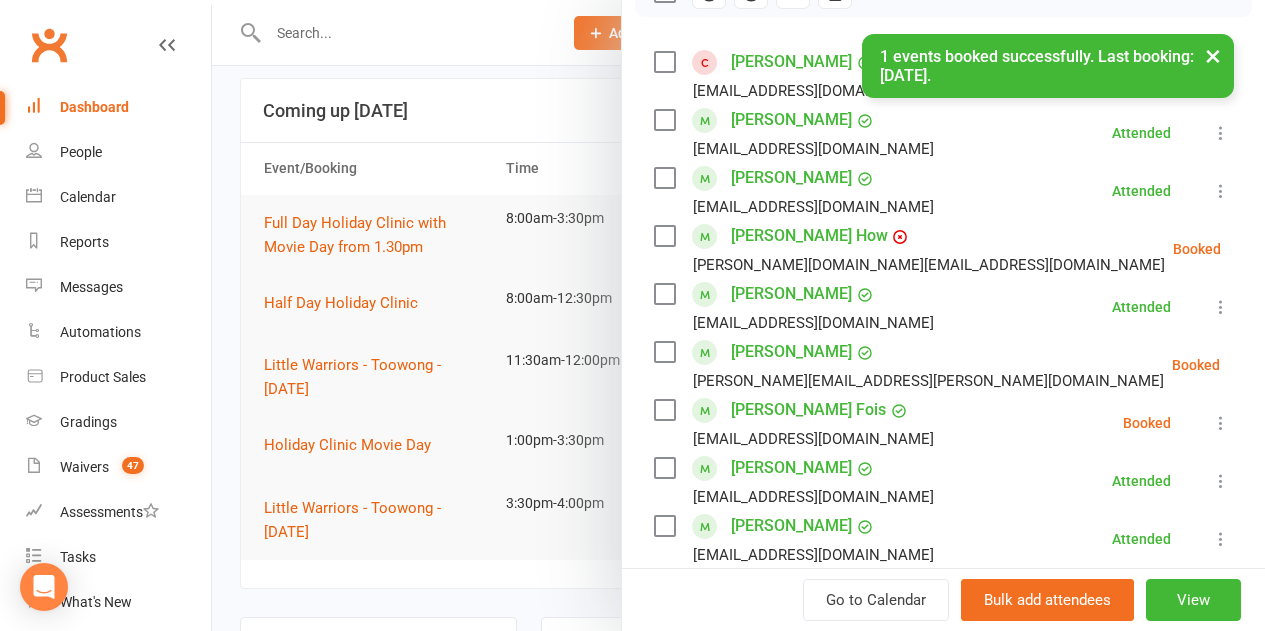 scroll, scrollTop: 301, scrollLeft: 0, axis: vertical 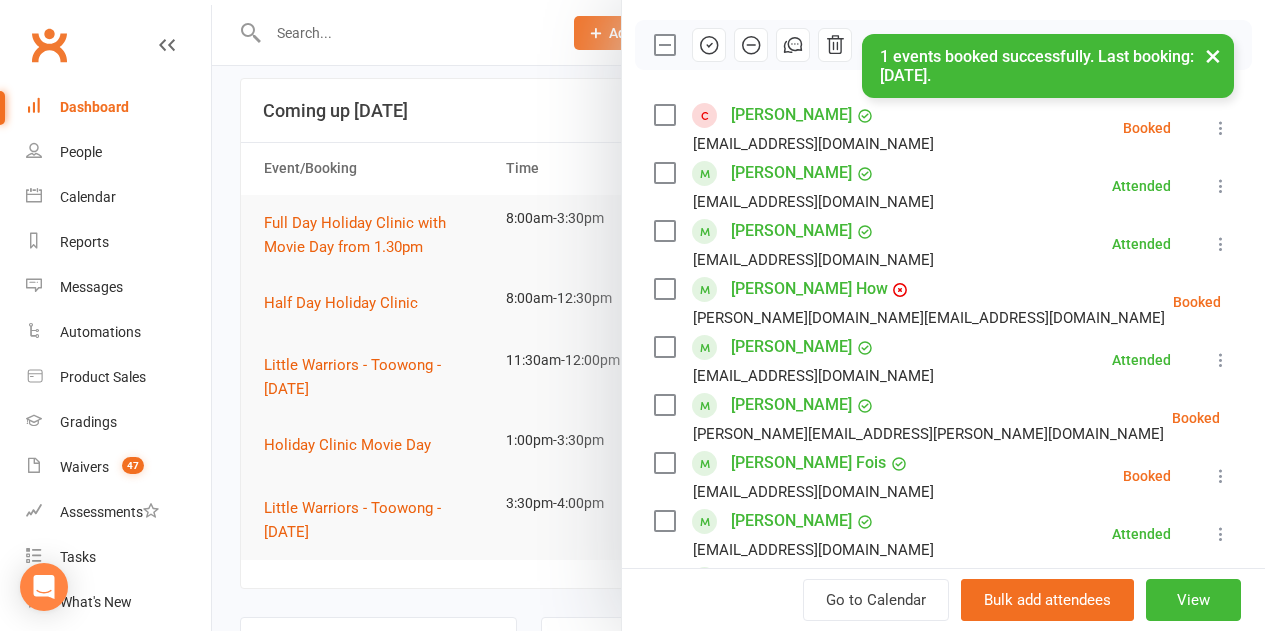 click on "× 1 events booked successfully. Last booking: [DATE]." at bounding box center [619, 34] 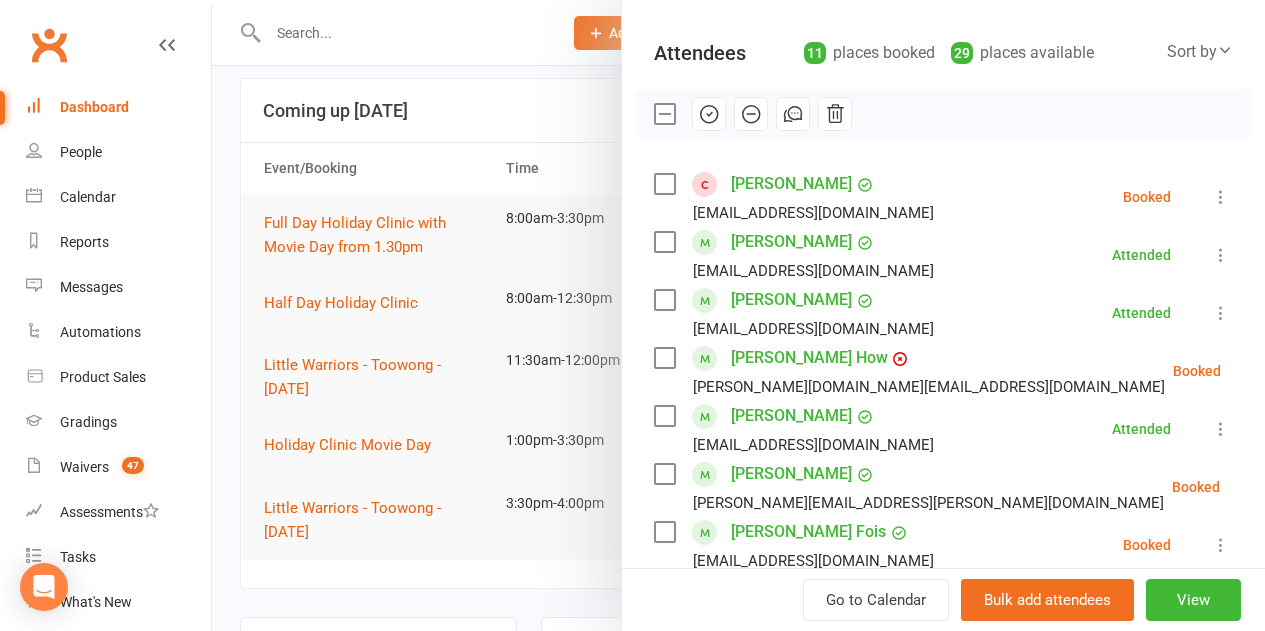 scroll, scrollTop: 201, scrollLeft: 0, axis: vertical 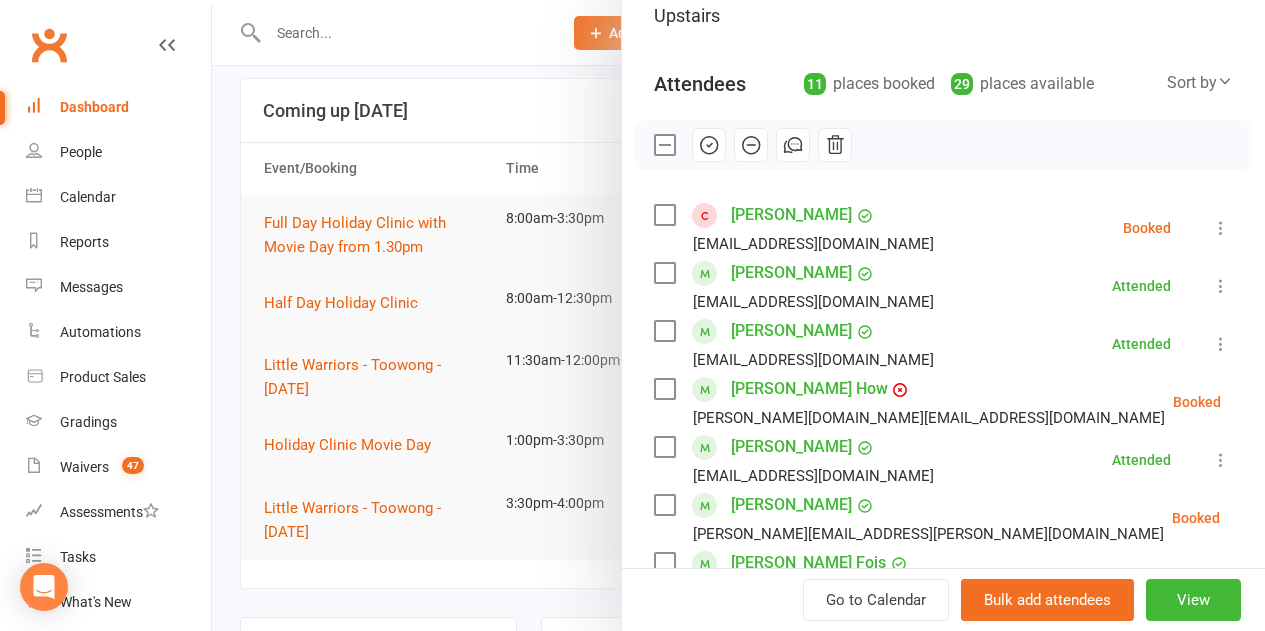 click at bounding box center (664, 215) 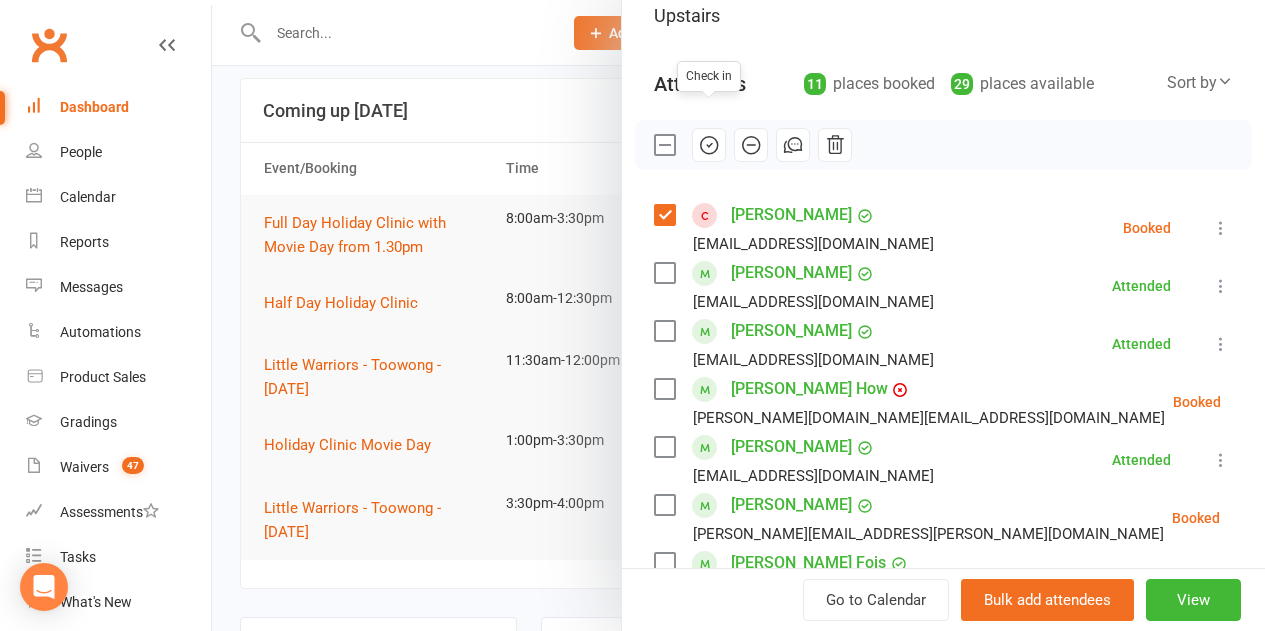 click 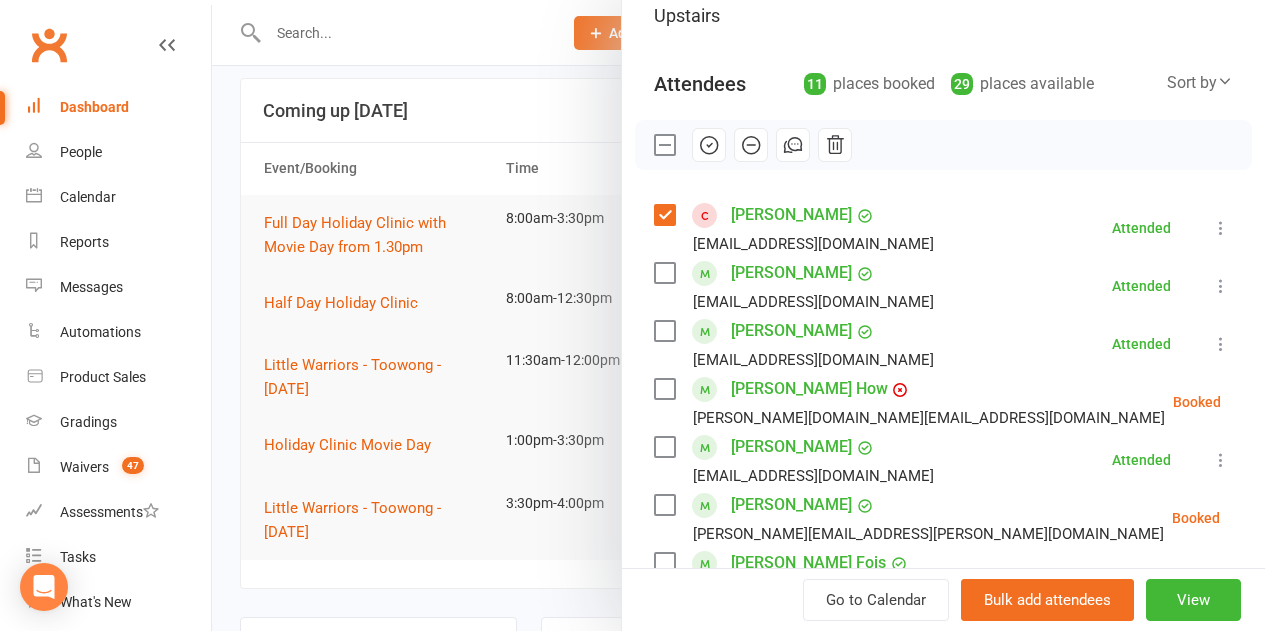 click at bounding box center [664, 389] 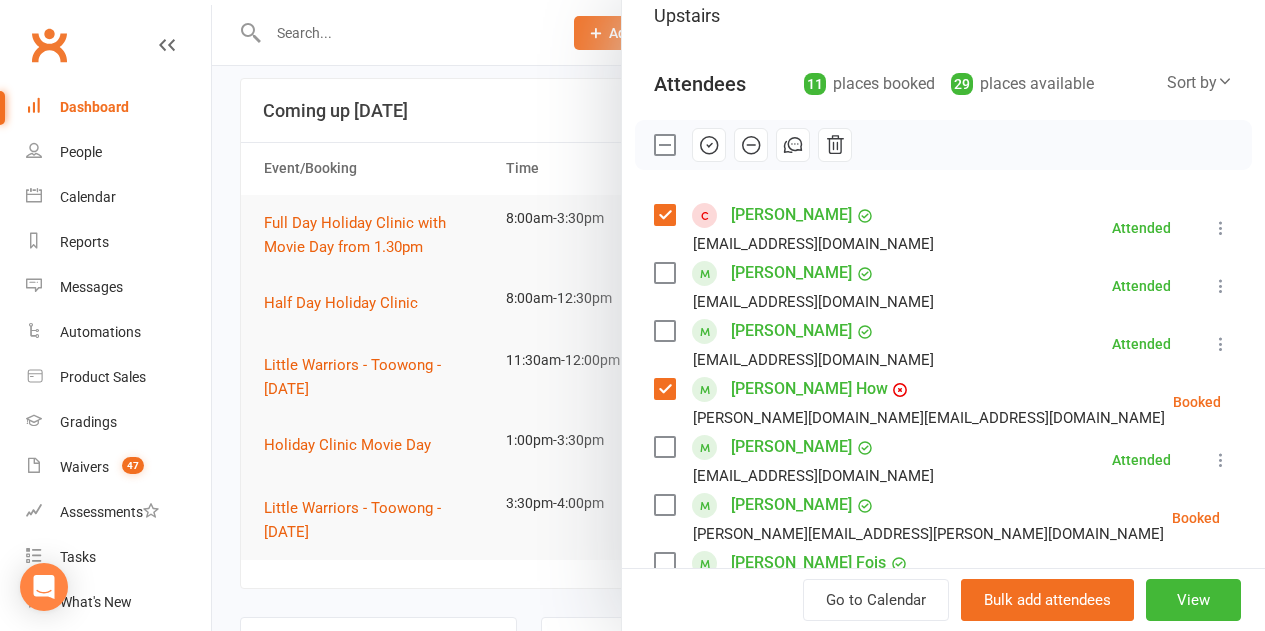 click 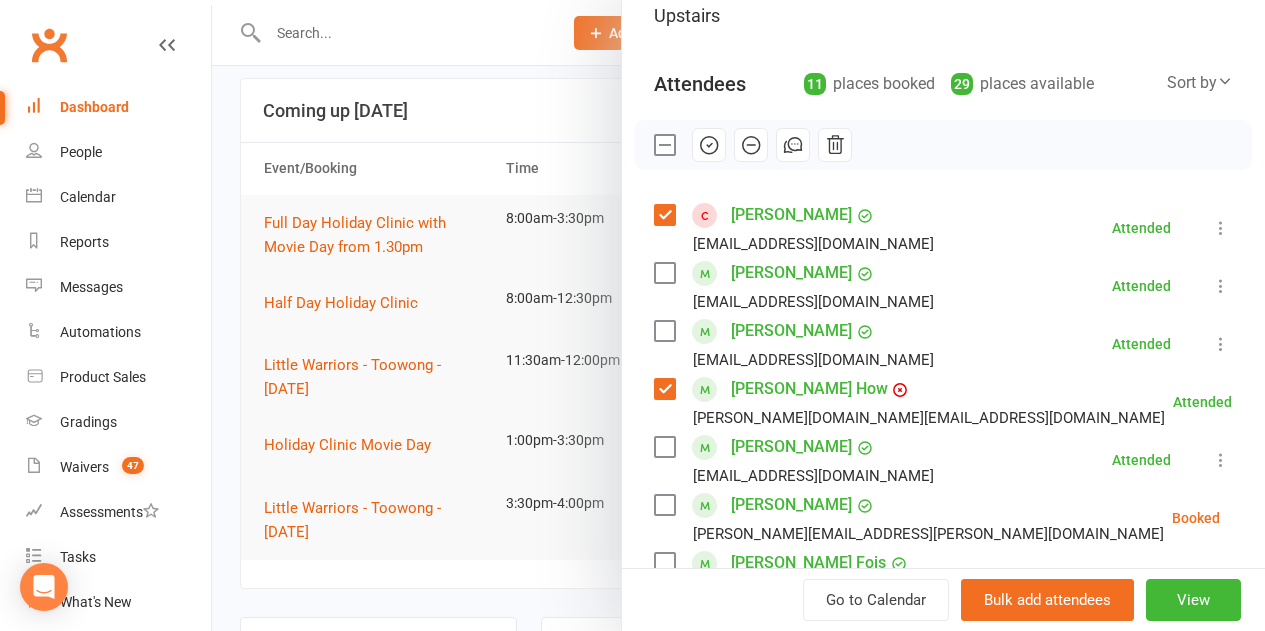 click at bounding box center [664, 145] 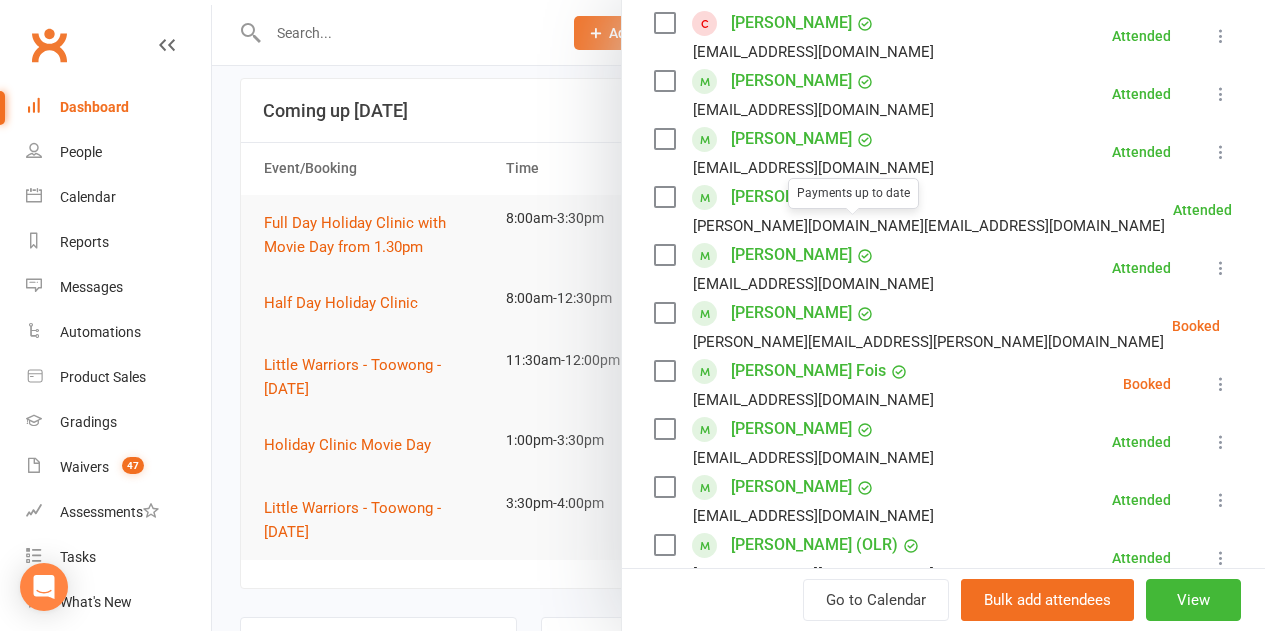 scroll, scrollTop: 401, scrollLeft: 0, axis: vertical 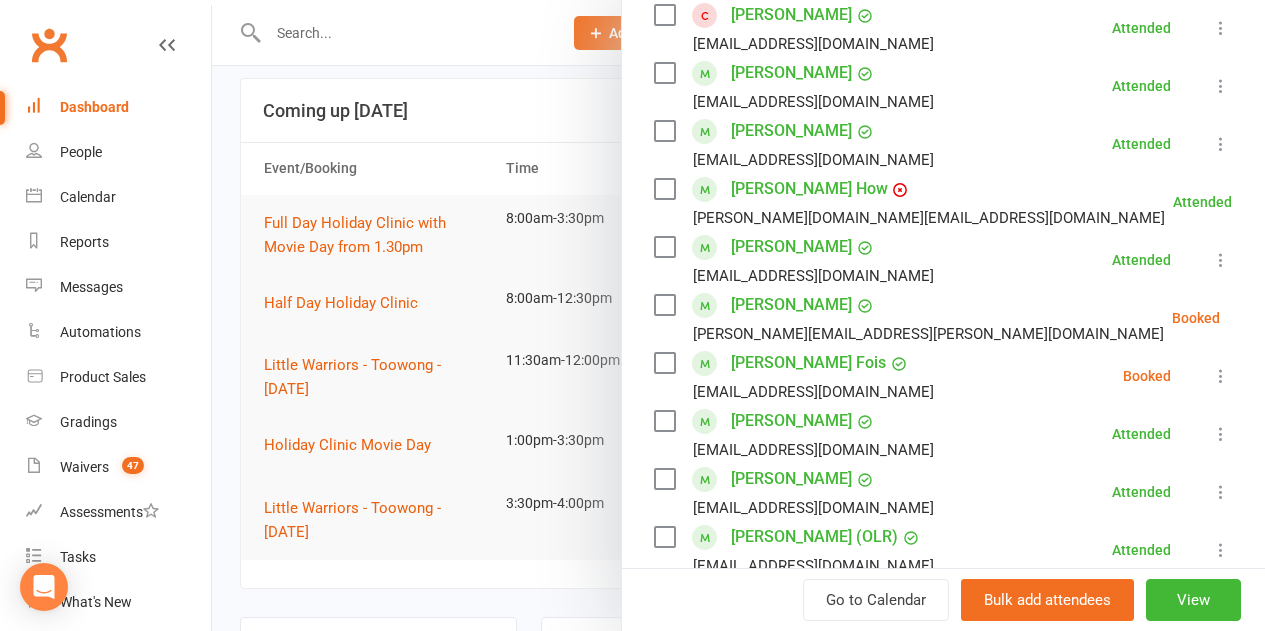 click at bounding box center [1270, 318] 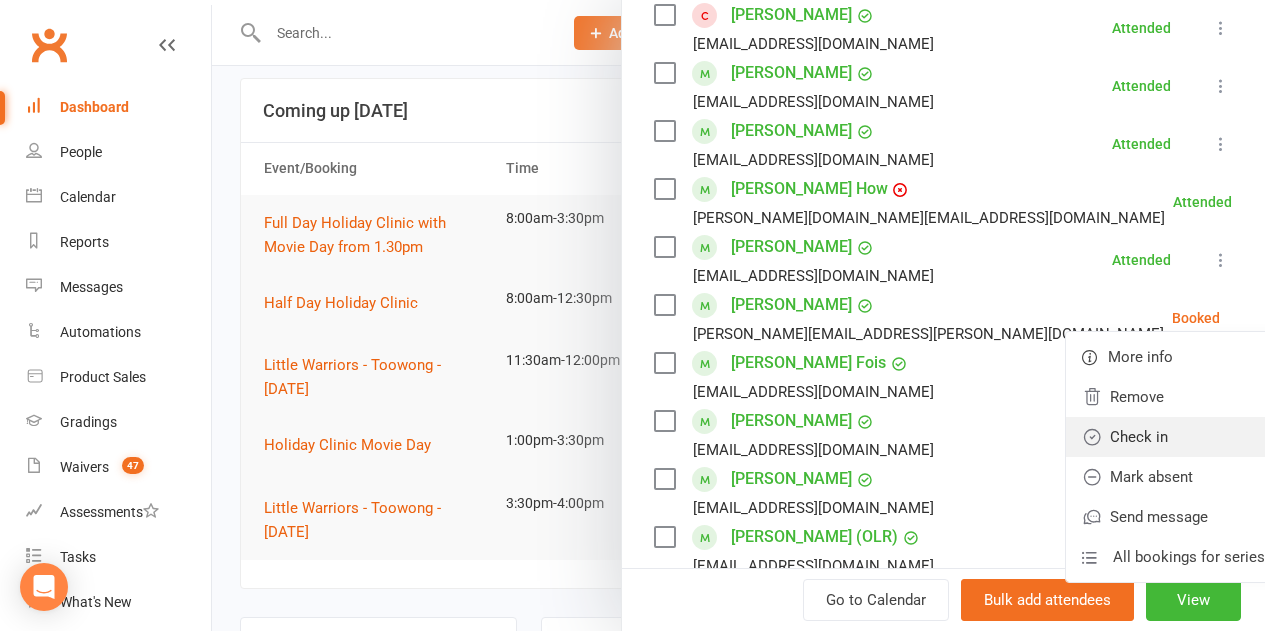click on "Check in" at bounding box center [1173, 437] 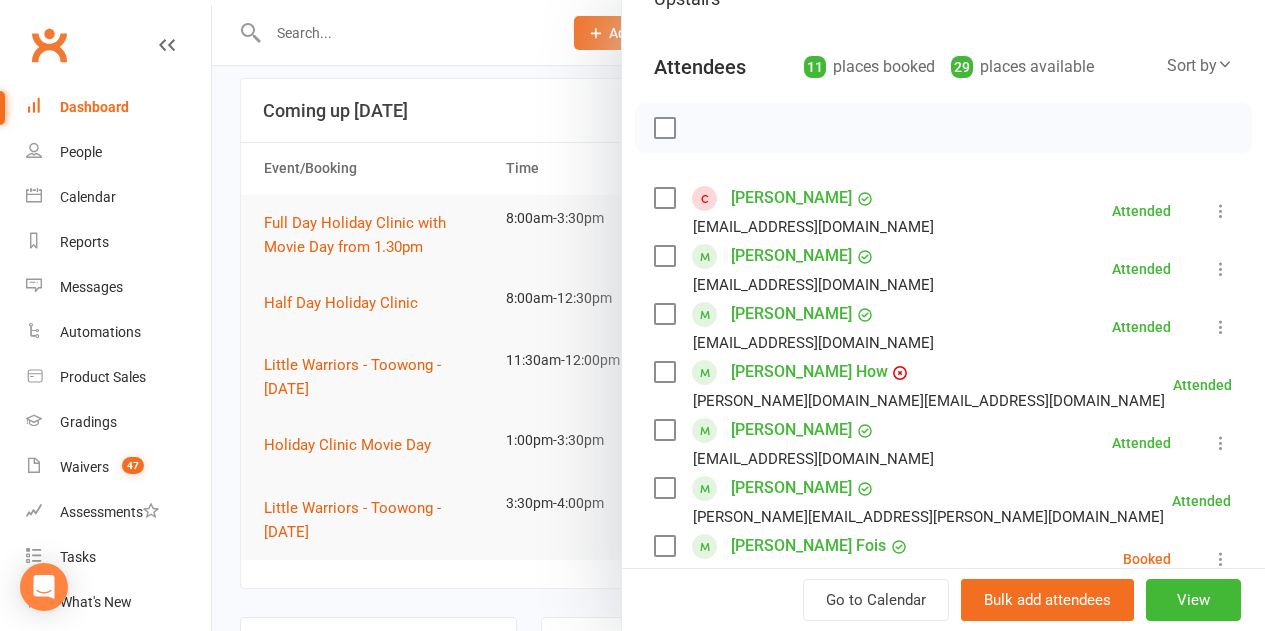 scroll, scrollTop: 201, scrollLeft: 0, axis: vertical 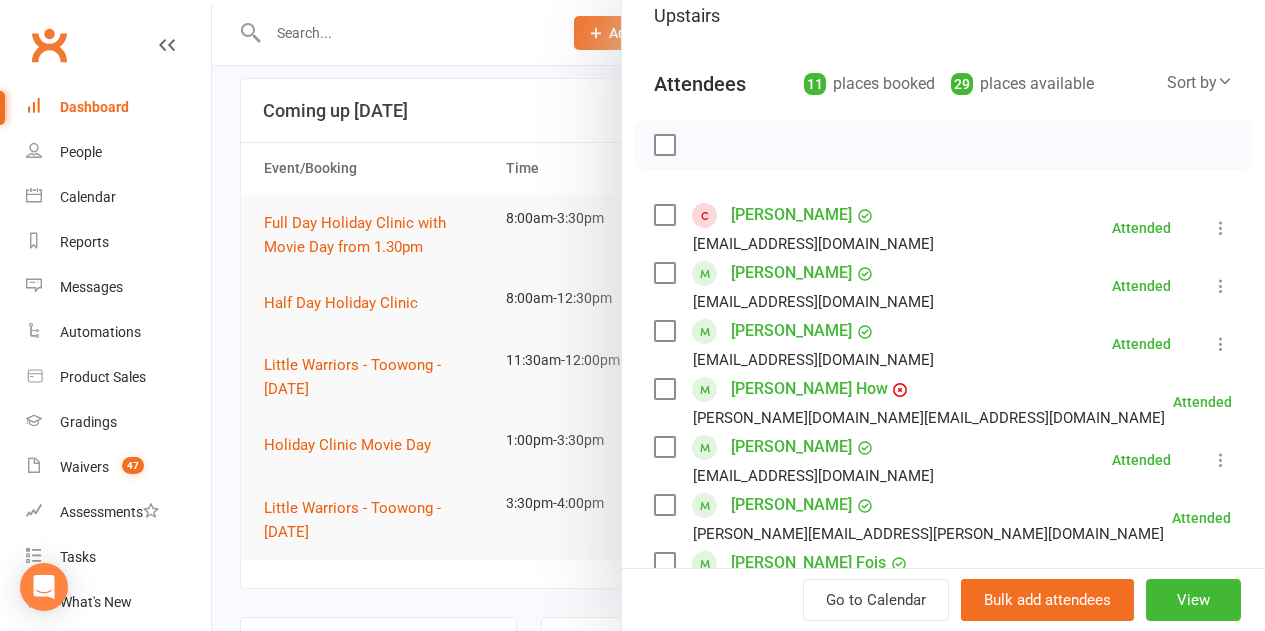 click at bounding box center [738, 315] 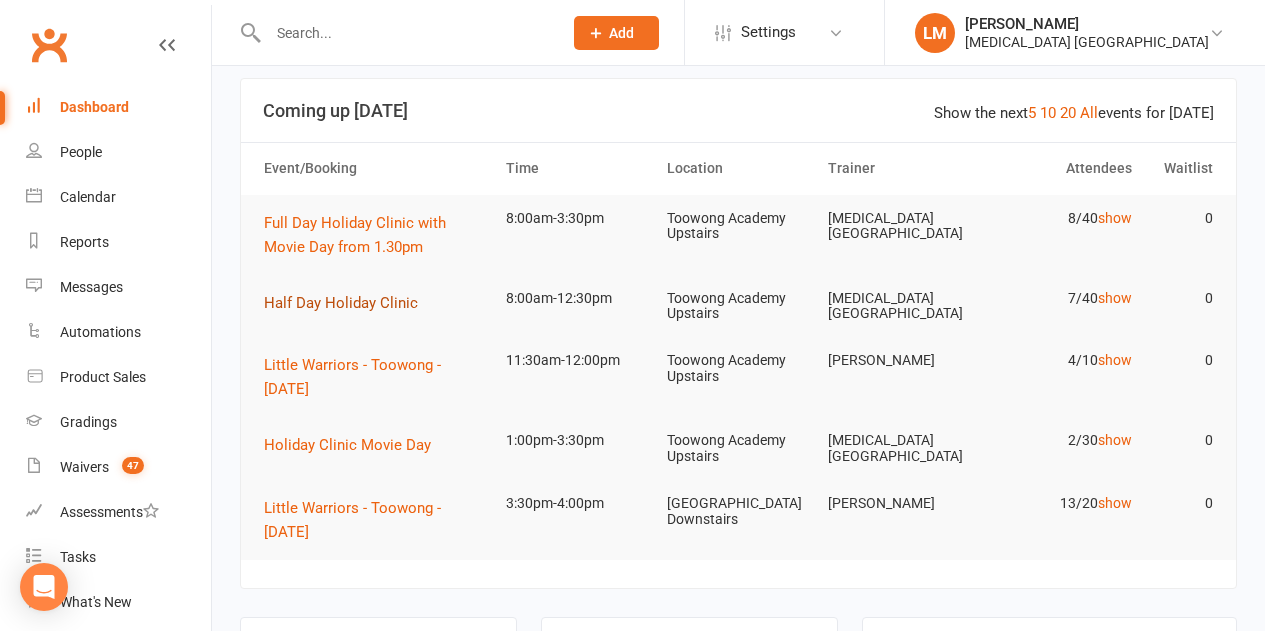click on "Half Day Holiday Clinic" at bounding box center [341, 303] 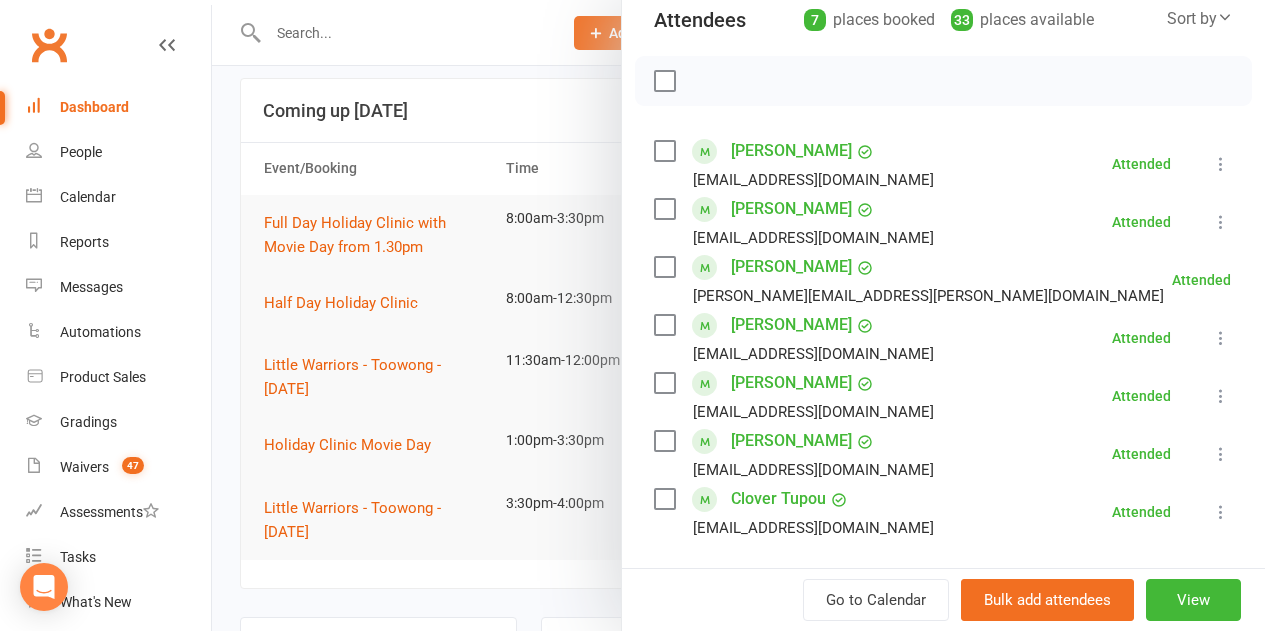 scroll, scrollTop: 300, scrollLeft: 0, axis: vertical 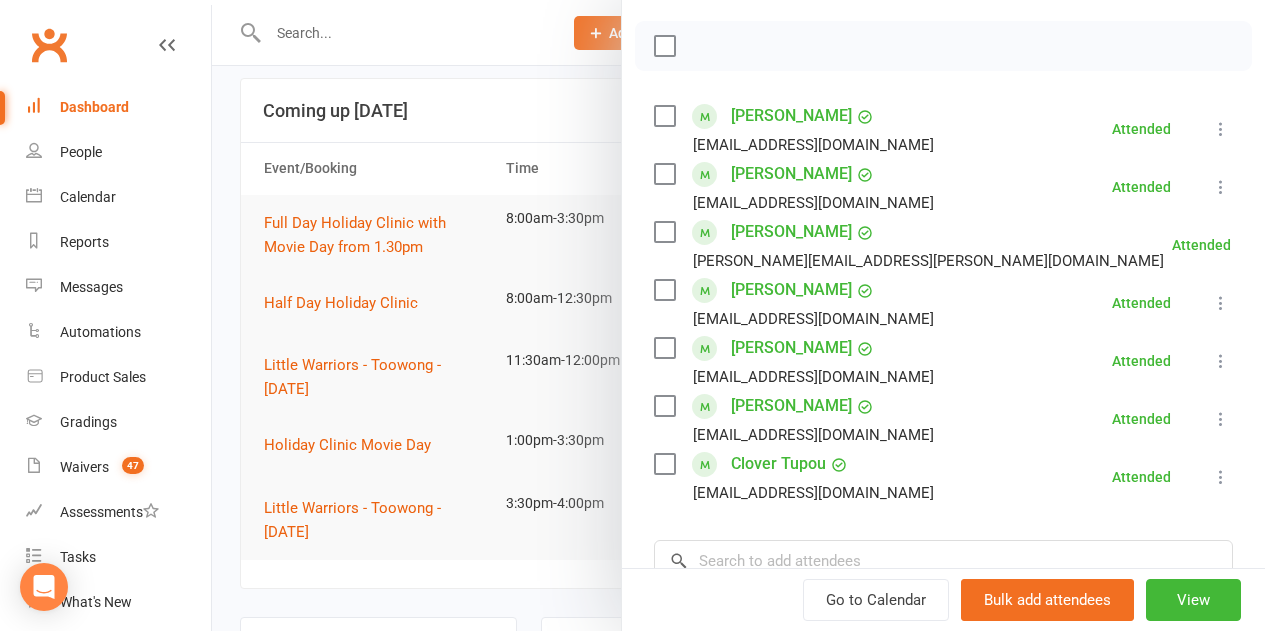 click at bounding box center [738, 315] 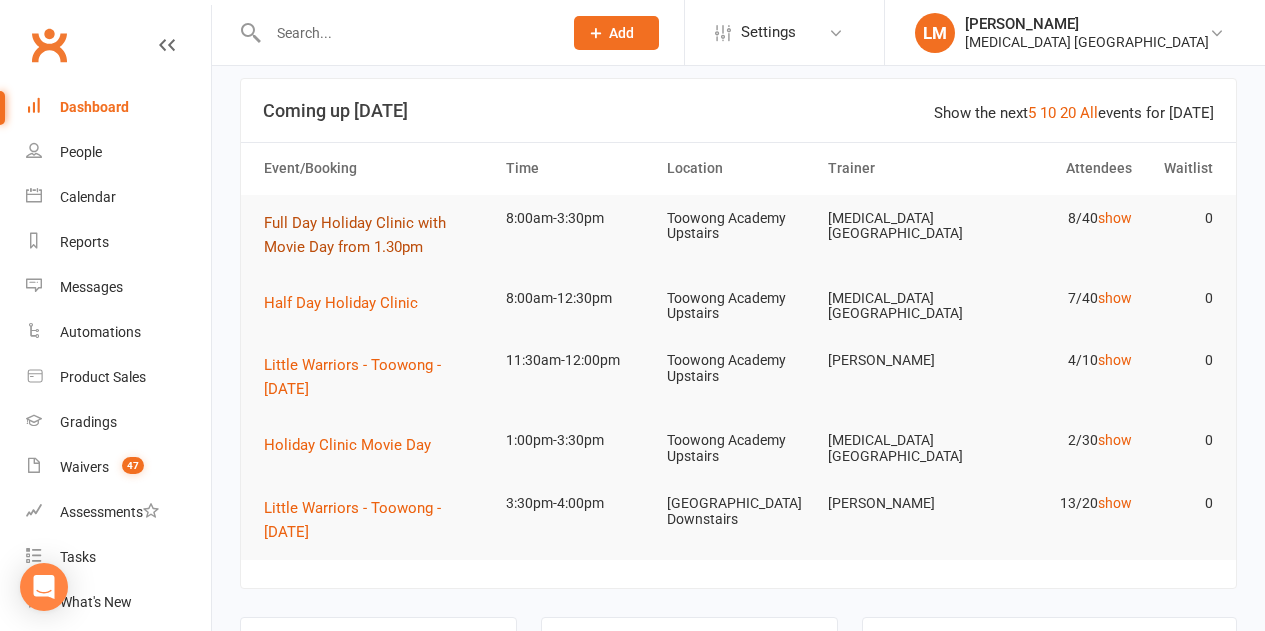 click on "Full Day Holiday Clinic with Movie Day from 1.30pm" at bounding box center [355, 235] 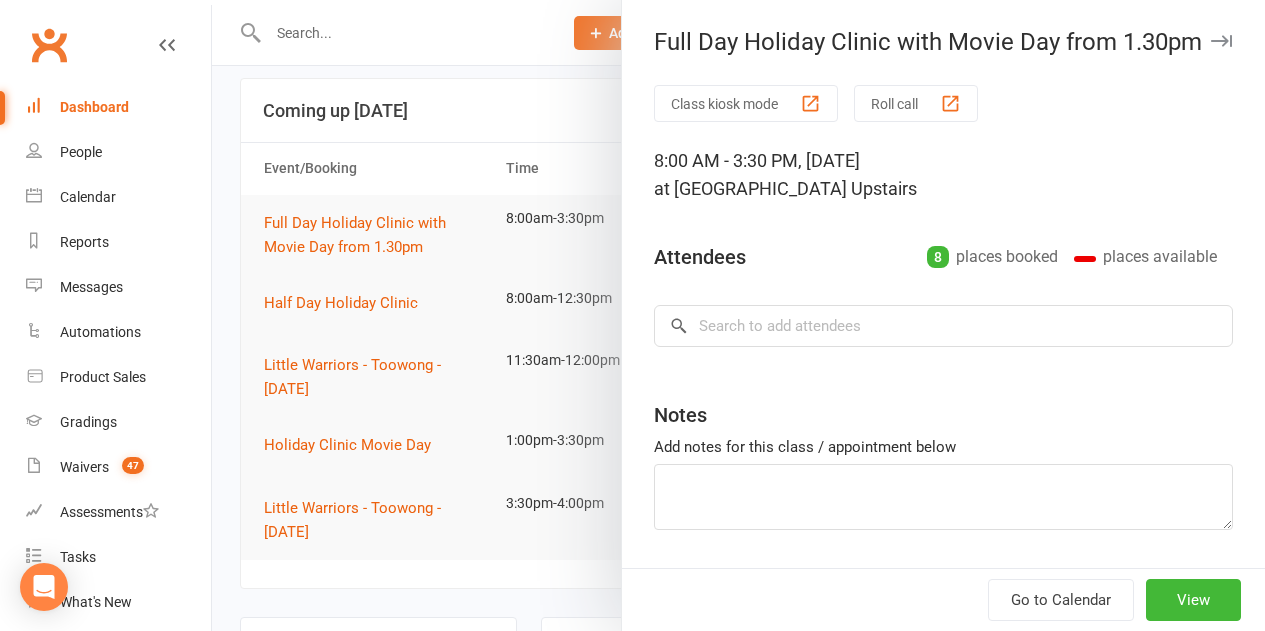 type on "[PERSON_NAME] and [PERSON_NAME] payment to be confirmed 3pm this afternoon." 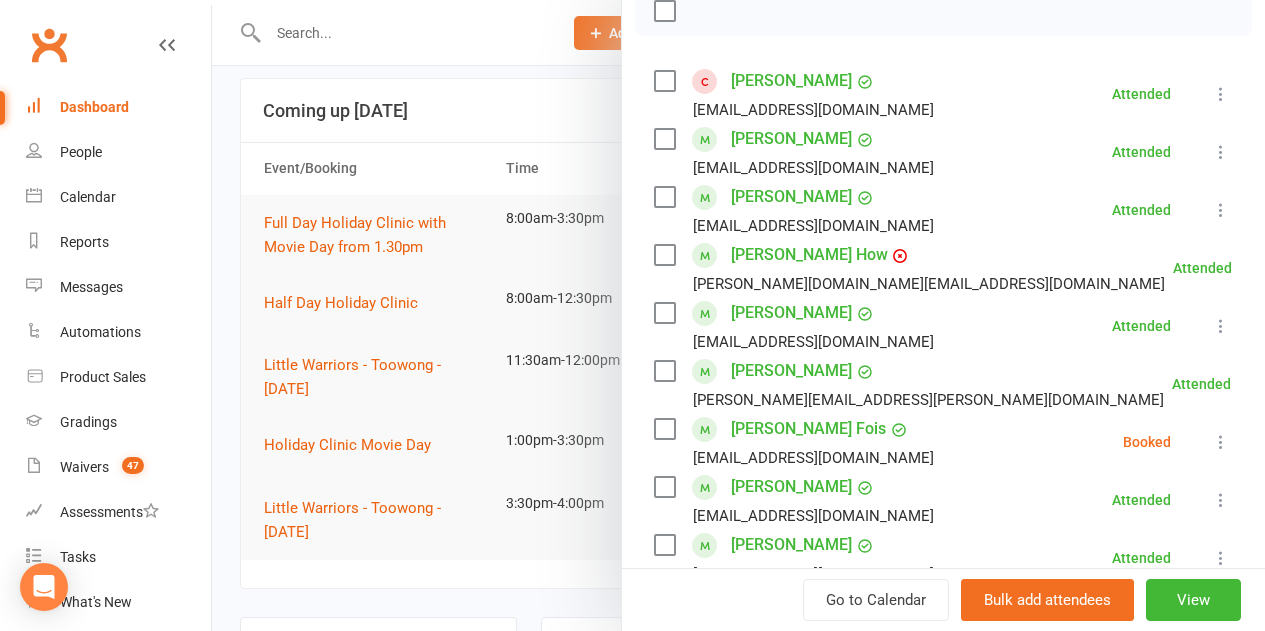 scroll, scrollTop: 300, scrollLeft: 0, axis: vertical 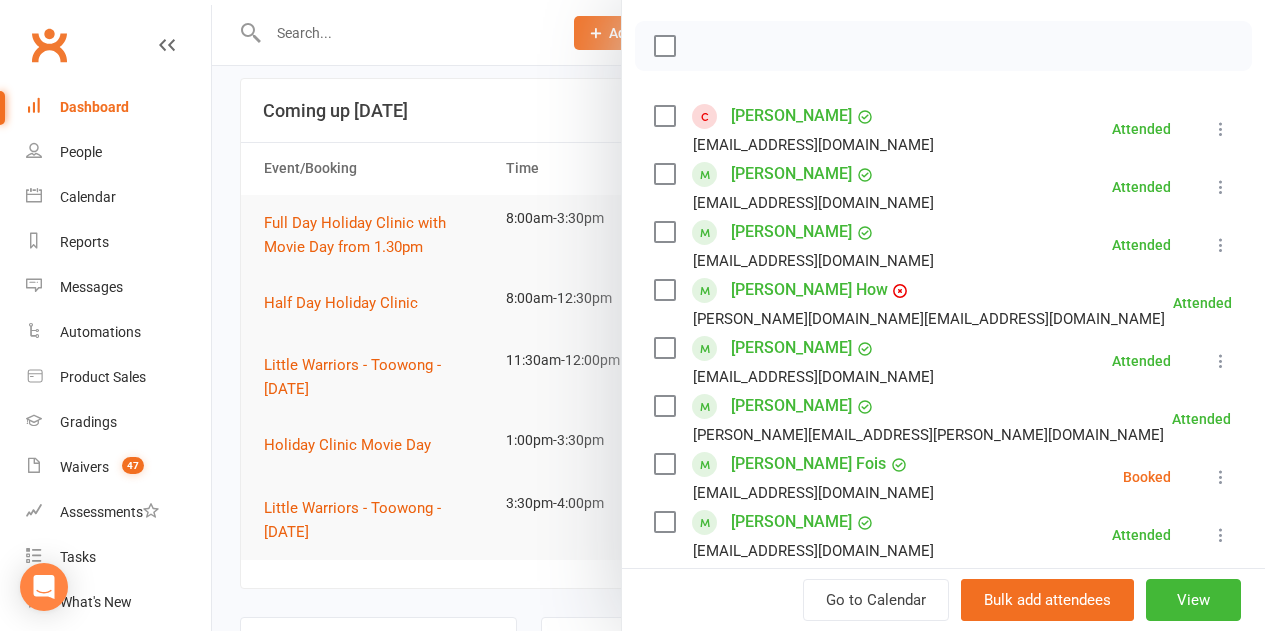 click at bounding box center [738, 315] 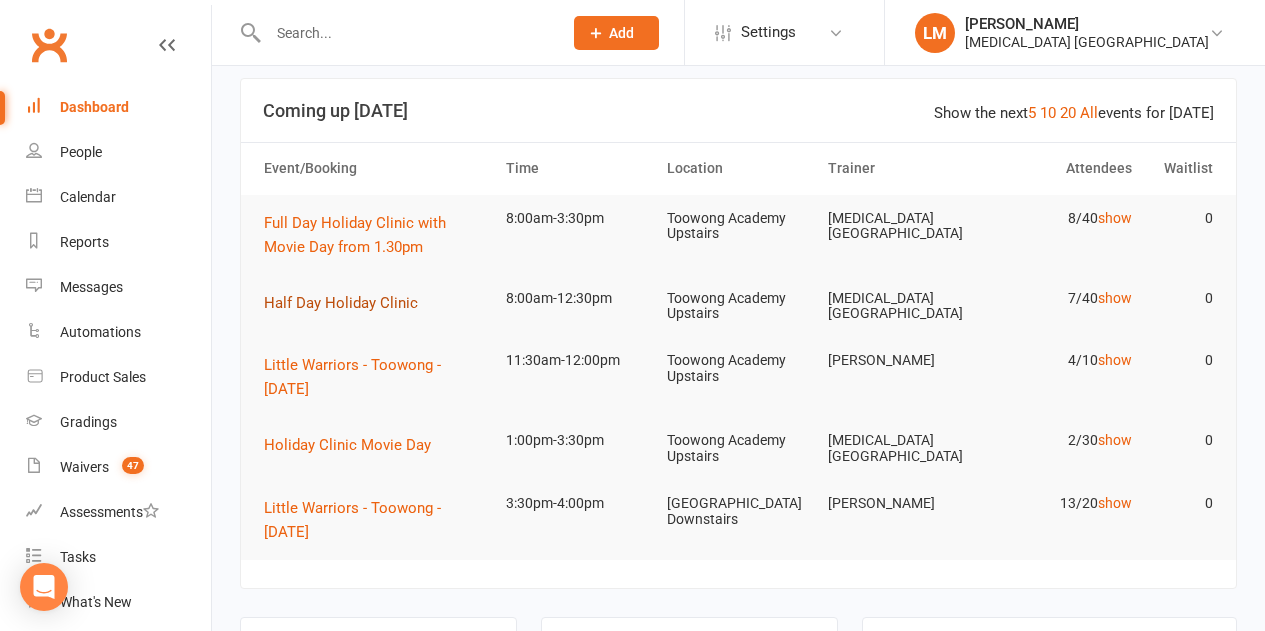 click on "Half Day Holiday Clinic" at bounding box center [341, 303] 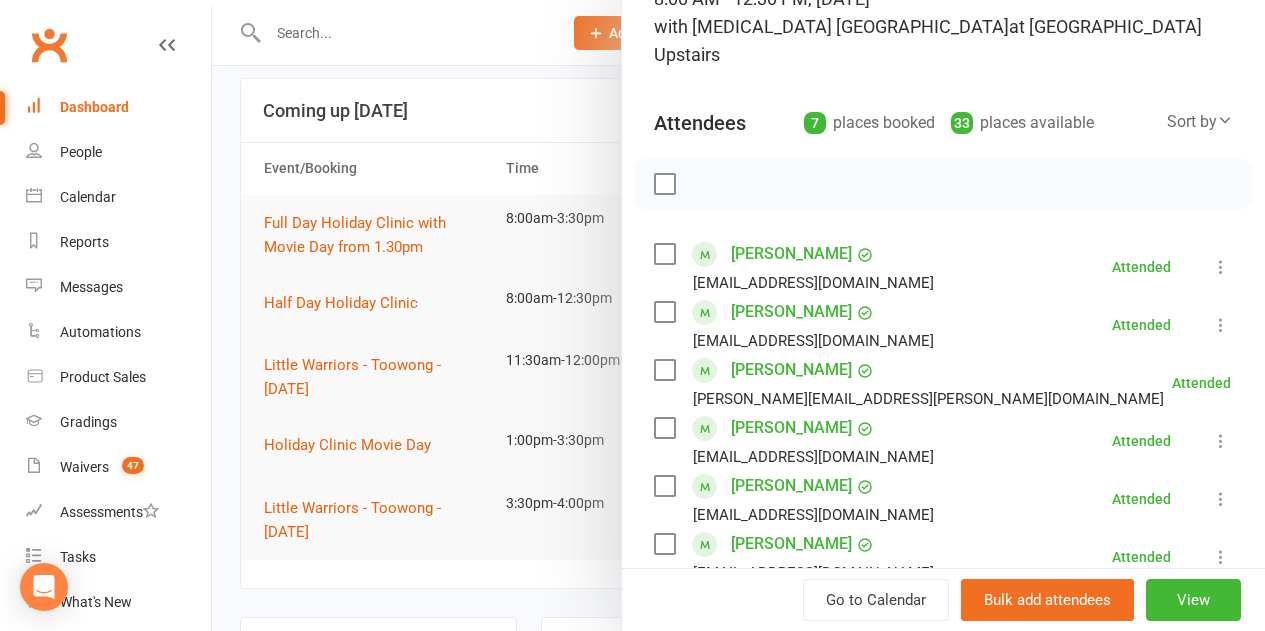 scroll, scrollTop: 262, scrollLeft: 0, axis: vertical 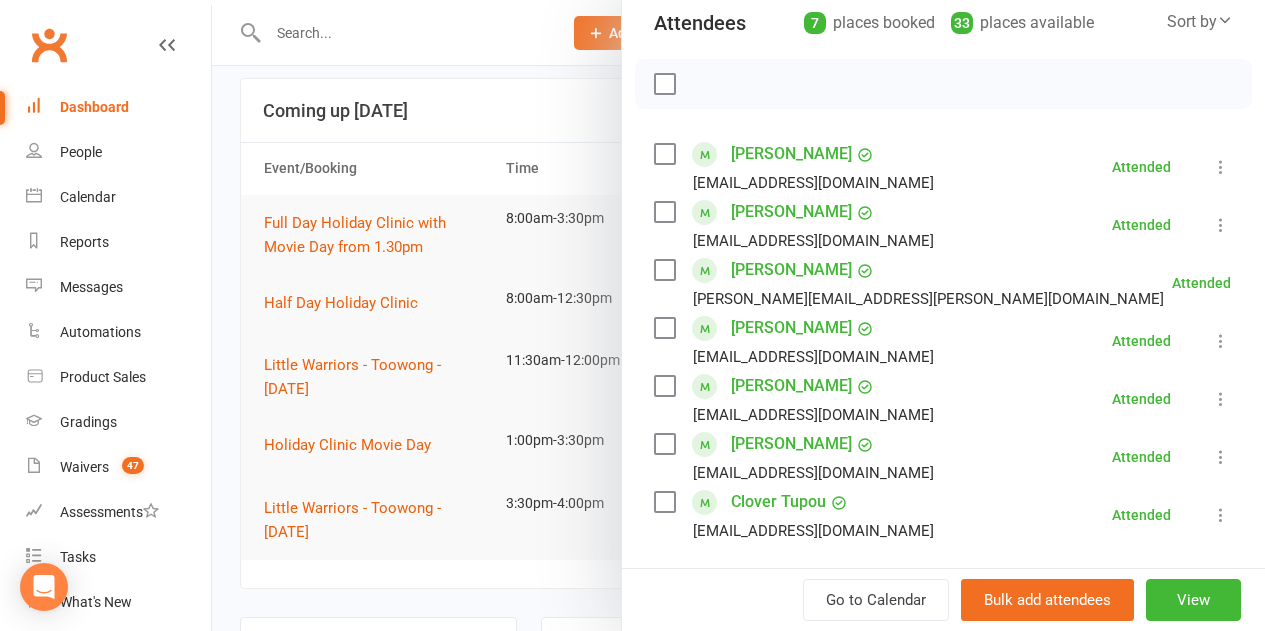 click at bounding box center [738, 315] 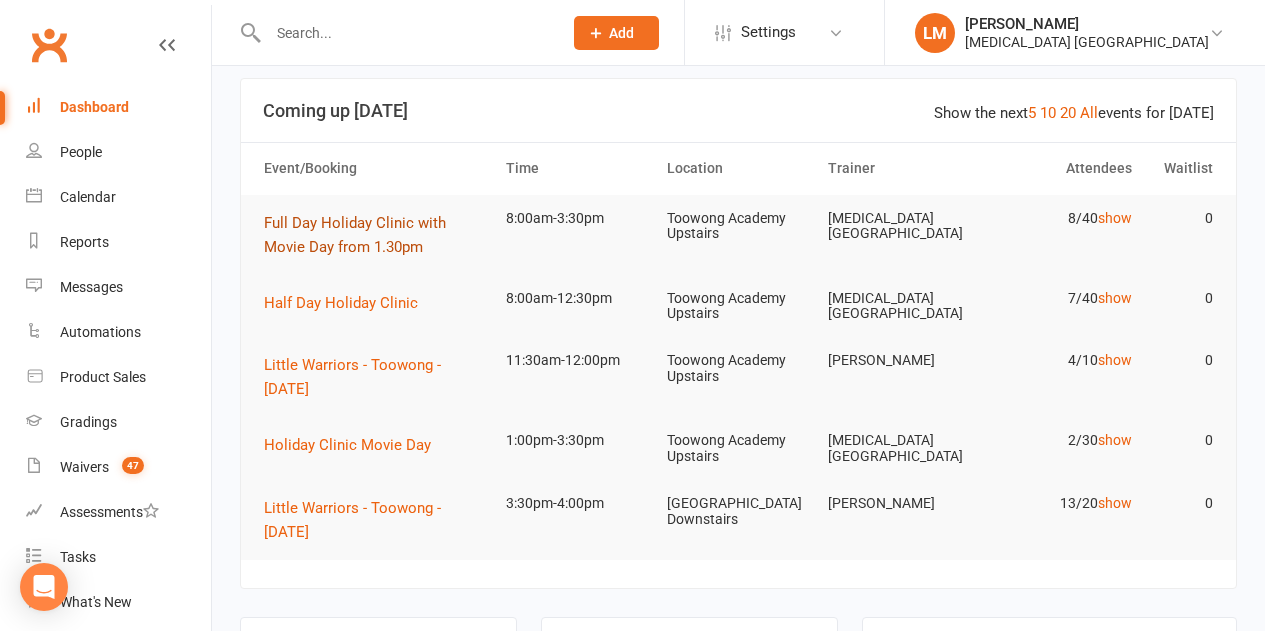 click on "Full Day Holiday Clinic with Movie Day from 1.30pm" at bounding box center [376, 235] 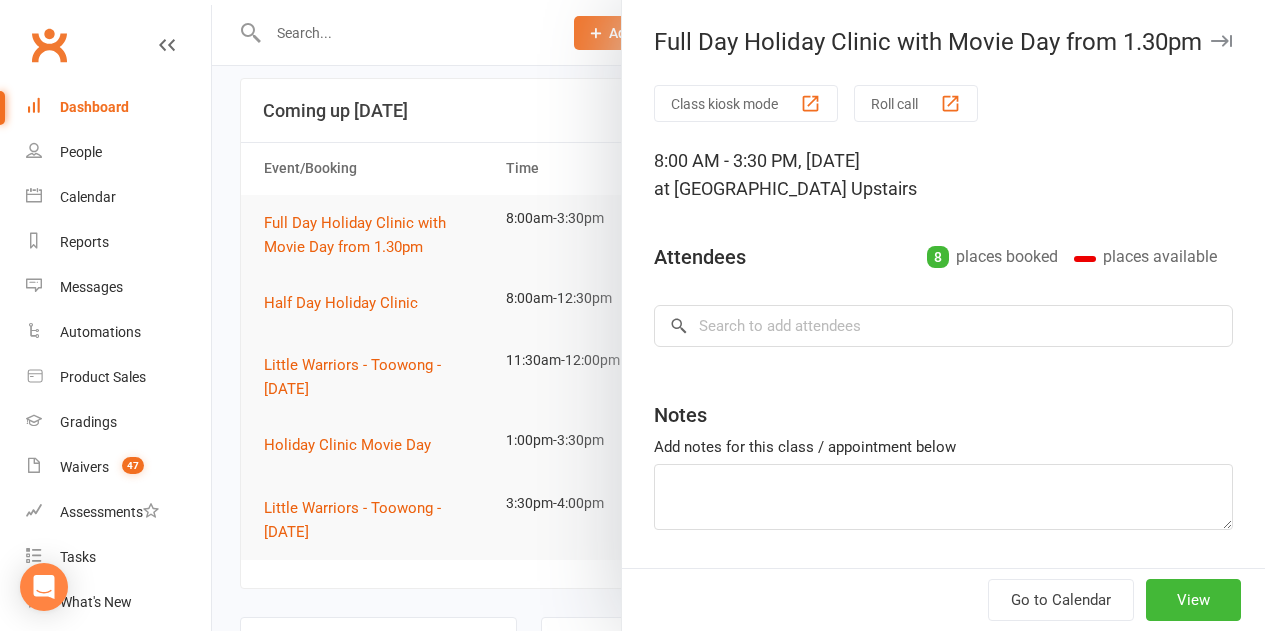 type on "[PERSON_NAME] and [PERSON_NAME] payment to be confirmed 3pm this afternoon." 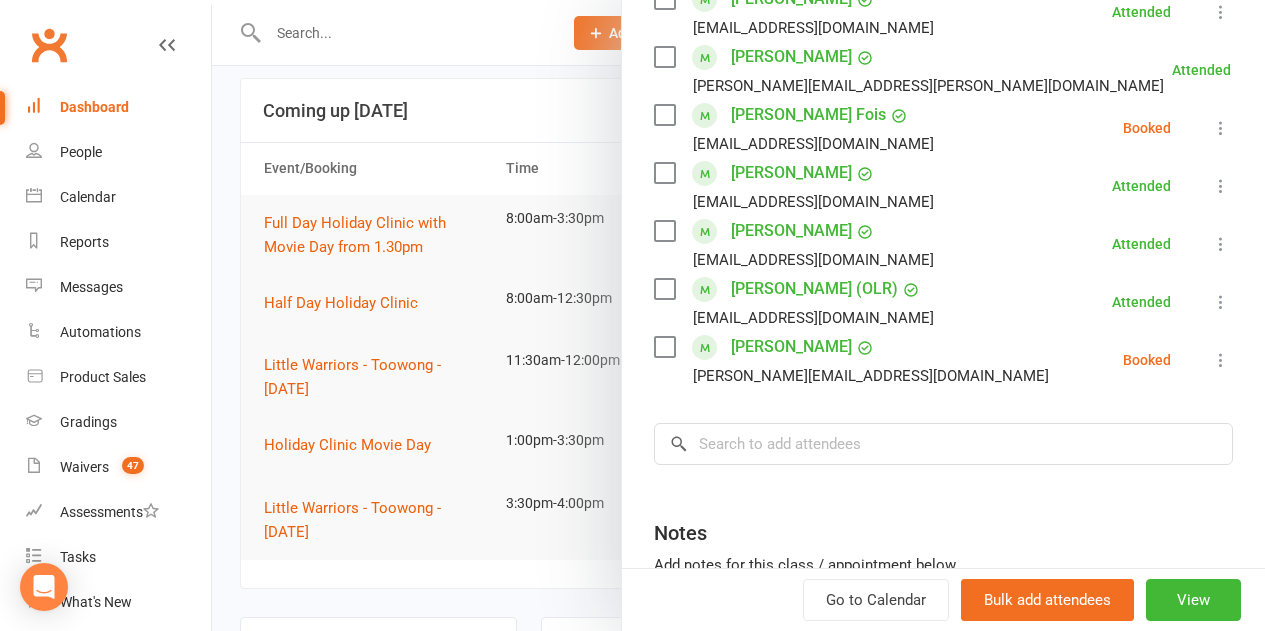 scroll, scrollTop: 700, scrollLeft: 0, axis: vertical 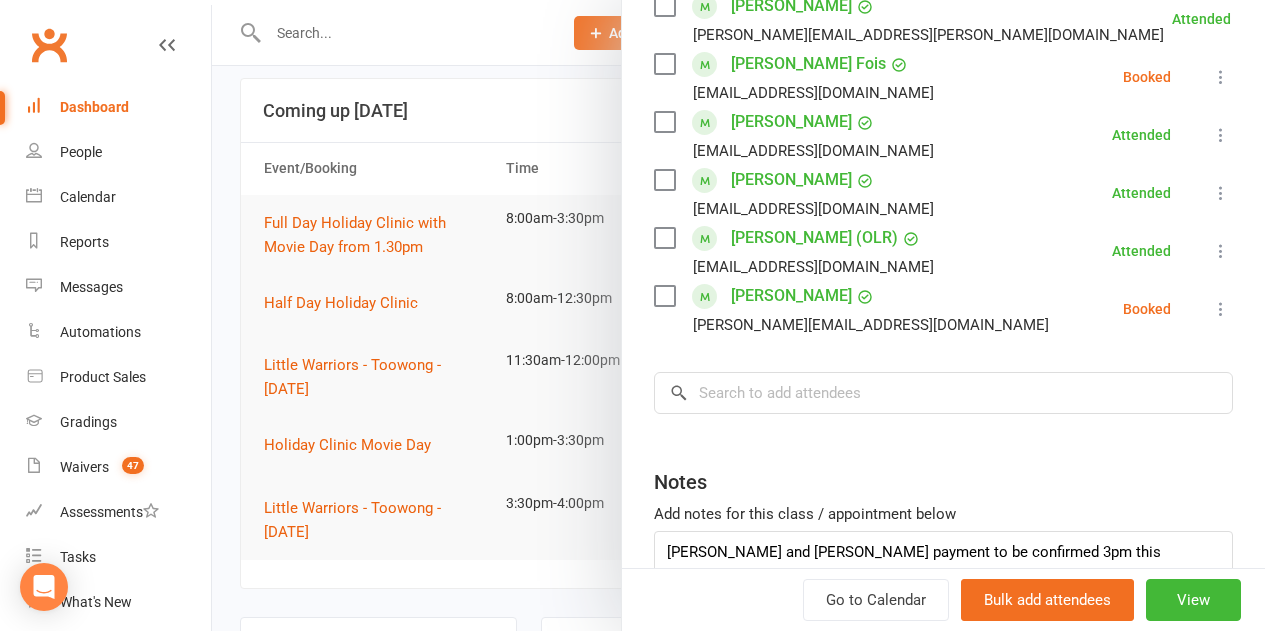 click at bounding box center [738, 315] 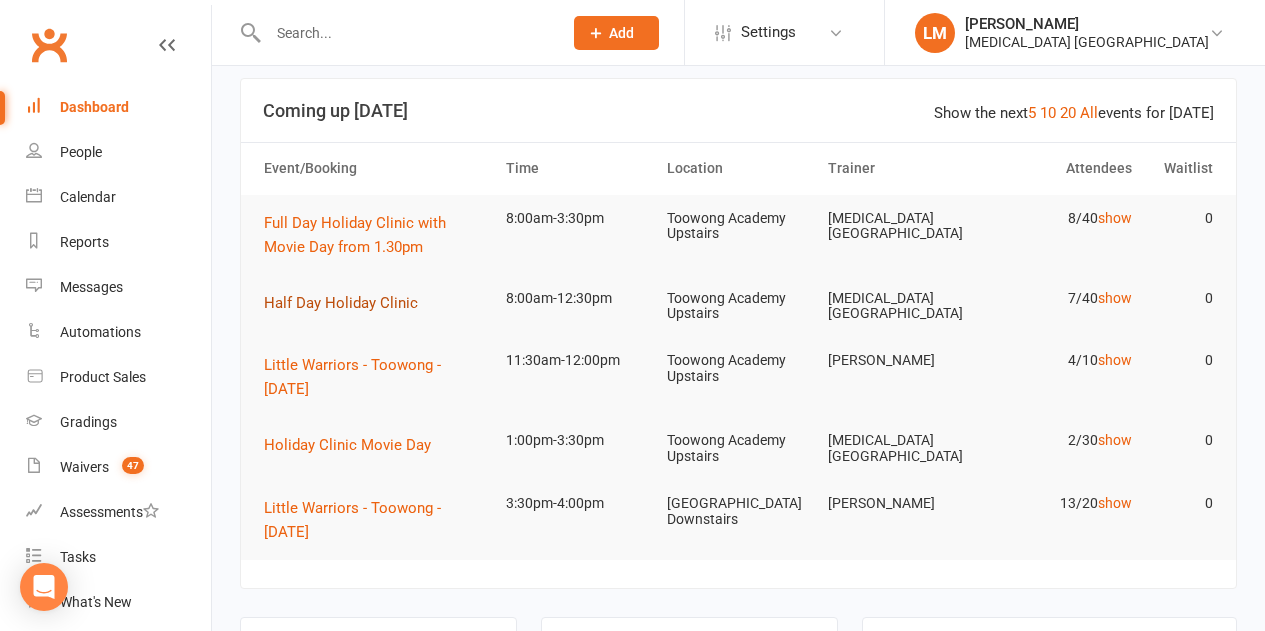 click on "Half Day Holiday Clinic" at bounding box center [341, 303] 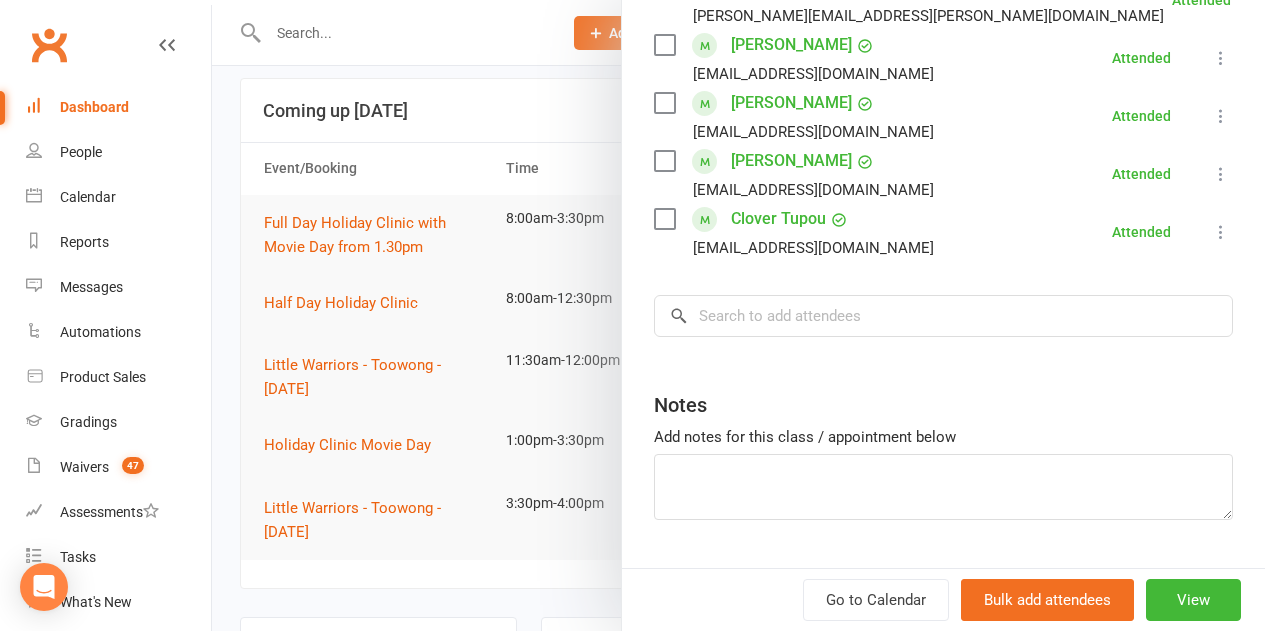 scroll, scrollTop: 569, scrollLeft: 0, axis: vertical 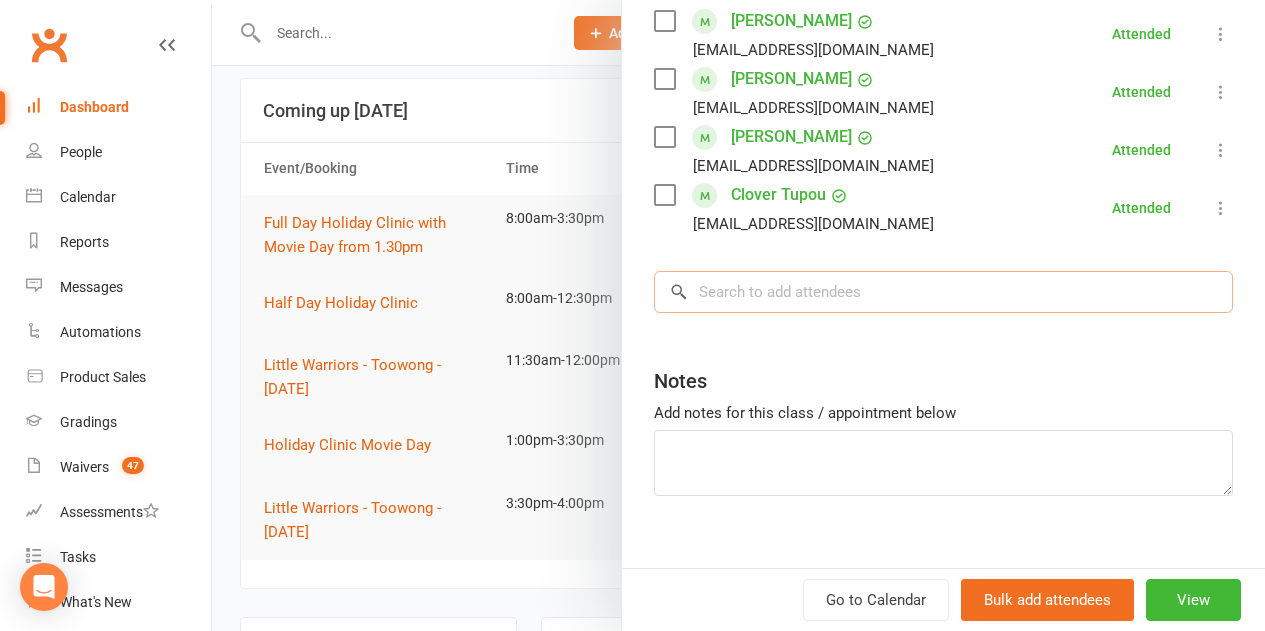click at bounding box center [943, 292] 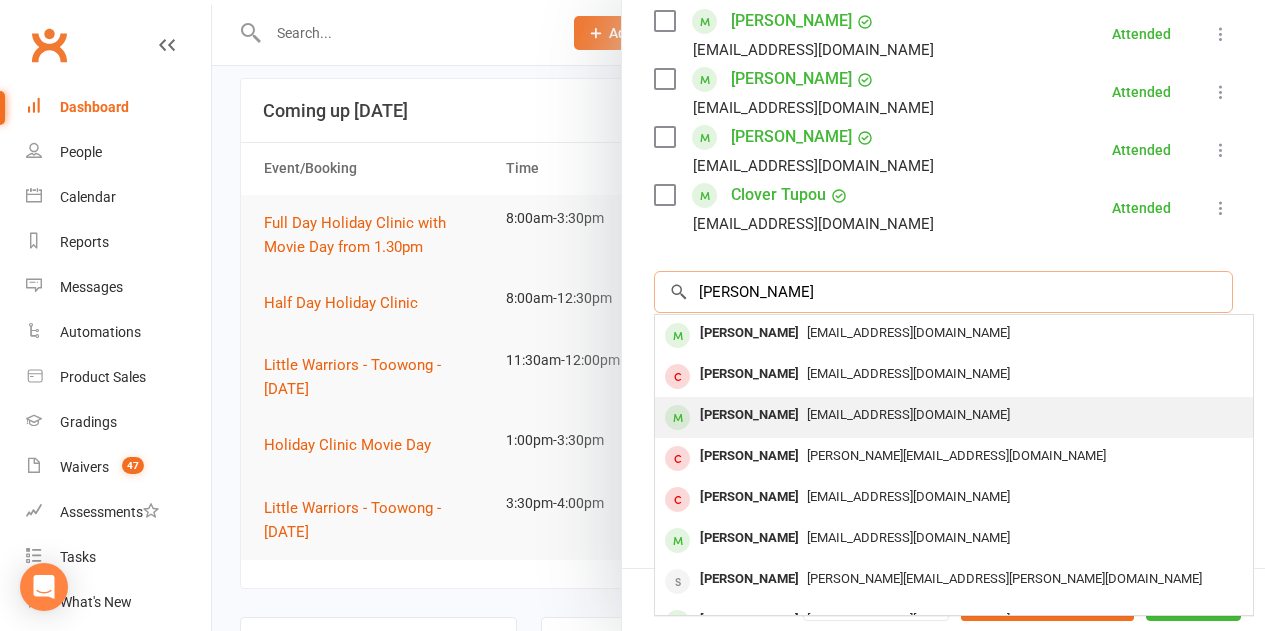 type on "[PERSON_NAME]" 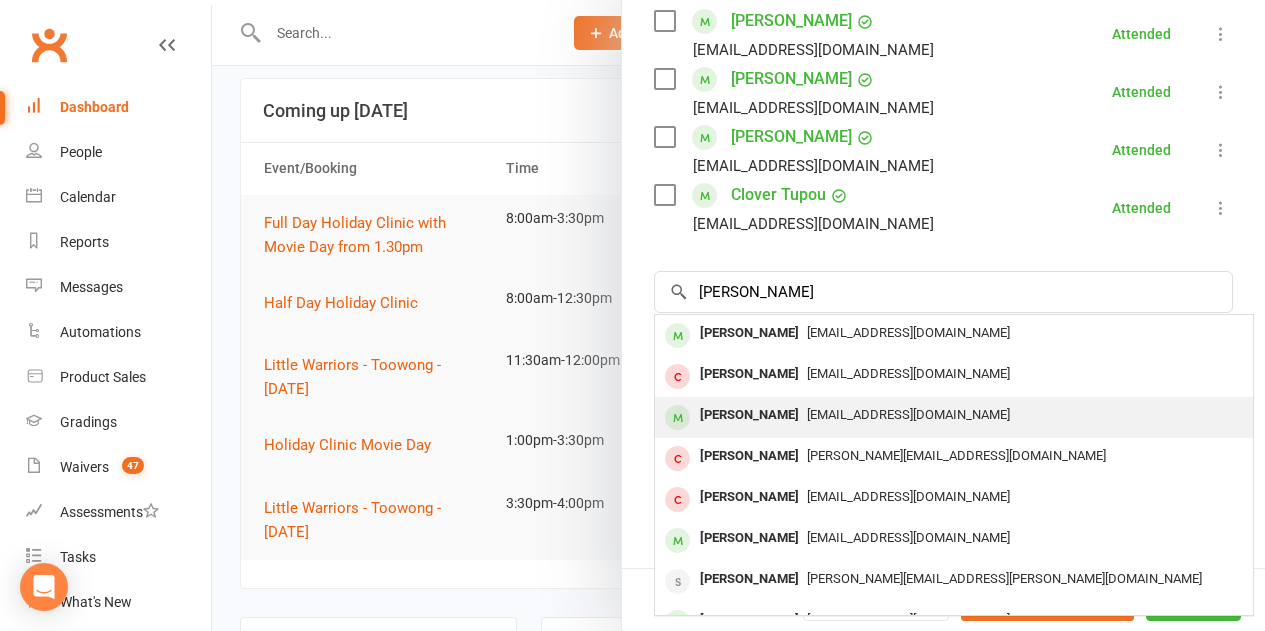 click on "[PERSON_NAME]" at bounding box center (749, 415) 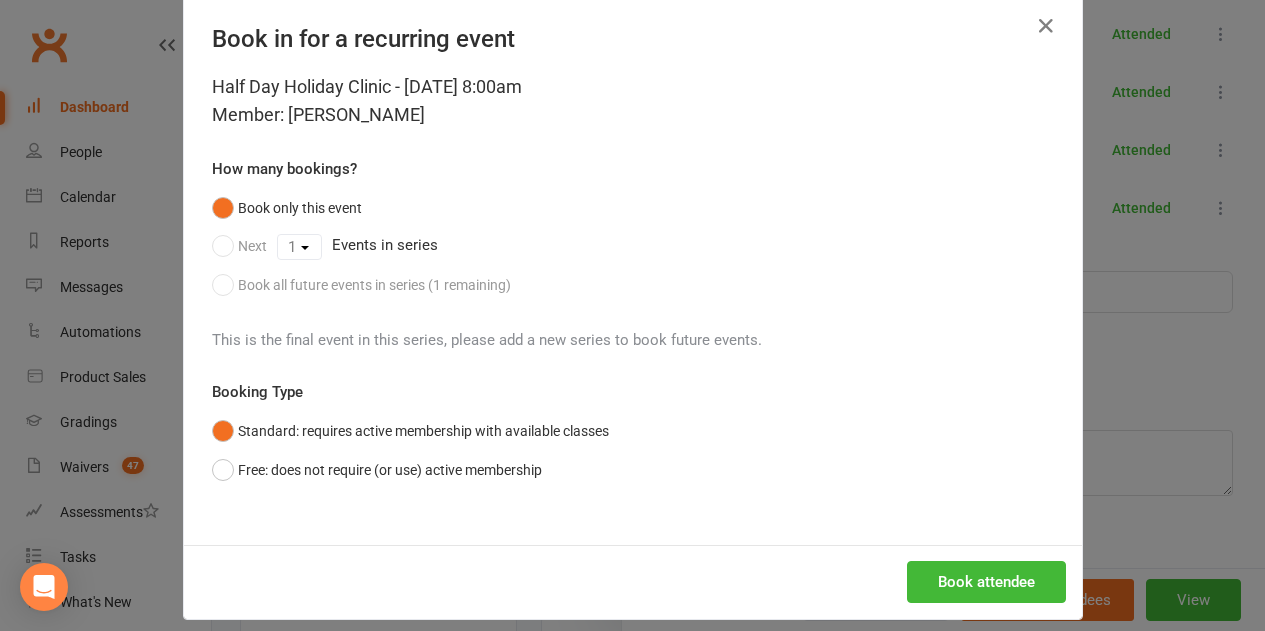 scroll, scrollTop: 53, scrollLeft: 0, axis: vertical 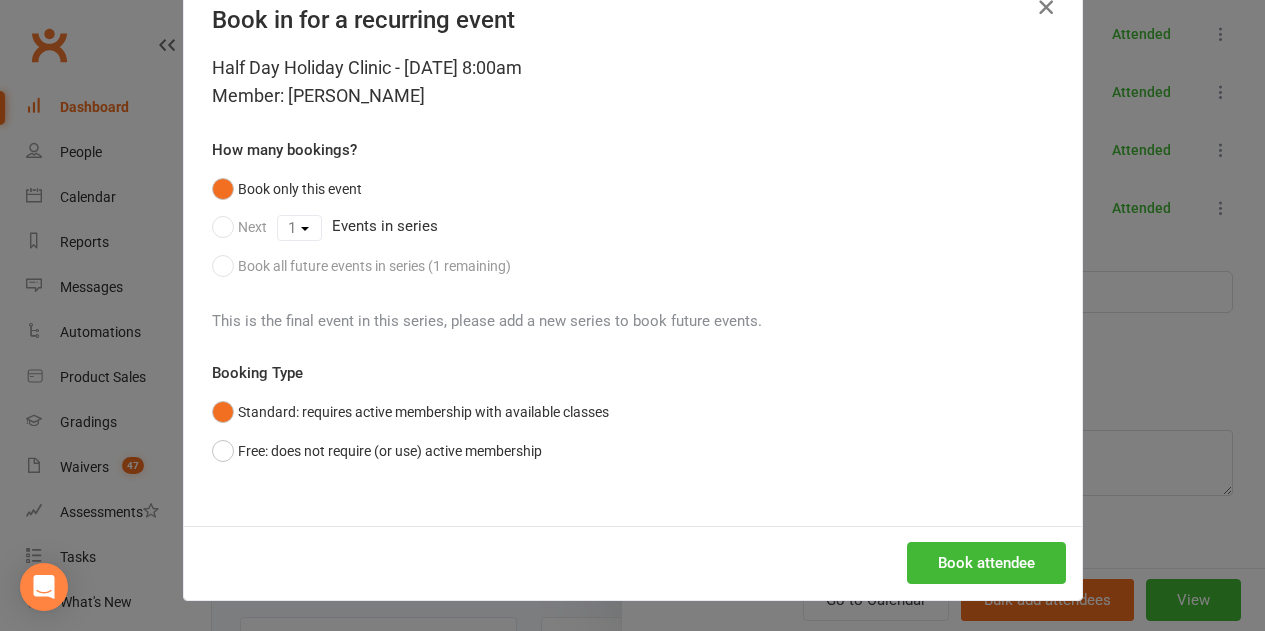 click at bounding box center [1046, 7] 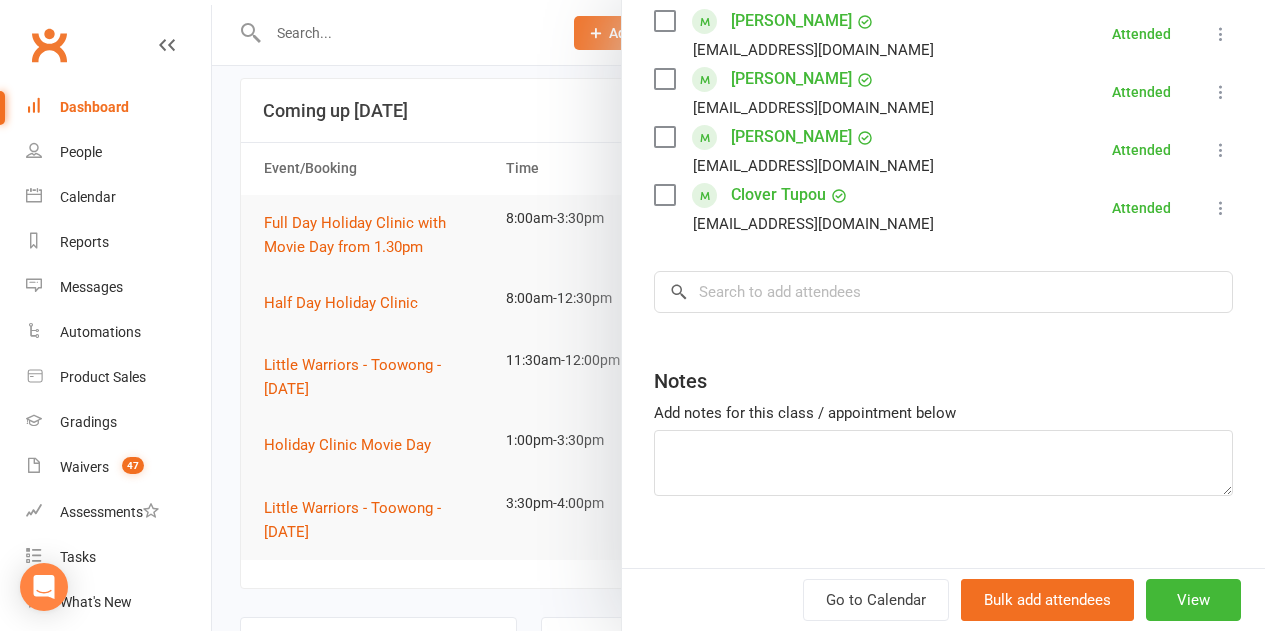 click at bounding box center [738, 315] 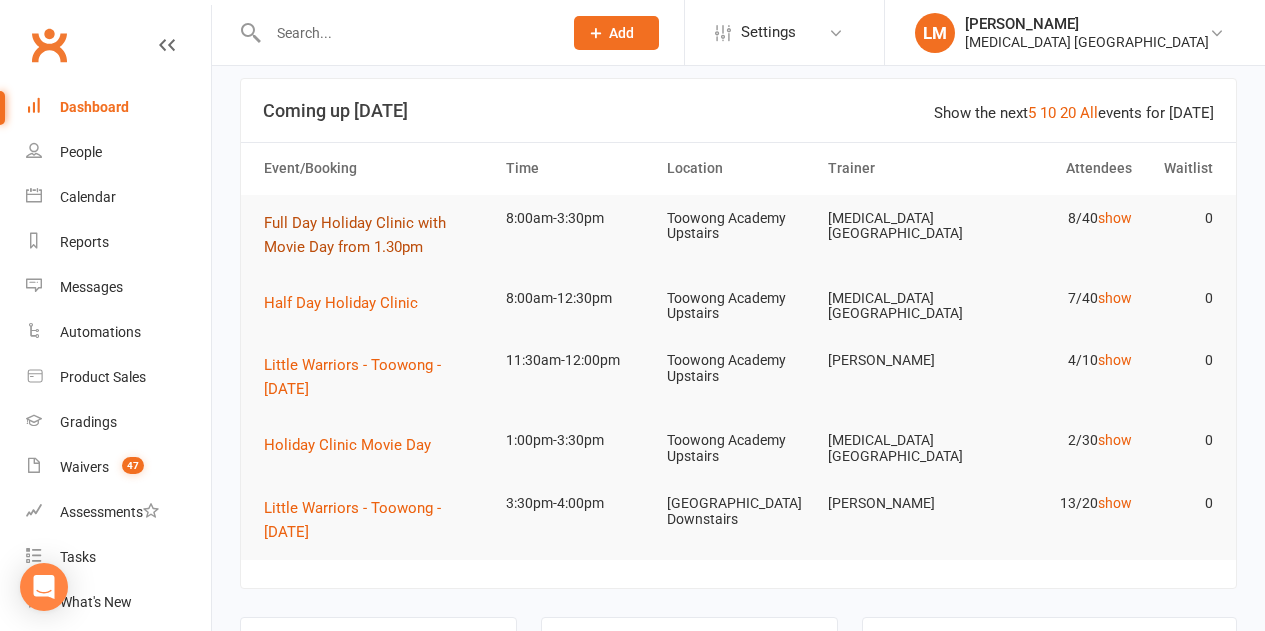 click on "Full Day Holiday Clinic with Movie Day from 1.30pm" at bounding box center [355, 235] 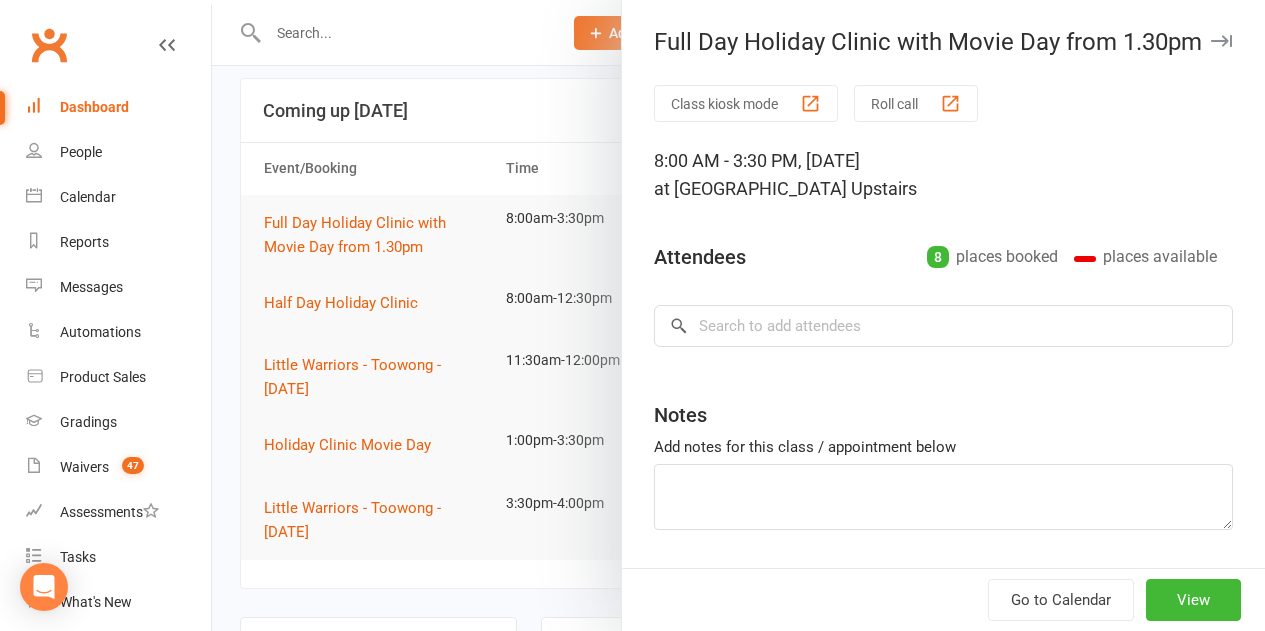 type on "[PERSON_NAME] and [PERSON_NAME] payment to be confirmed 3pm this afternoon." 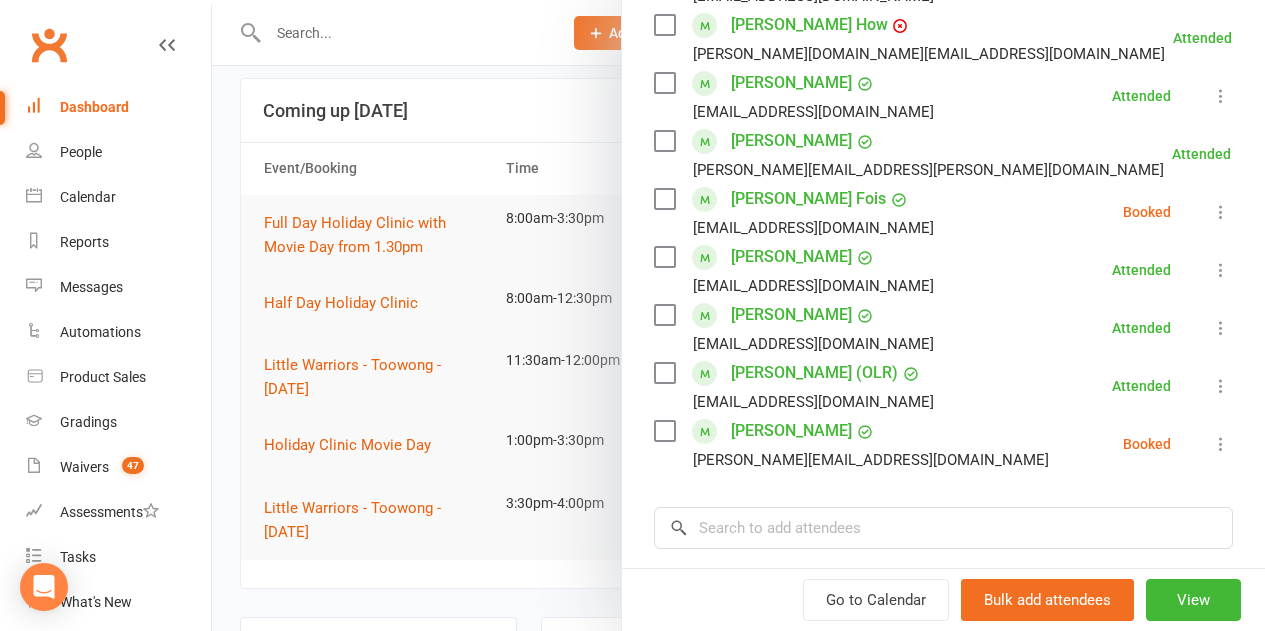 scroll, scrollTop: 600, scrollLeft: 0, axis: vertical 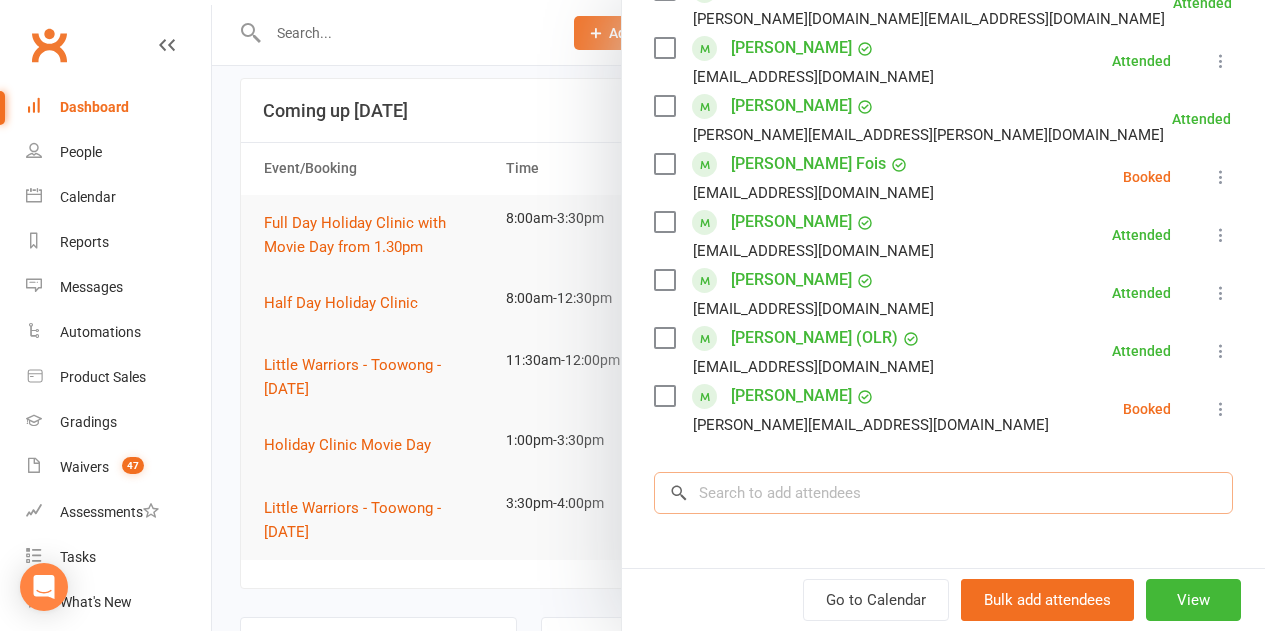 click at bounding box center [943, 493] 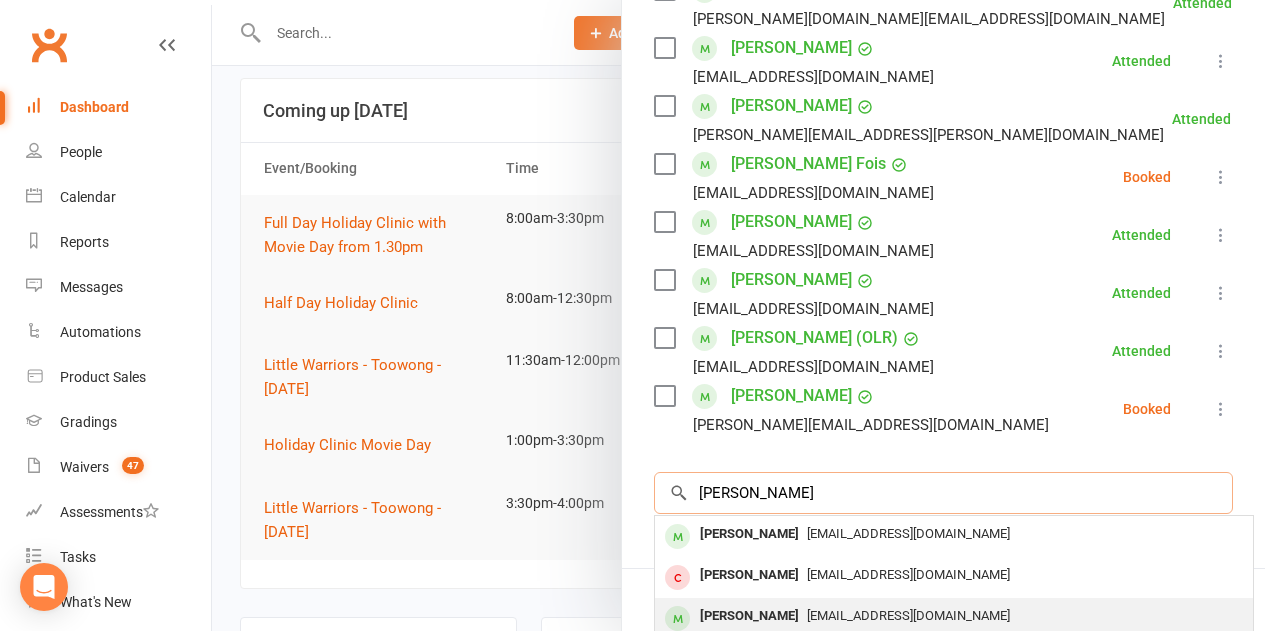 type on "[PERSON_NAME]" 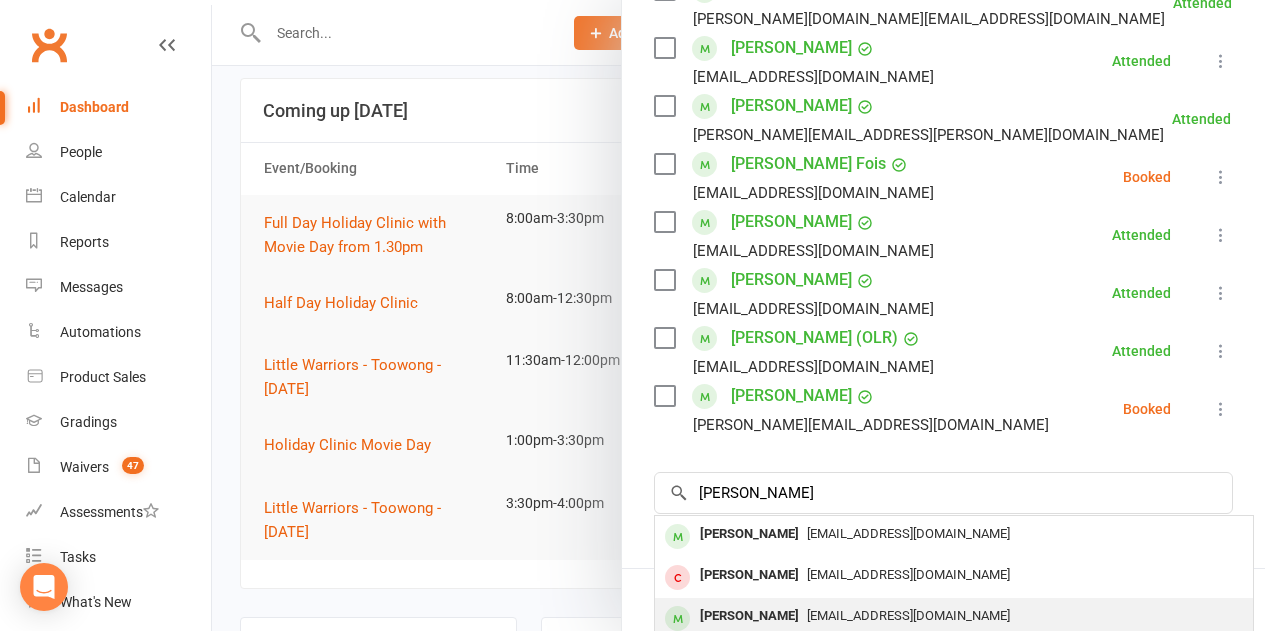 click on "[PERSON_NAME]" at bounding box center (749, 616) 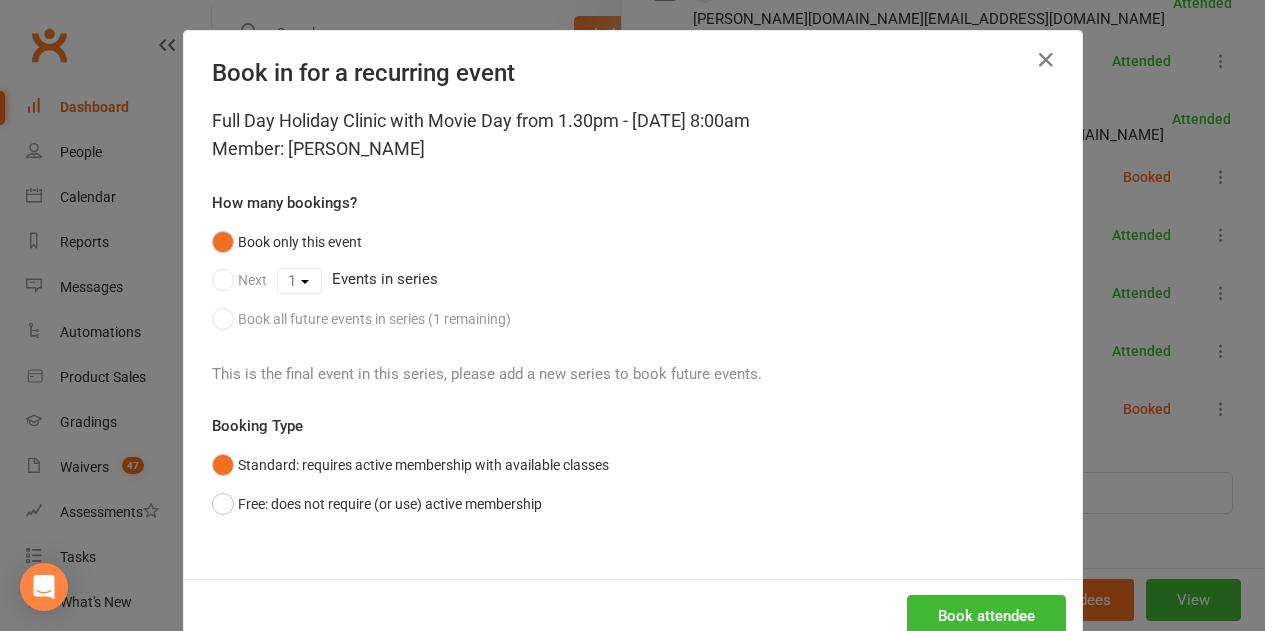 scroll, scrollTop: 53, scrollLeft: 0, axis: vertical 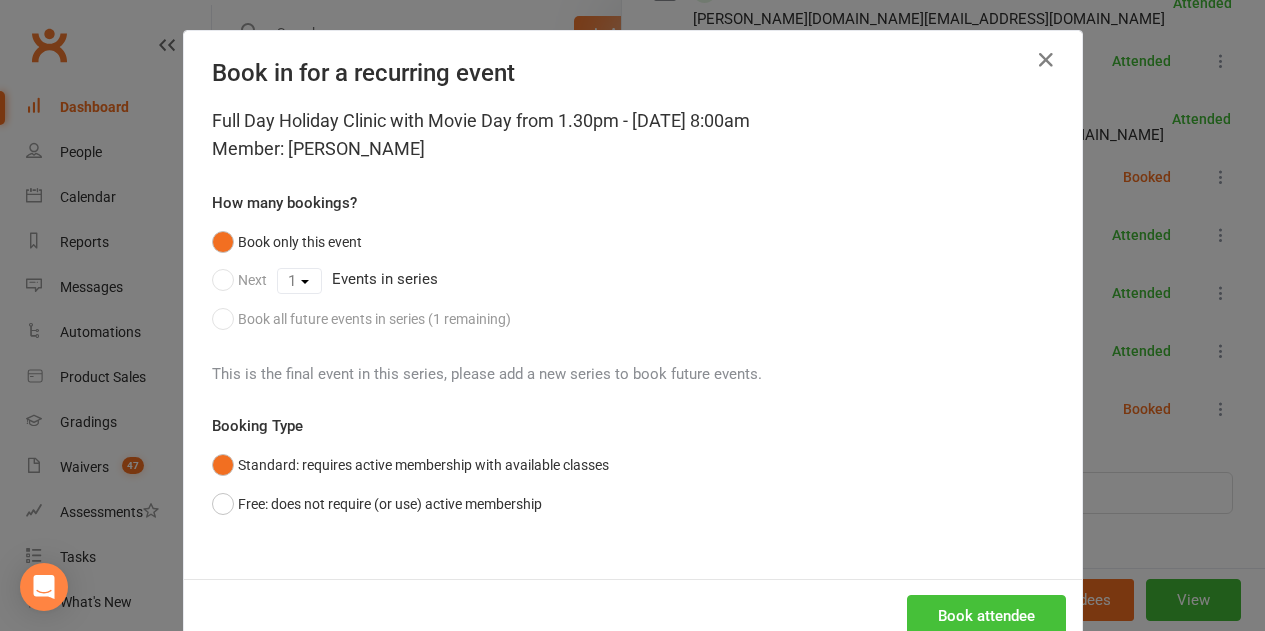 click on "Book attendee" at bounding box center [986, 616] 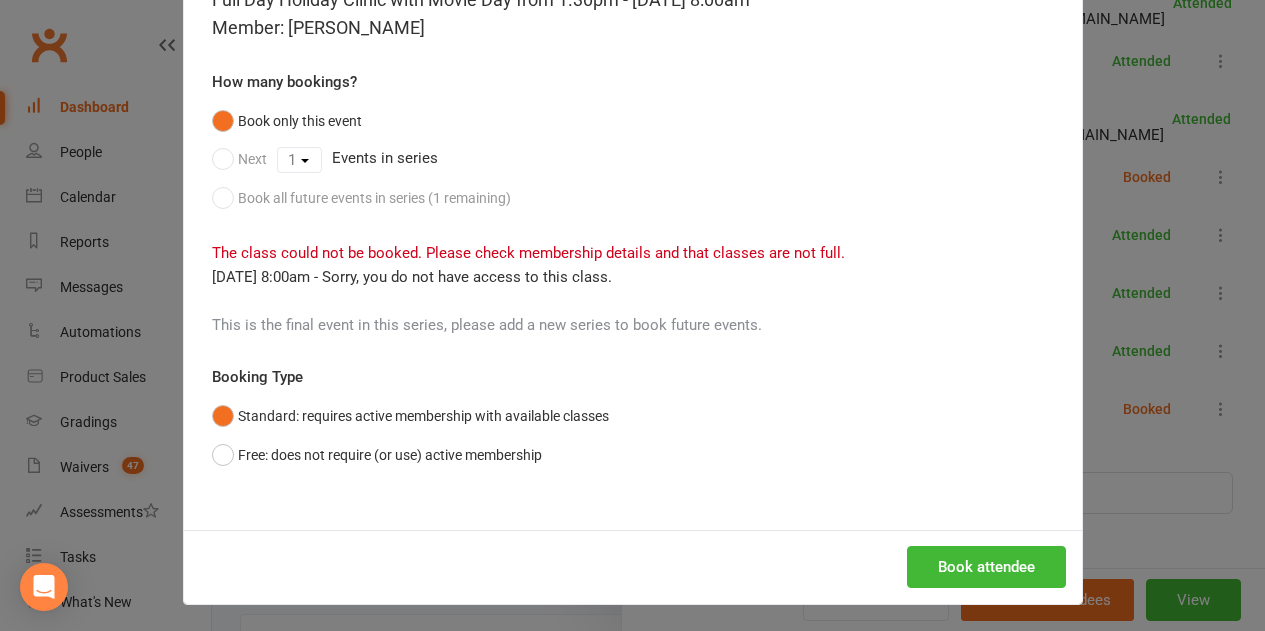 scroll, scrollTop: 125, scrollLeft: 0, axis: vertical 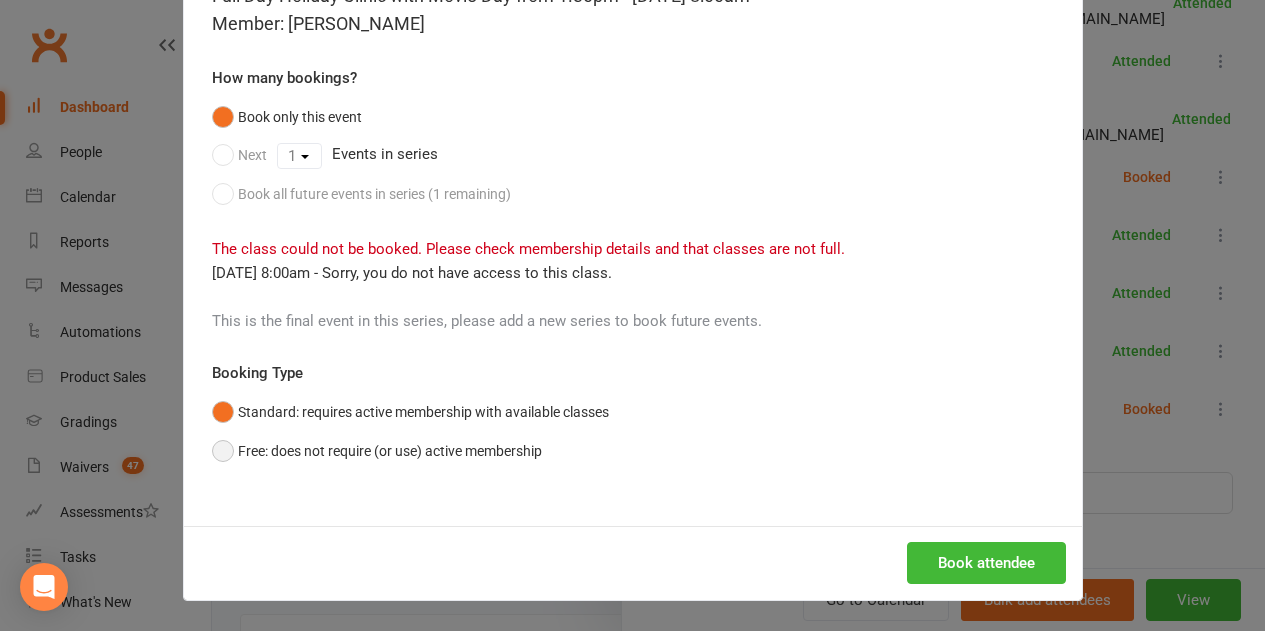 click on "Free: does not require (or use) active membership" at bounding box center (377, 451) 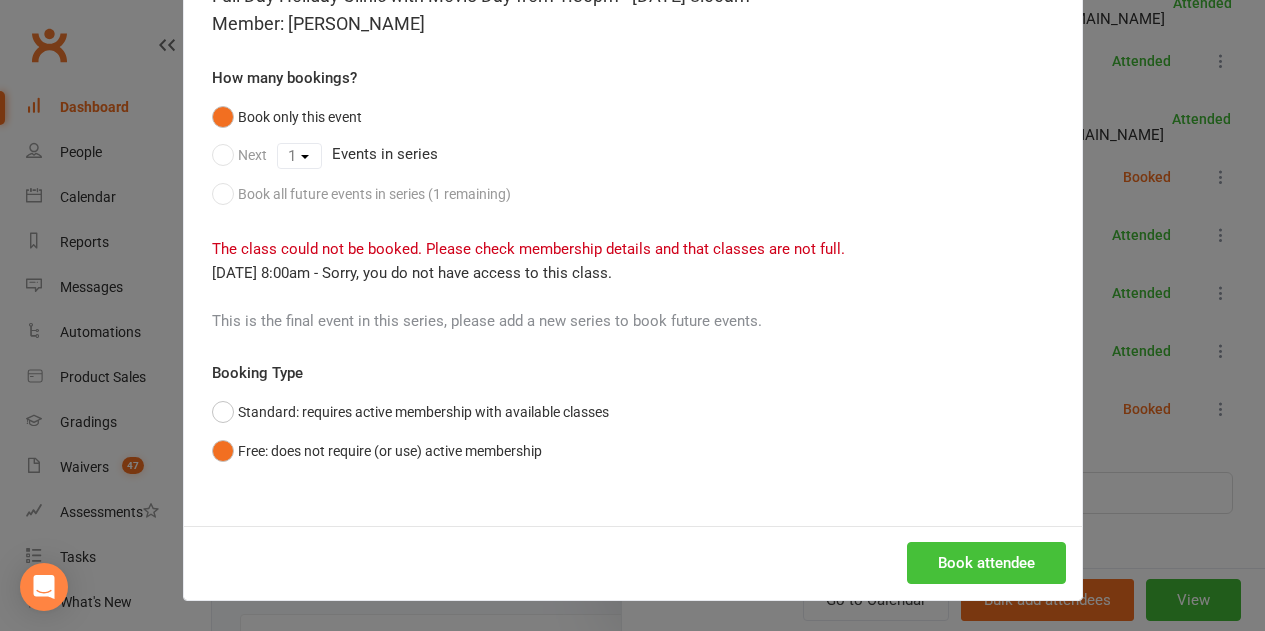 click on "Book attendee" at bounding box center [986, 563] 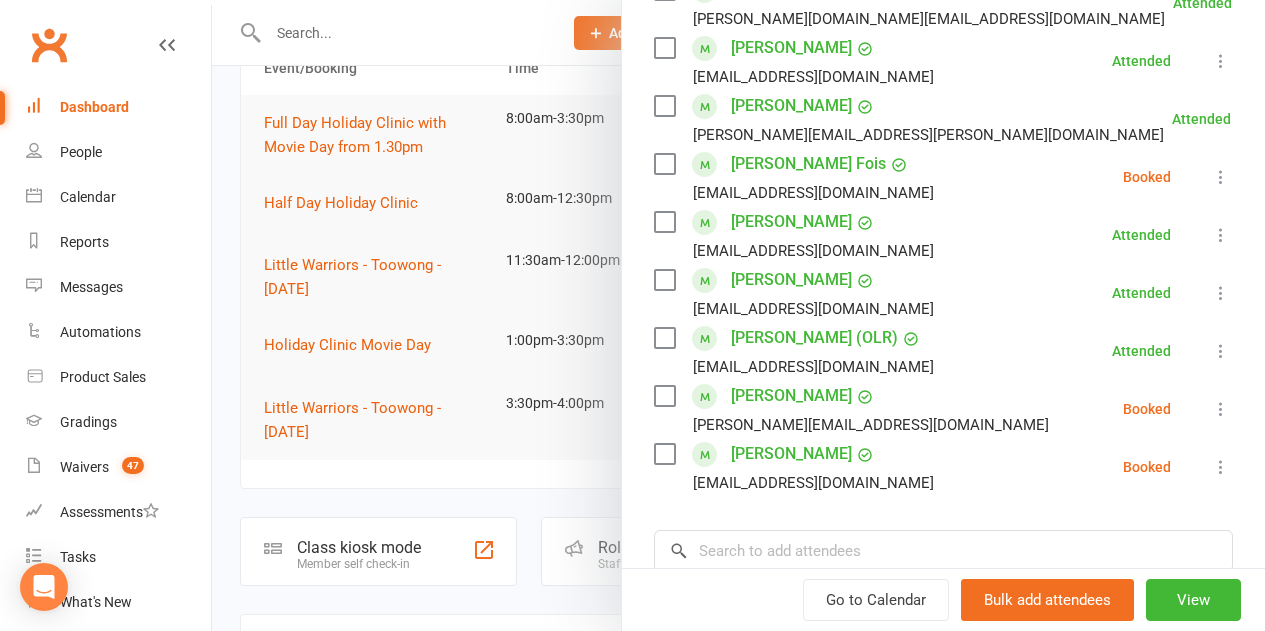 click at bounding box center [1221, 467] 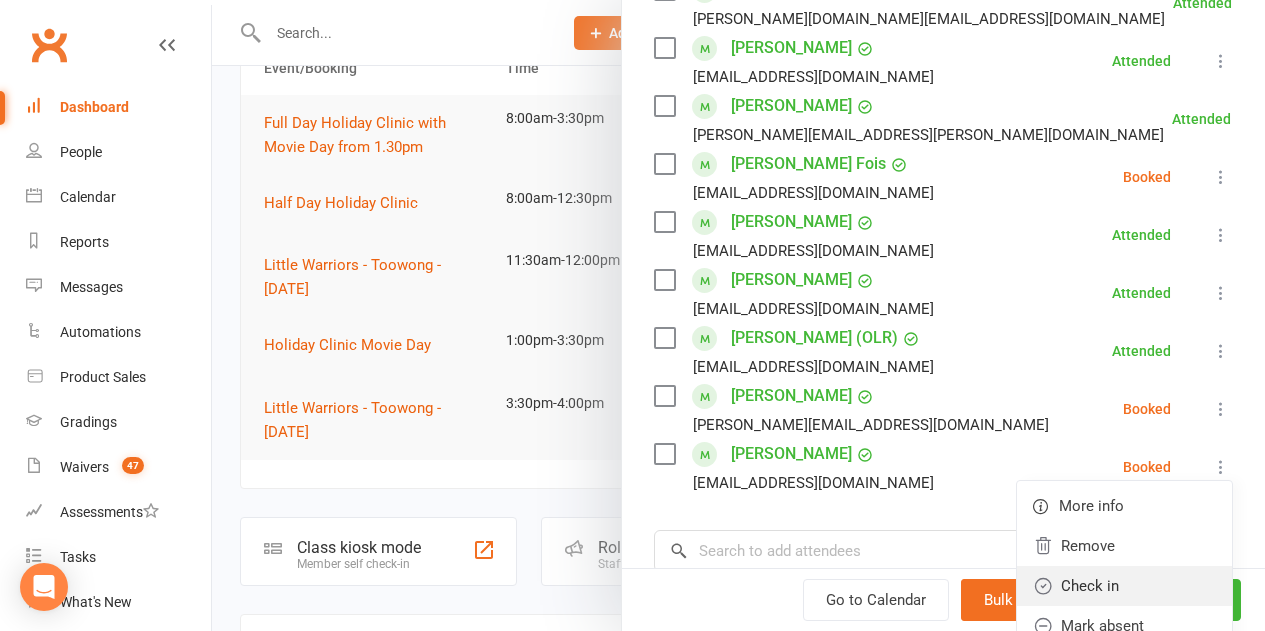 click on "Check in" at bounding box center [1124, 586] 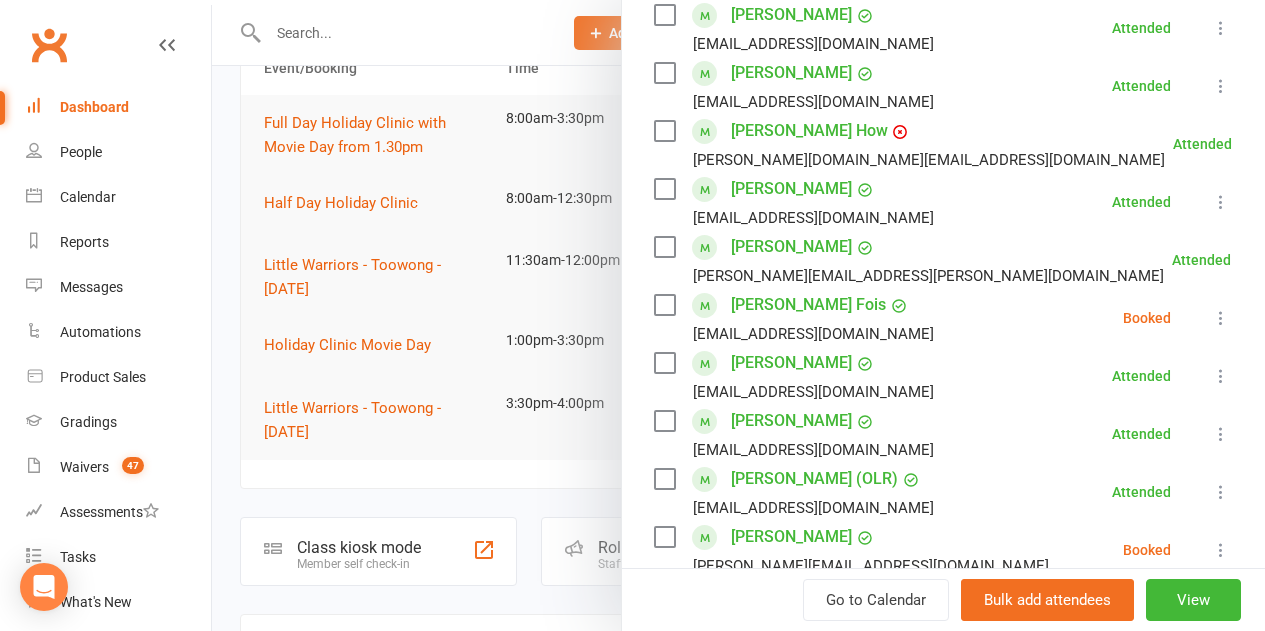 scroll, scrollTop: 559, scrollLeft: 0, axis: vertical 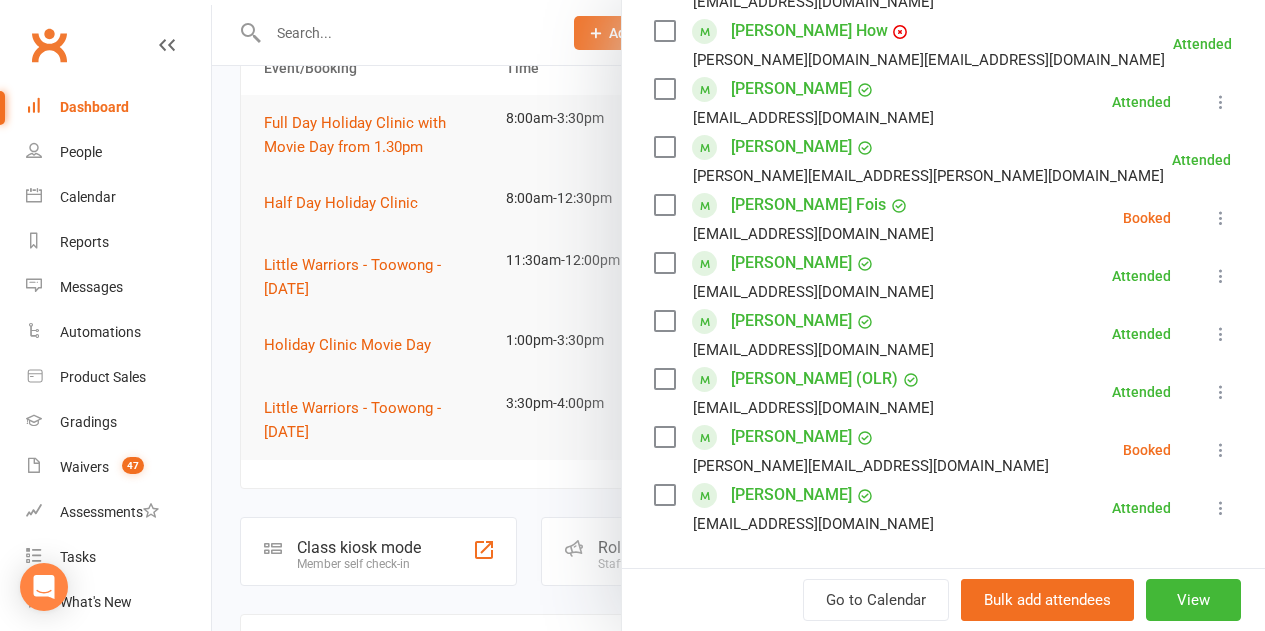 click at bounding box center (1221, 218) 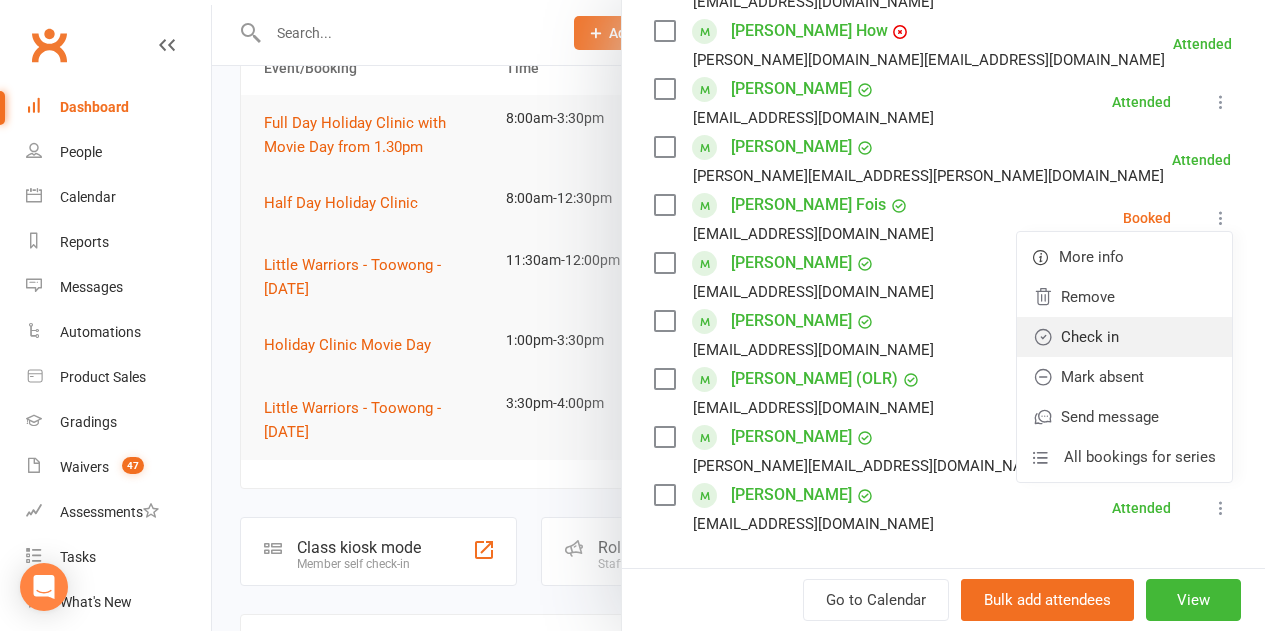 click on "Check in" at bounding box center (1124, 337) 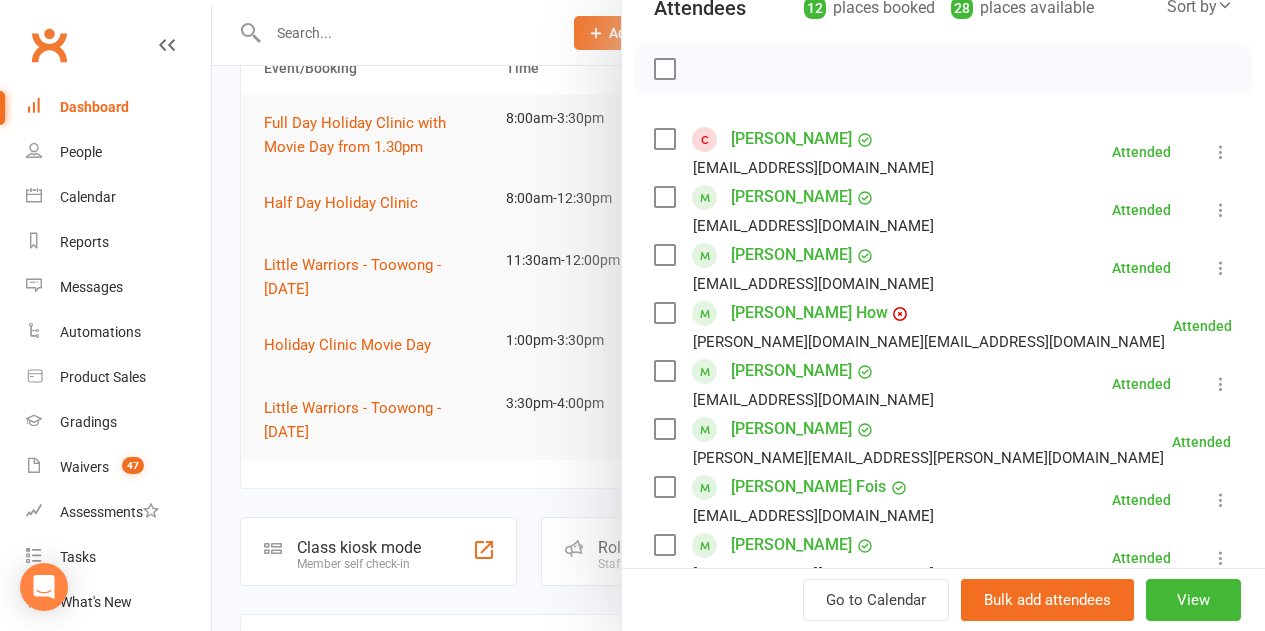 scroll, scrollTop: 259, scrollLeft: 0, axis: vertical 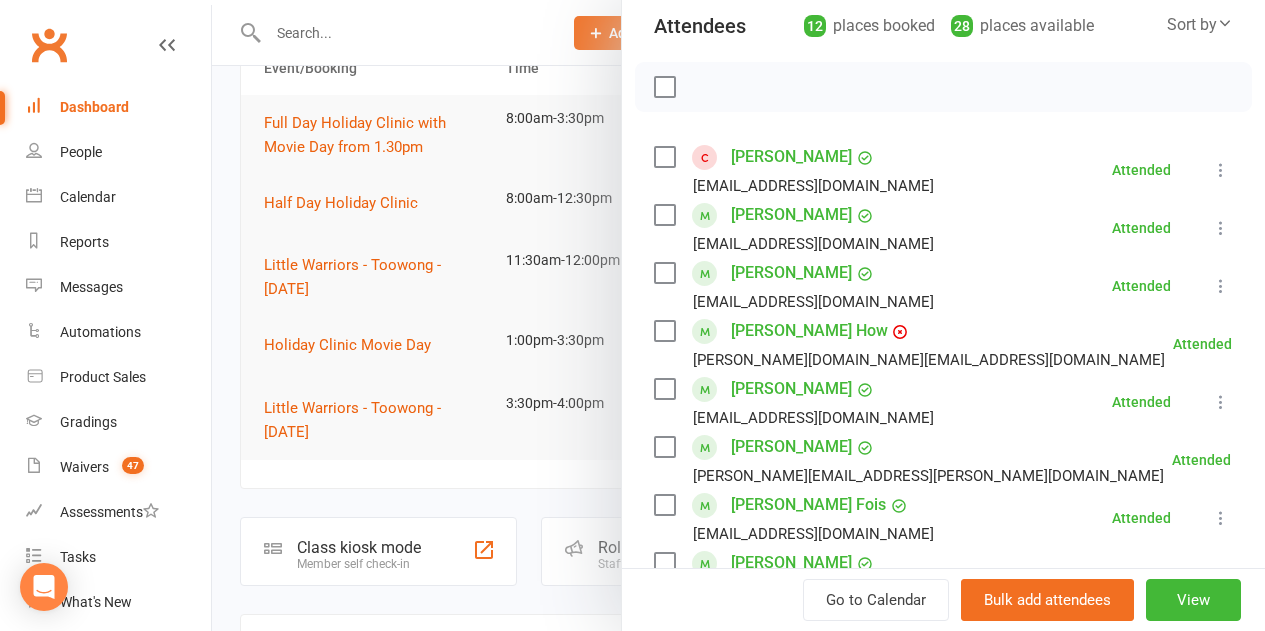 click at bounding box center (738, 315) 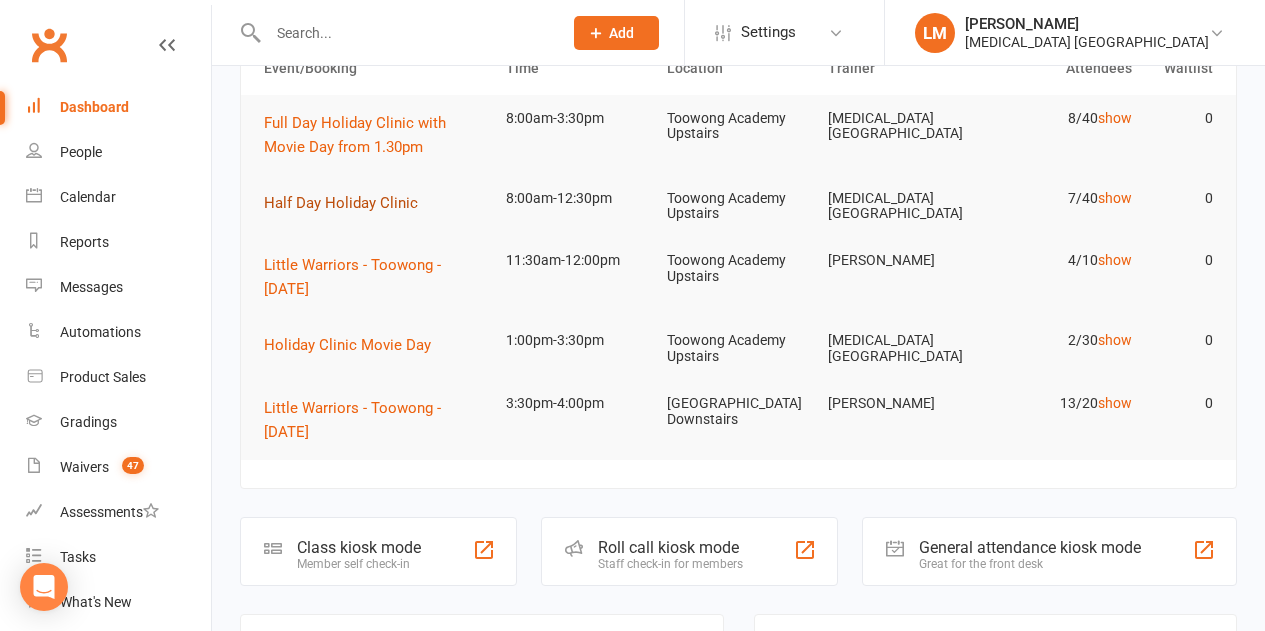 click on "Half Day Holiday Clinic" at bounding box center [341, 203] 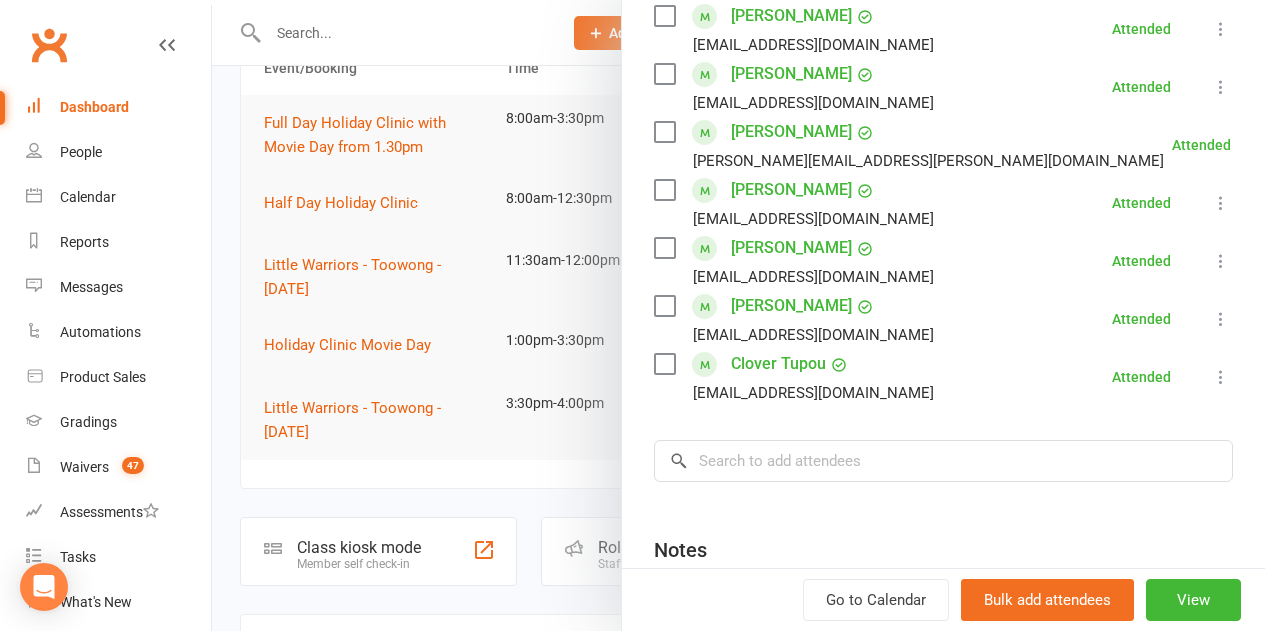 scroll, scrollTop: 300, scrollLeft: 0, axis: vertical 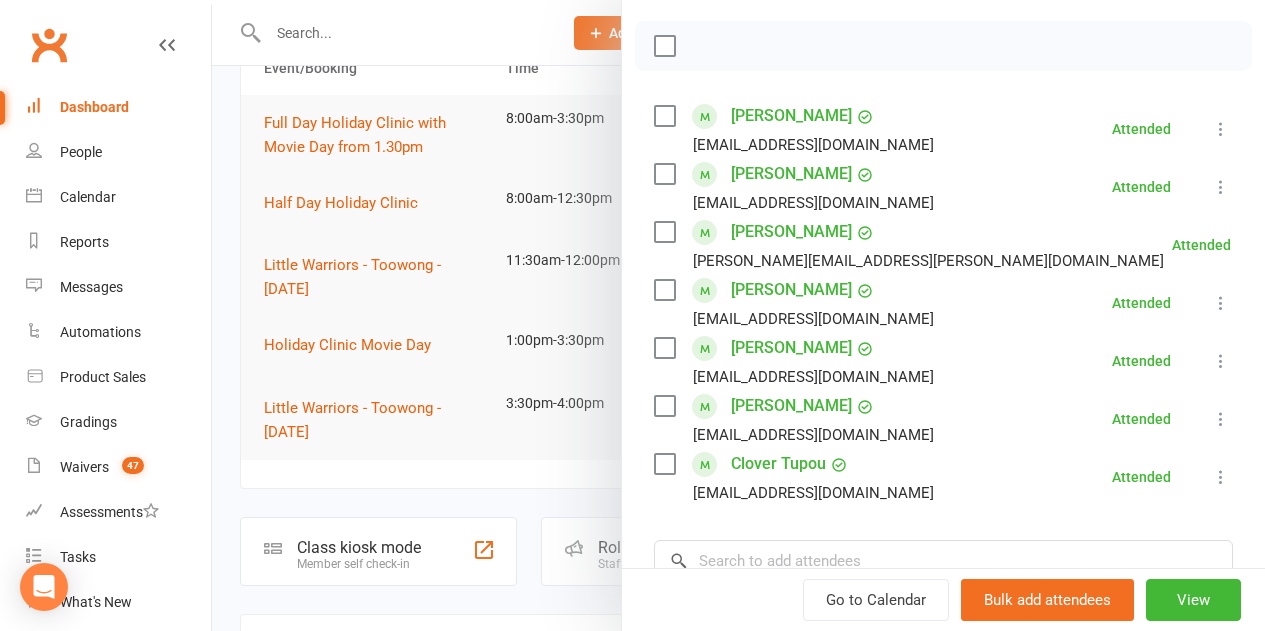 click at bounding box center [738, 315] 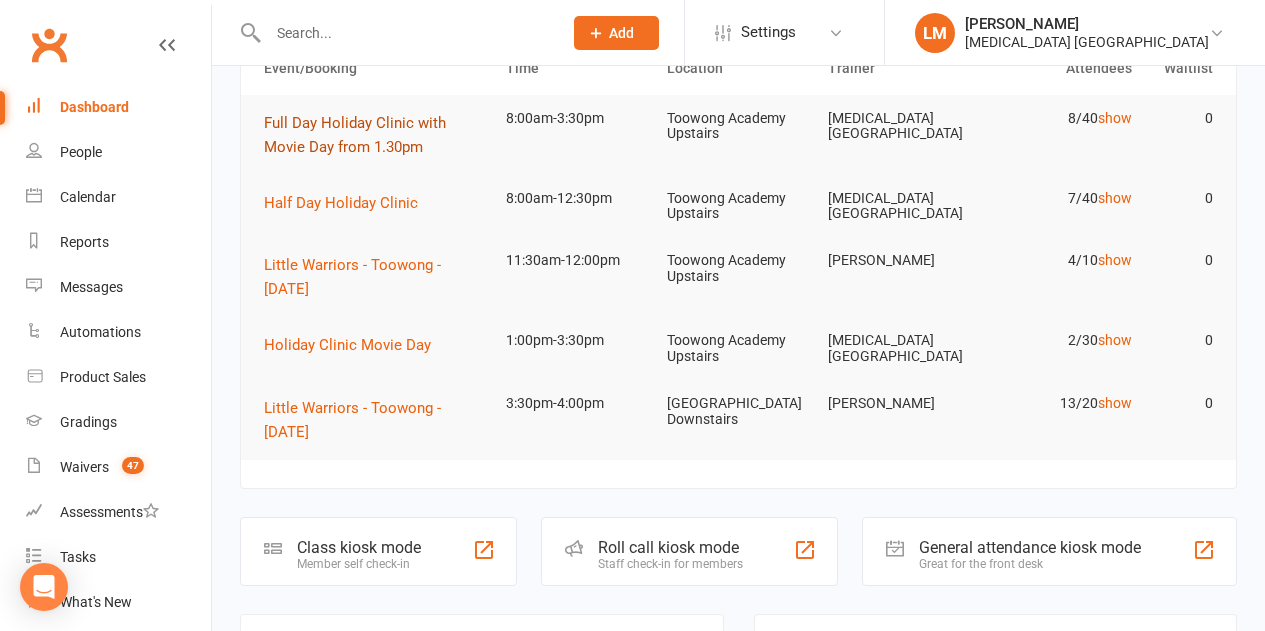 click on "Full Day Holiday Clinic with Movie Day from 1.30pm" at bounding box center [355, 135] 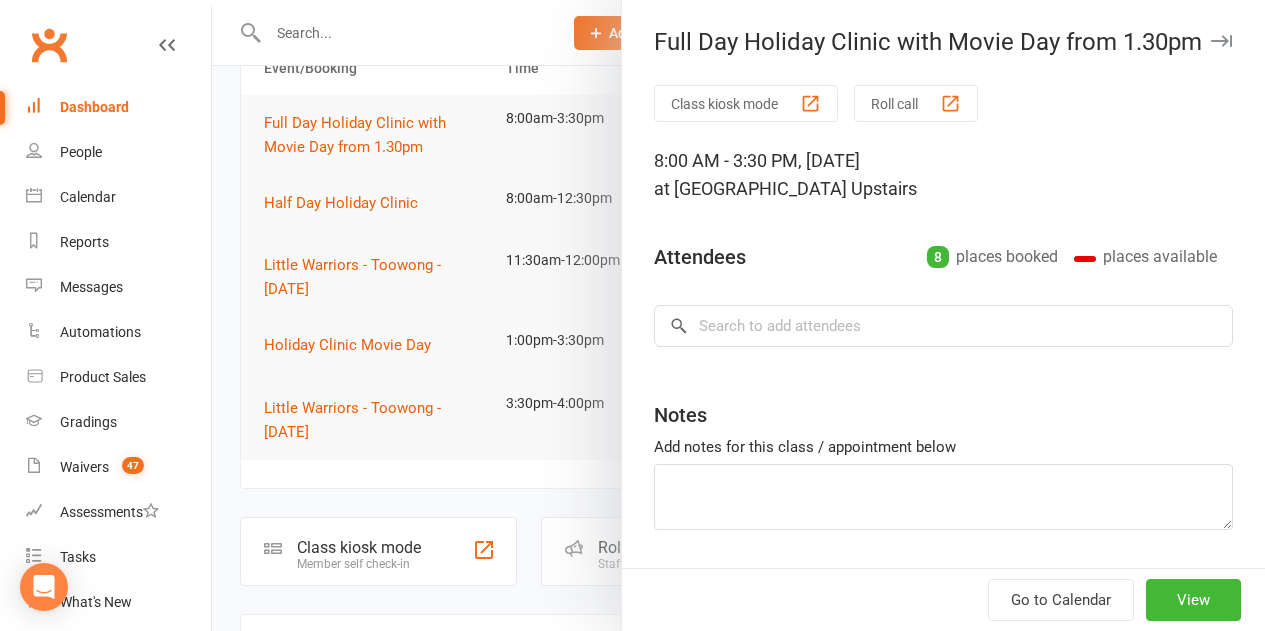 type on "[PERSON_NAME] and [PERSON_NAME] payment to be confirmed 3pm this afternoon." 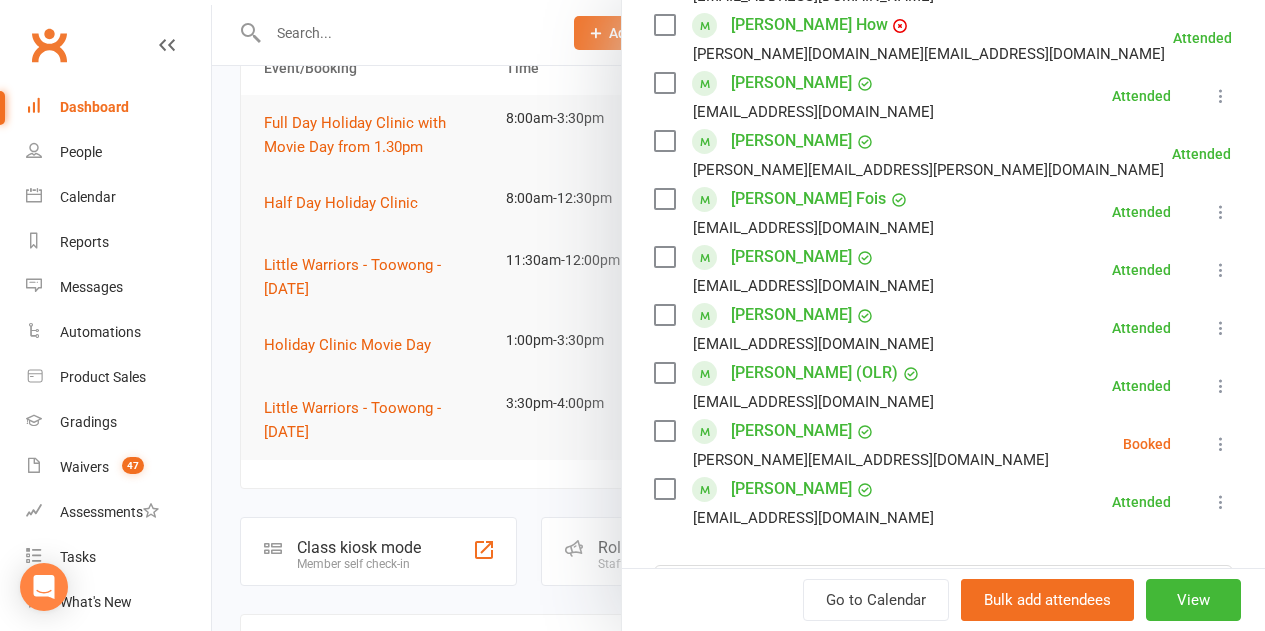 scroll, scrollTop: 600, scrollLeft: 0, axis: vertical 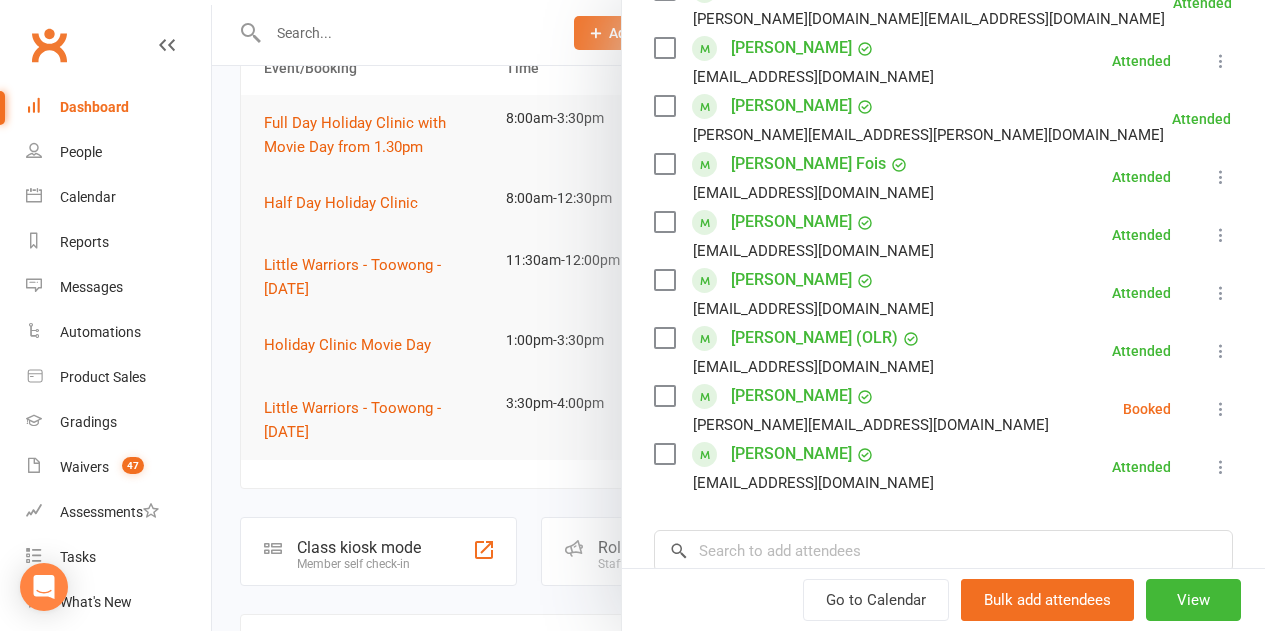 click at bounding box center [738, 315] 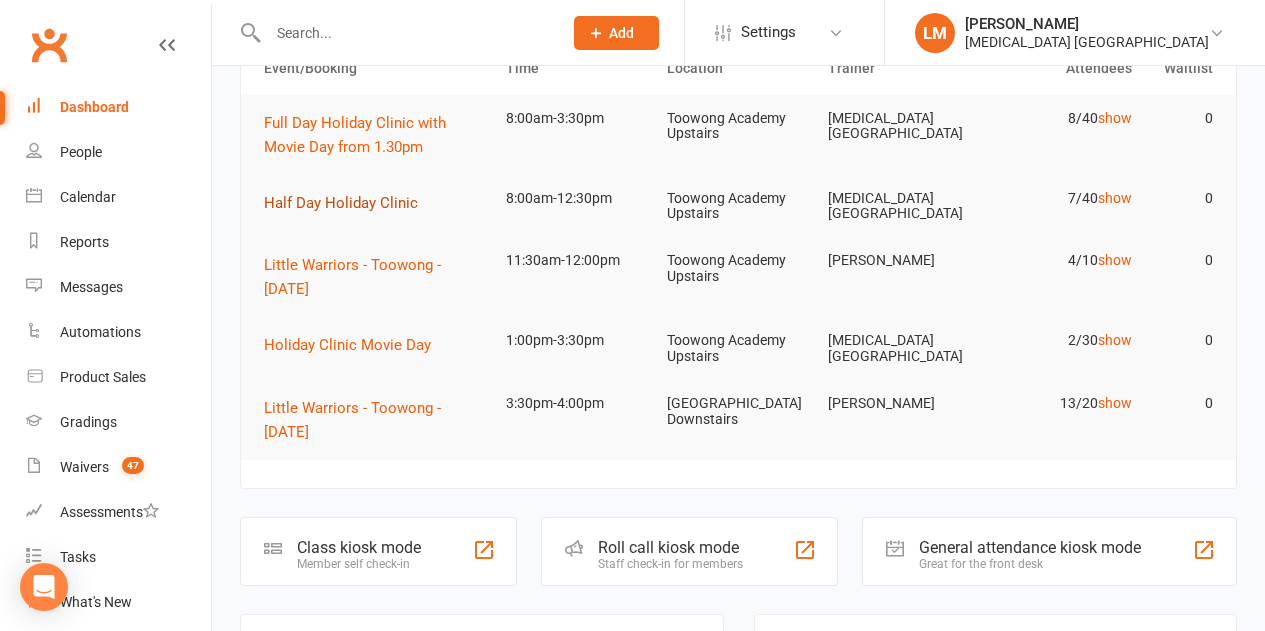 click on "Half Day Holiday Clinic" at bounding box center (341, 203) 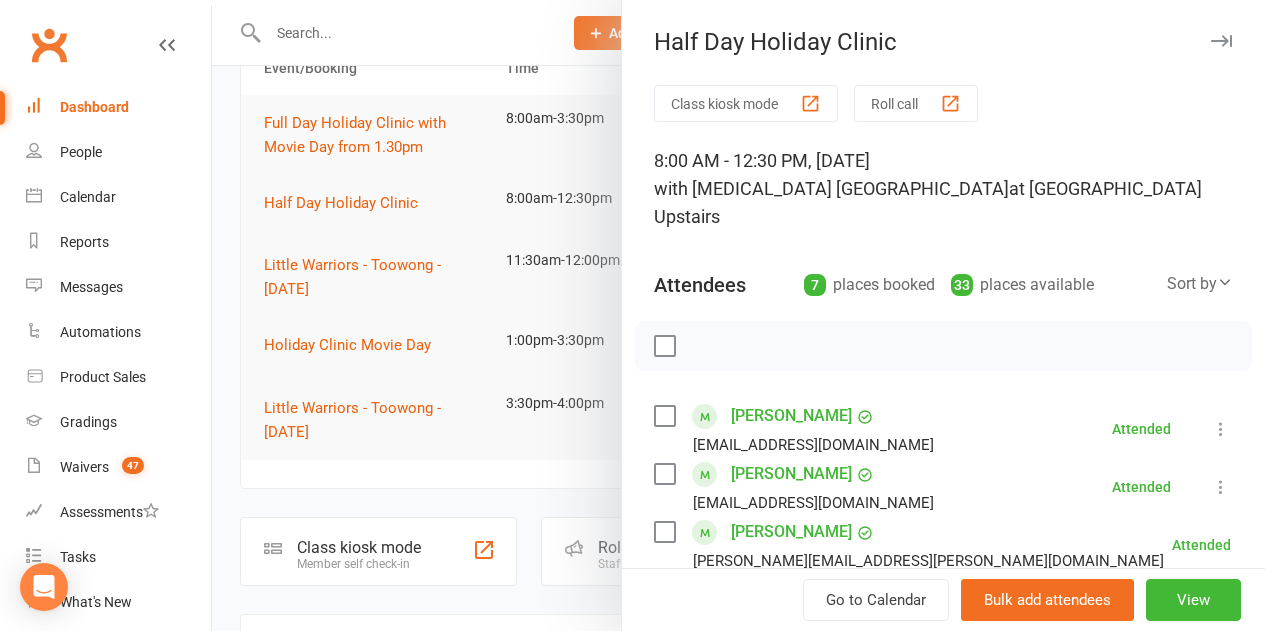 click at bounding box center [738, 315] 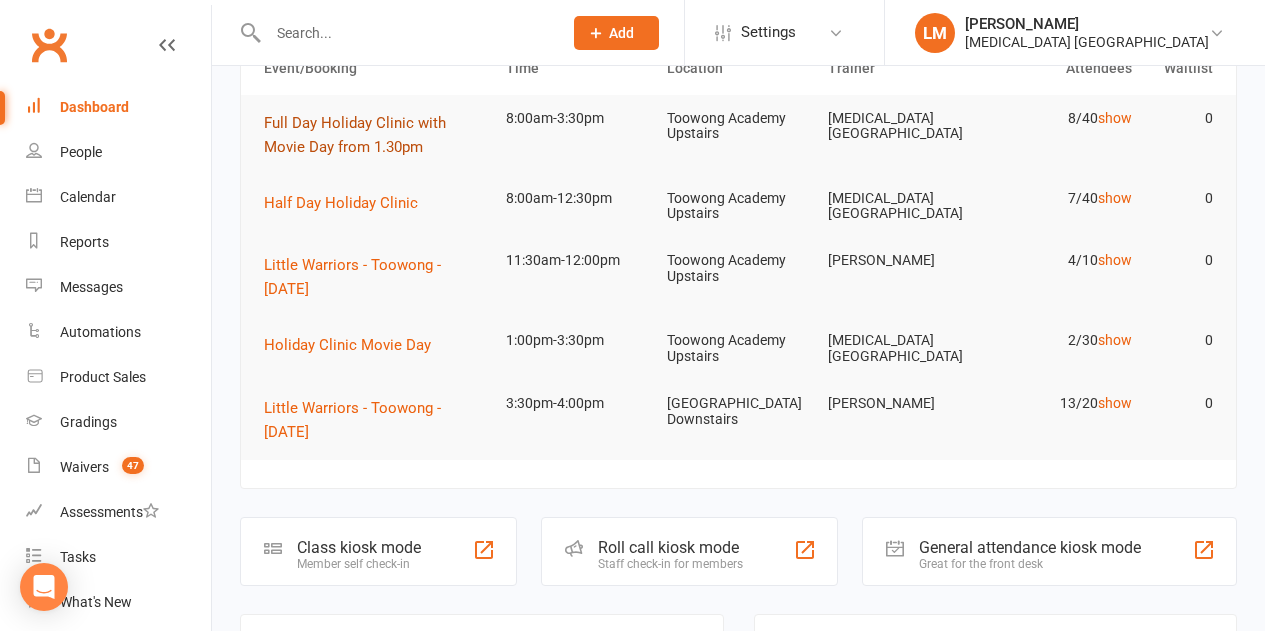 click on "Full Day Holiday Clinic with Movie Day from 1.30pm" at bounding box center [355, 135] 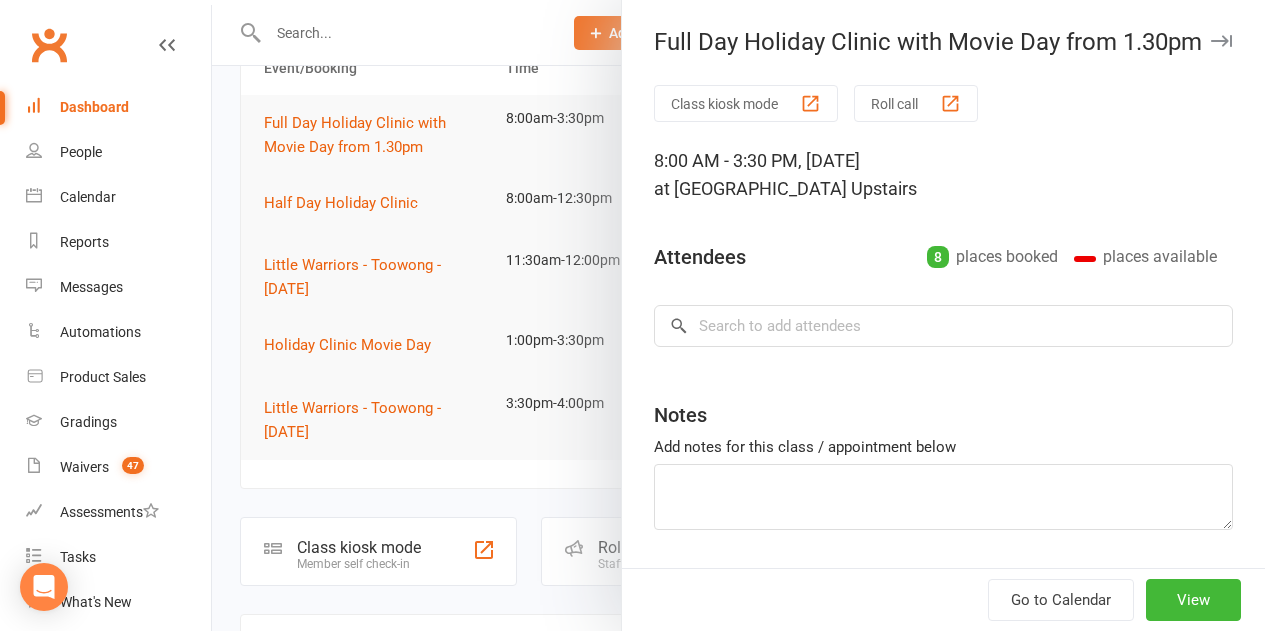 type on "[PERSON_NAME] and [PERSON_NAME] payment to be confirmed 3pm this afternoon." 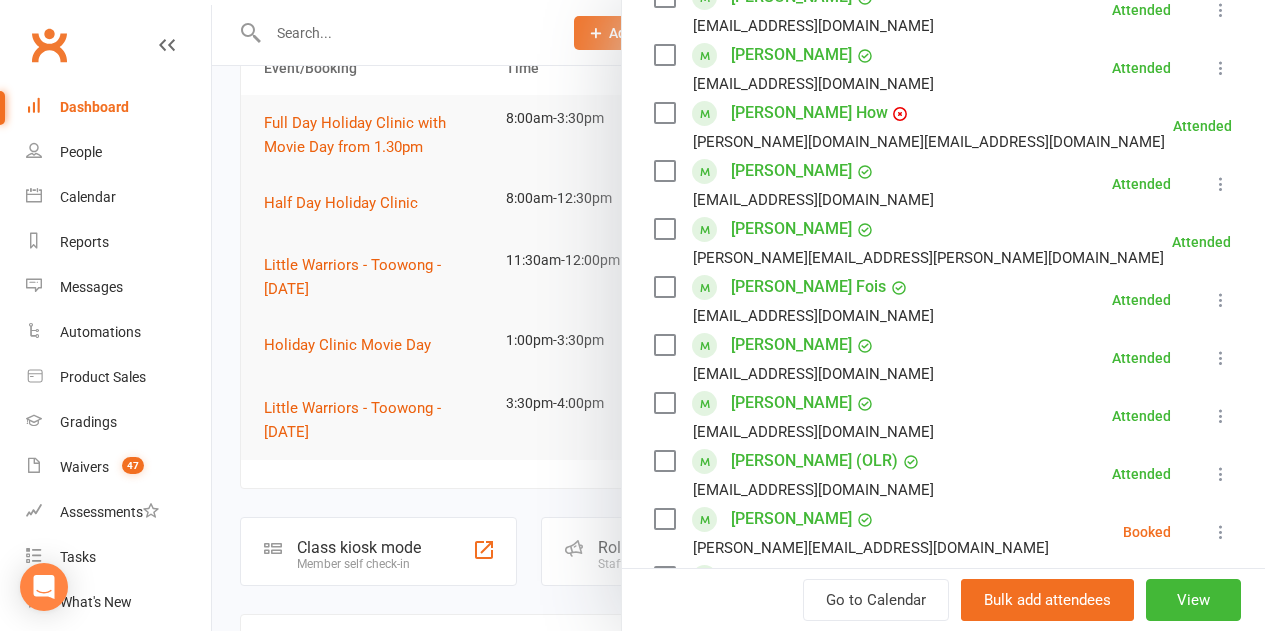 scroll, scrollTop: 500, scrollLeft: 0, axis: vertical 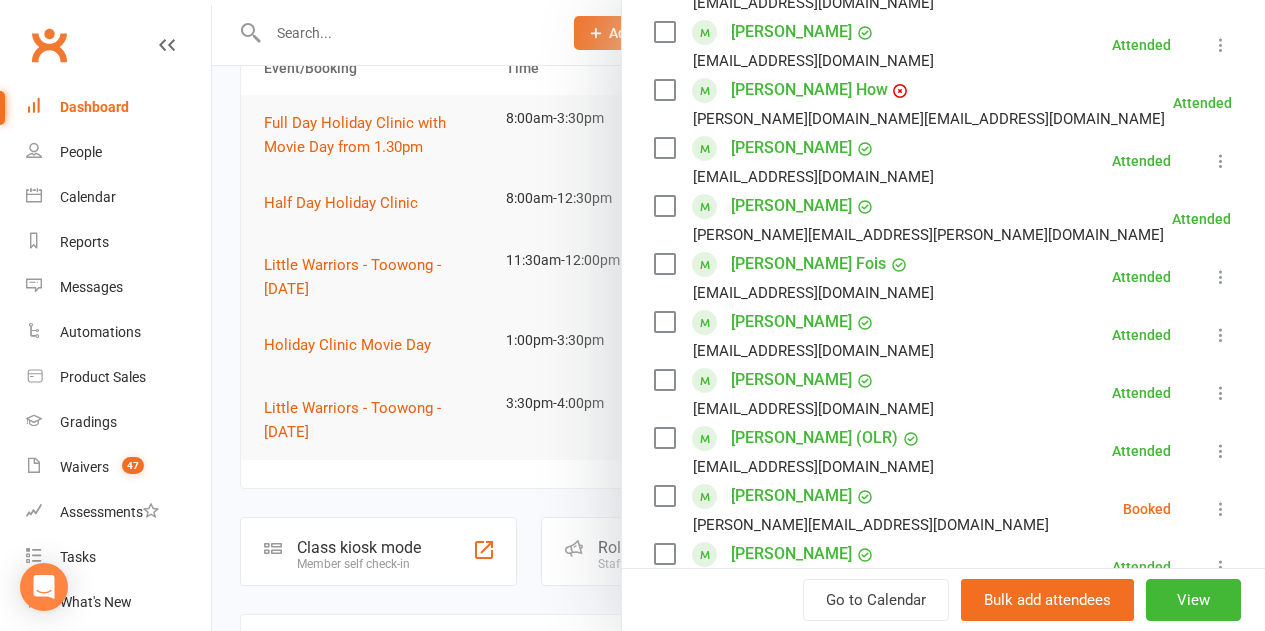 click at bounding box center [1221, 509] 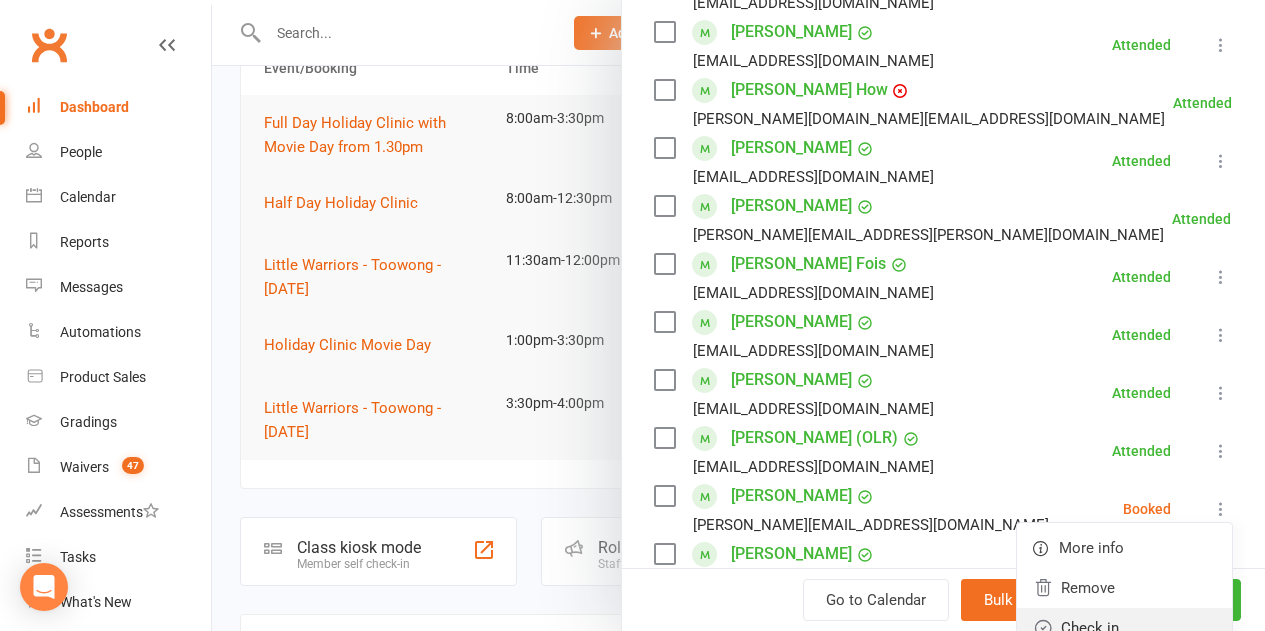 click on "Check in" at bounding box center (1124, 628) 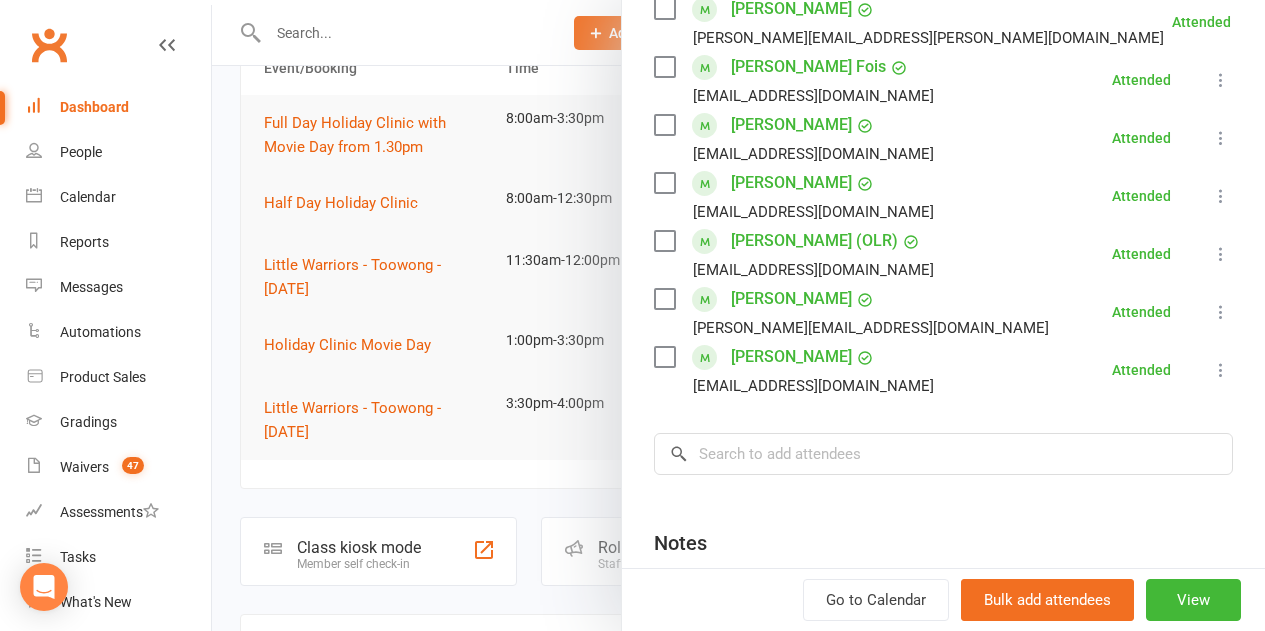 scroll, scrollTop: 700, scrollLeft: 0, axis: vertical 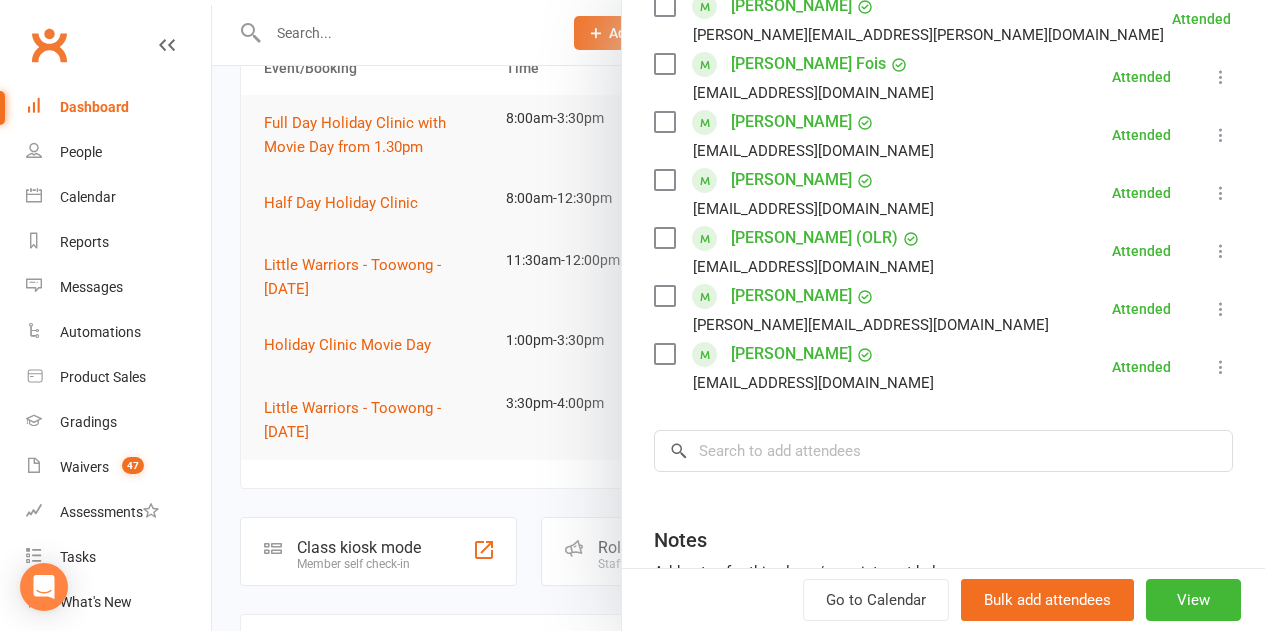 click at bounding box center [738, 315] 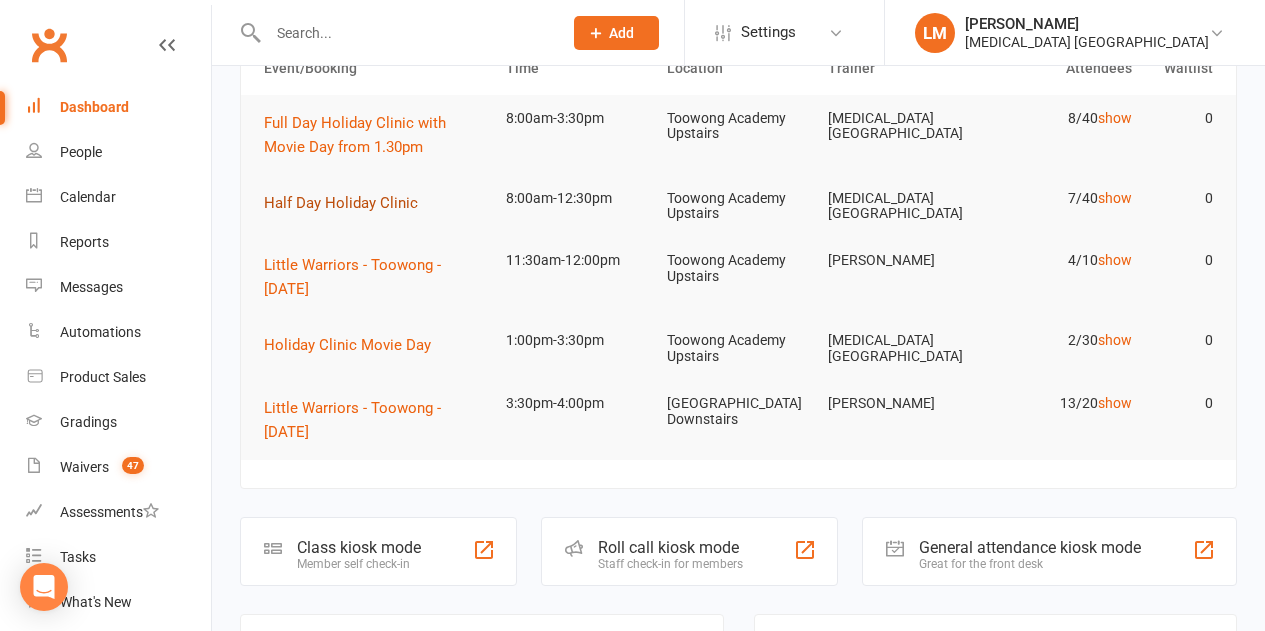 click on "Half Day Holiday Clinic" at bounding box center [341, 203] 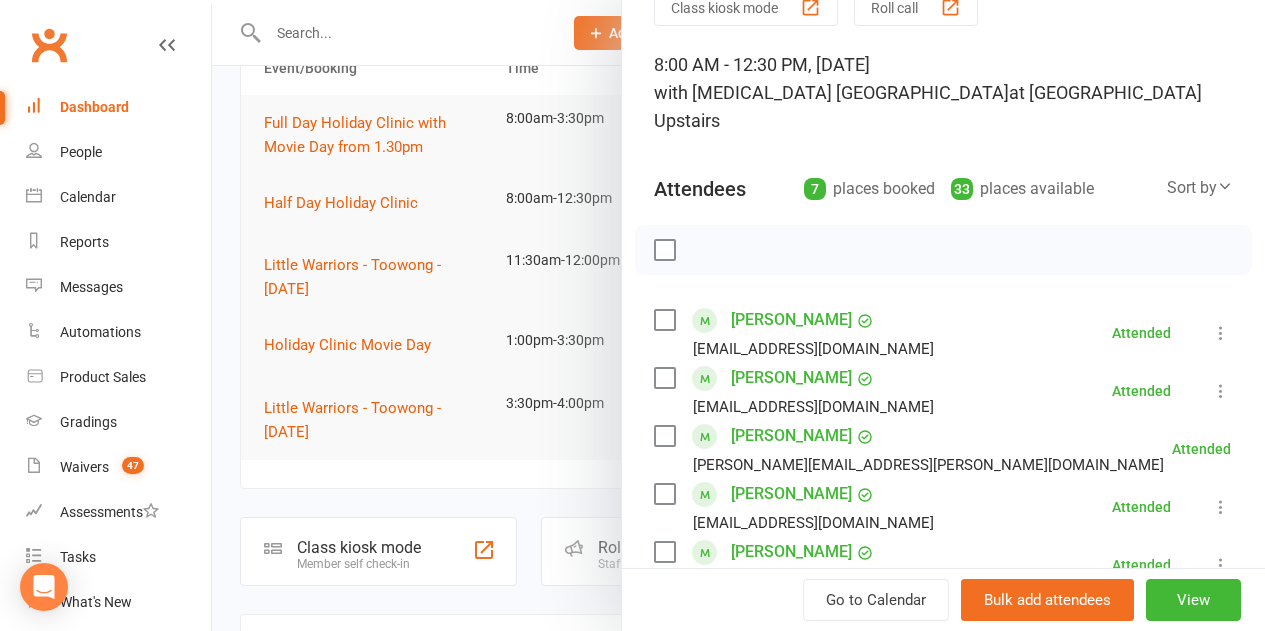 scroll, scrollTop: 300, scrollLeft: 0, axis: vertical 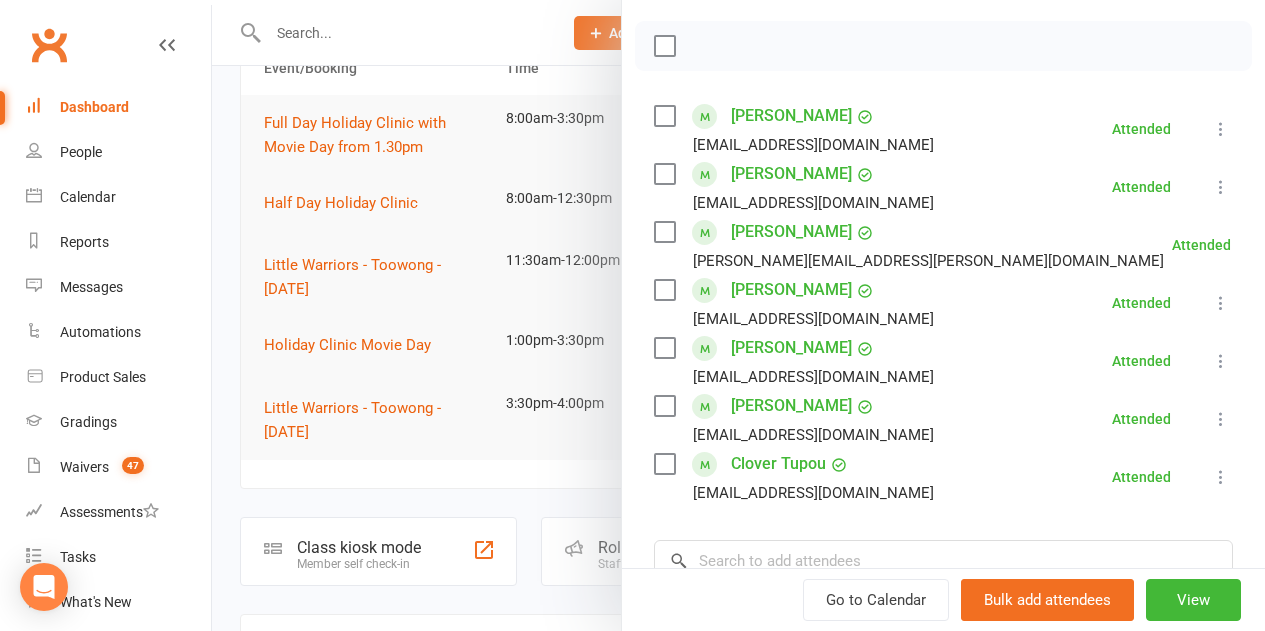 click at bounding box center (738, 315) 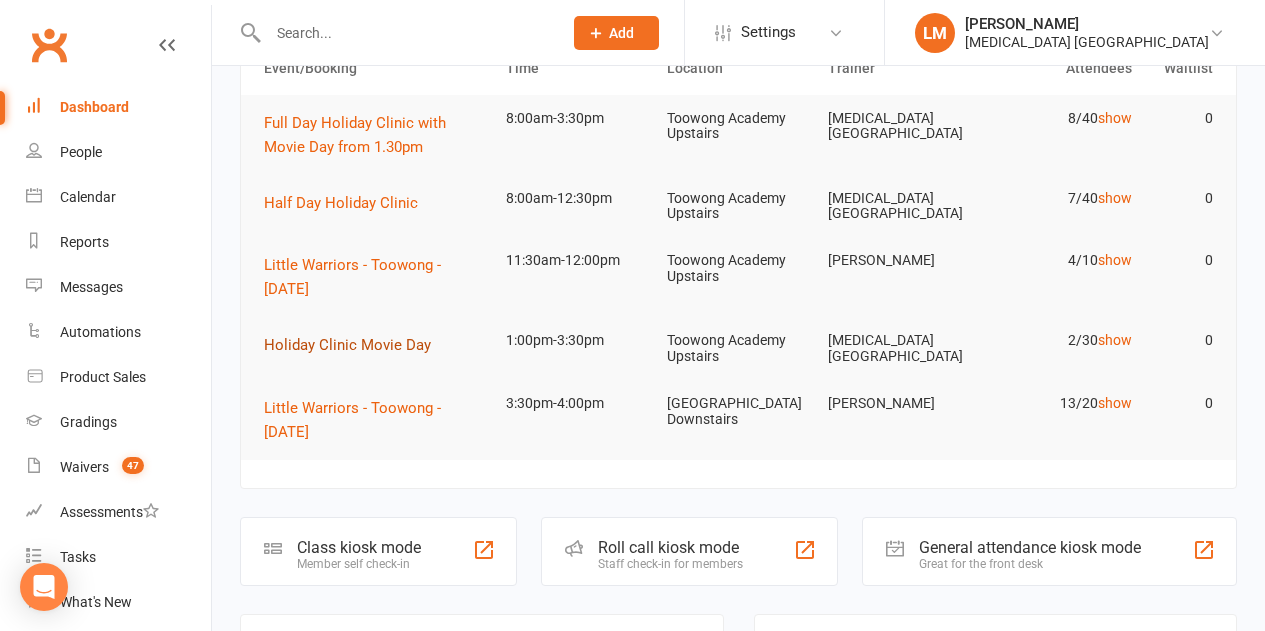 click on "Holiday Clinic Movie Day" at bounding box center (347, 345) 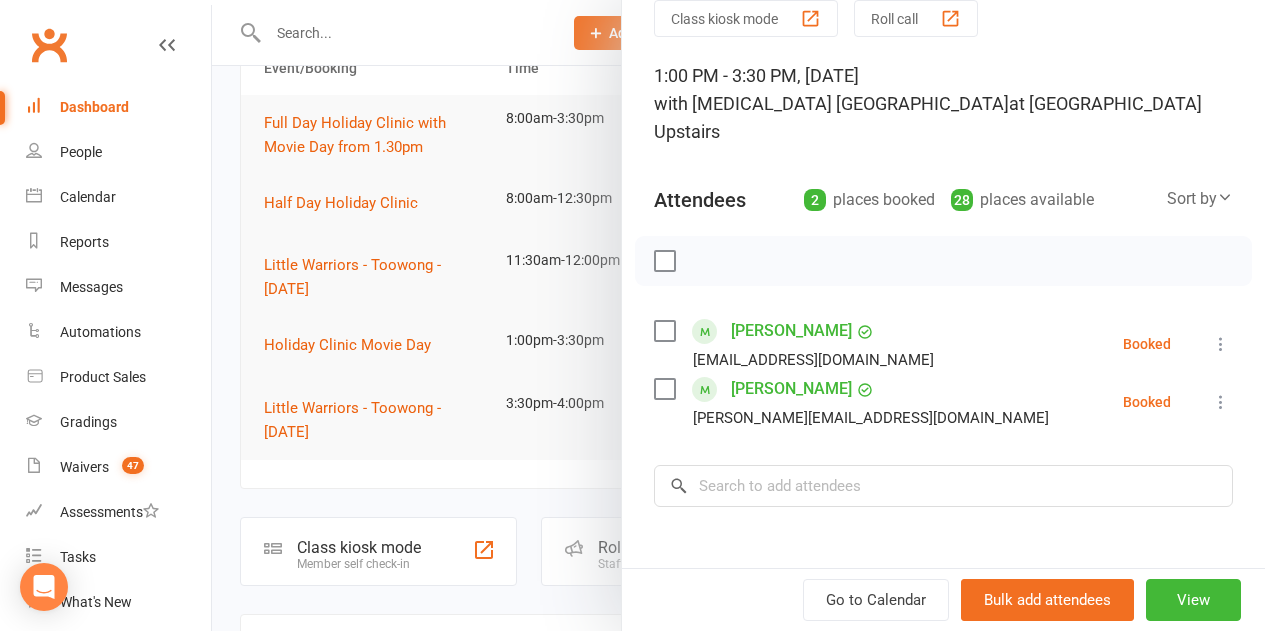 scroll, scrollTop: 200, scrollLeft: 0, axis: vertical 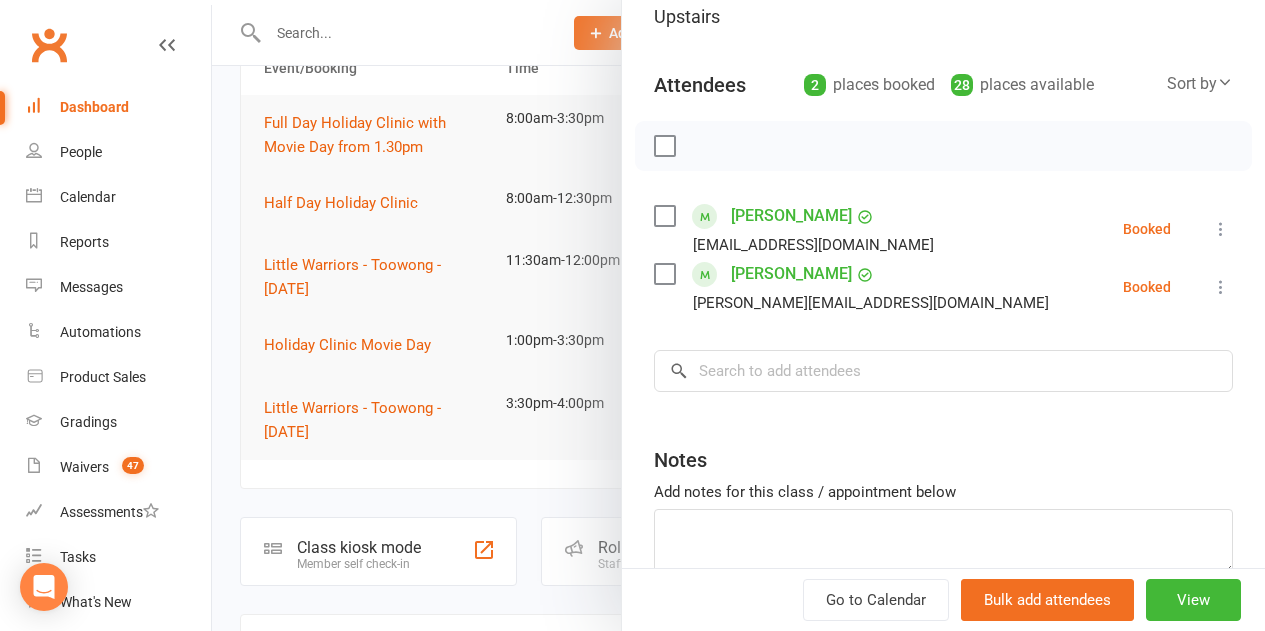 drag, startPoint x: 330, startPoint y: 202, endPoint x: 328, endPoint y: 234, distance: 32.06244 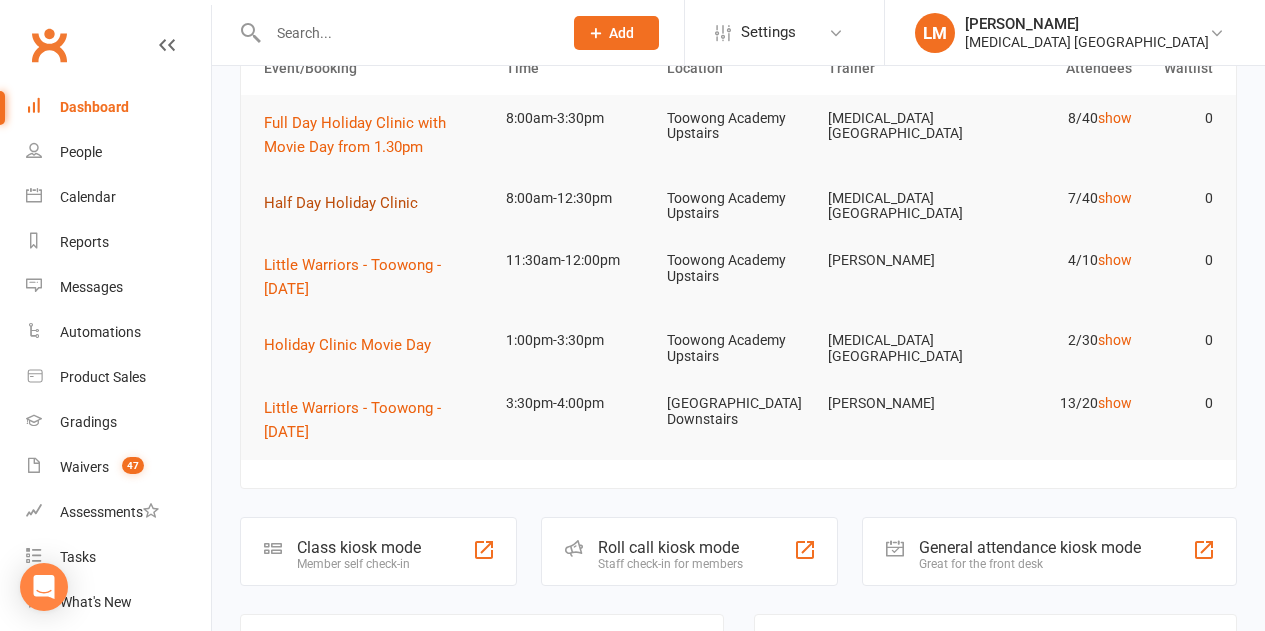 click on "Half Day Holiday Clinic" at bounding box center (341, 203) 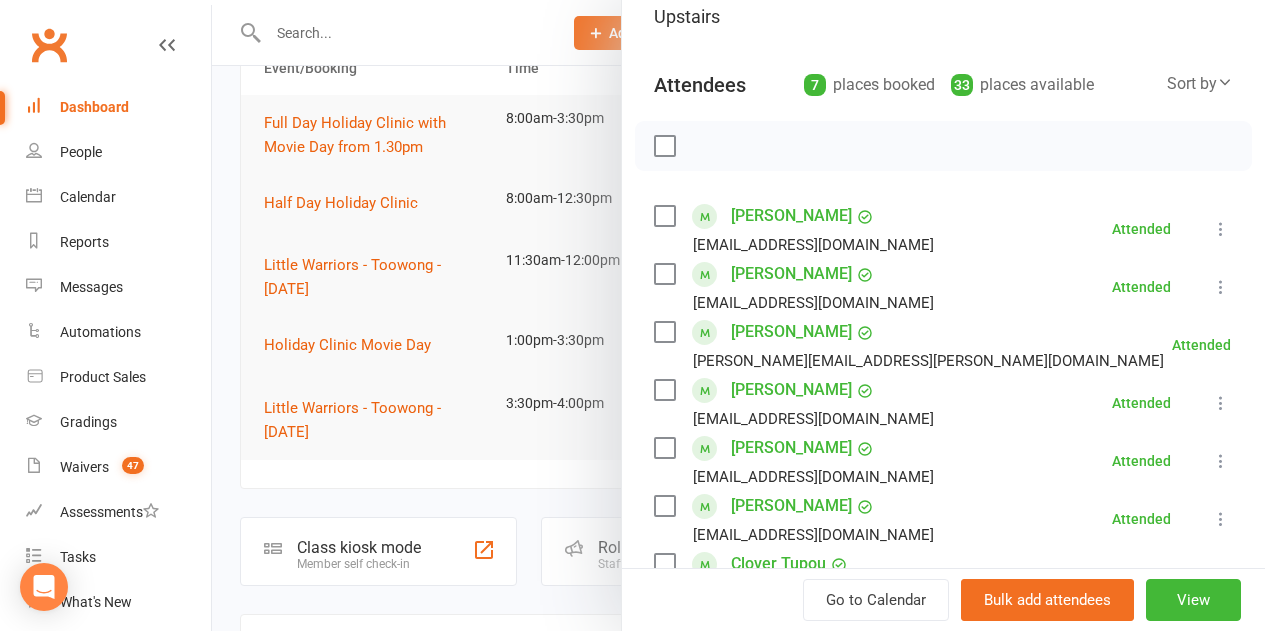scroll, scrollTop: 300, scrollLeft: 0, axis: vertical 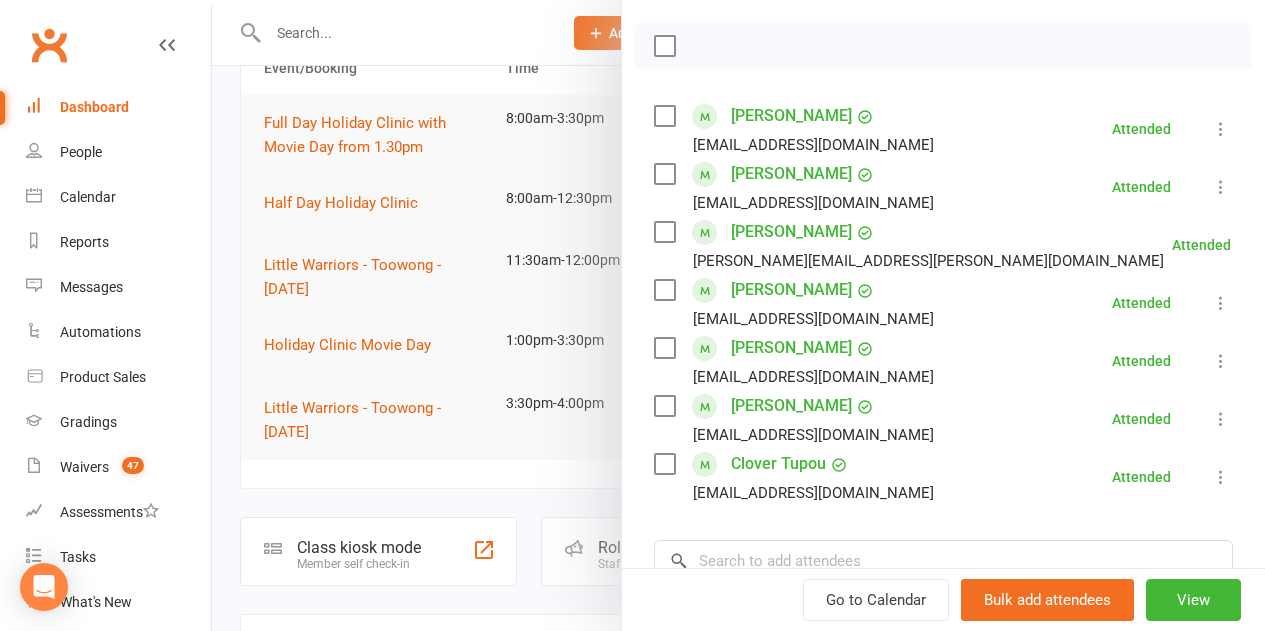 click at bounding box center [738, 315] 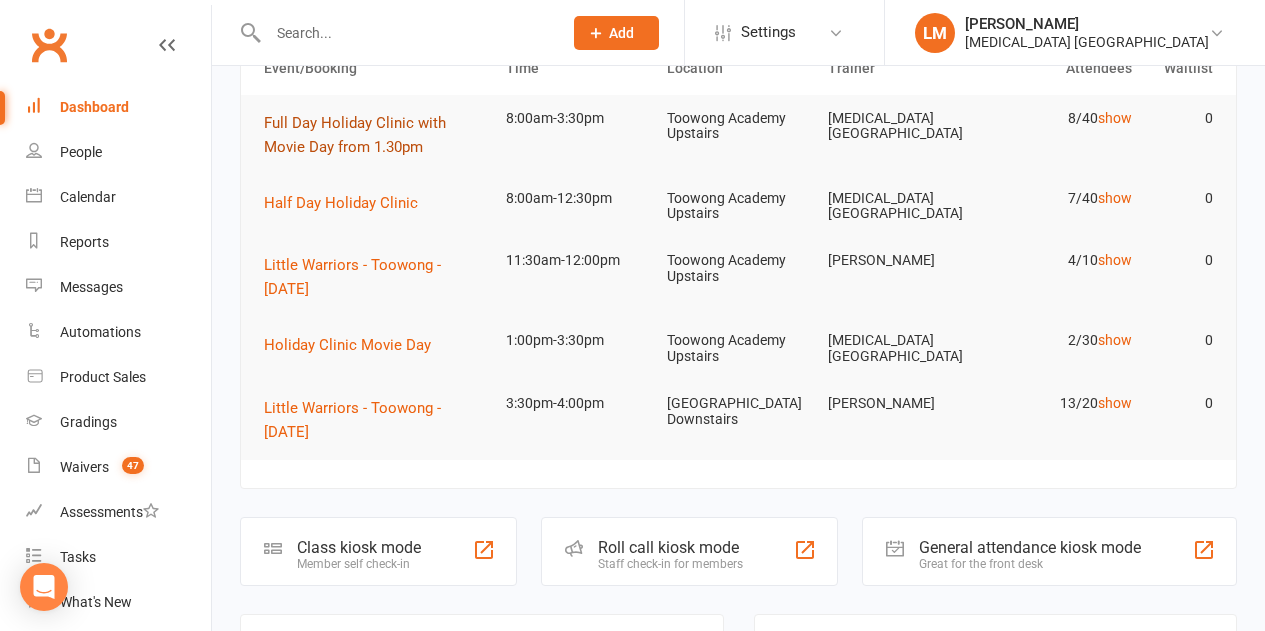 click on "Full Day Holiday Clinic with Movie Day from 1.30pm" at bounding box center (355, 135) 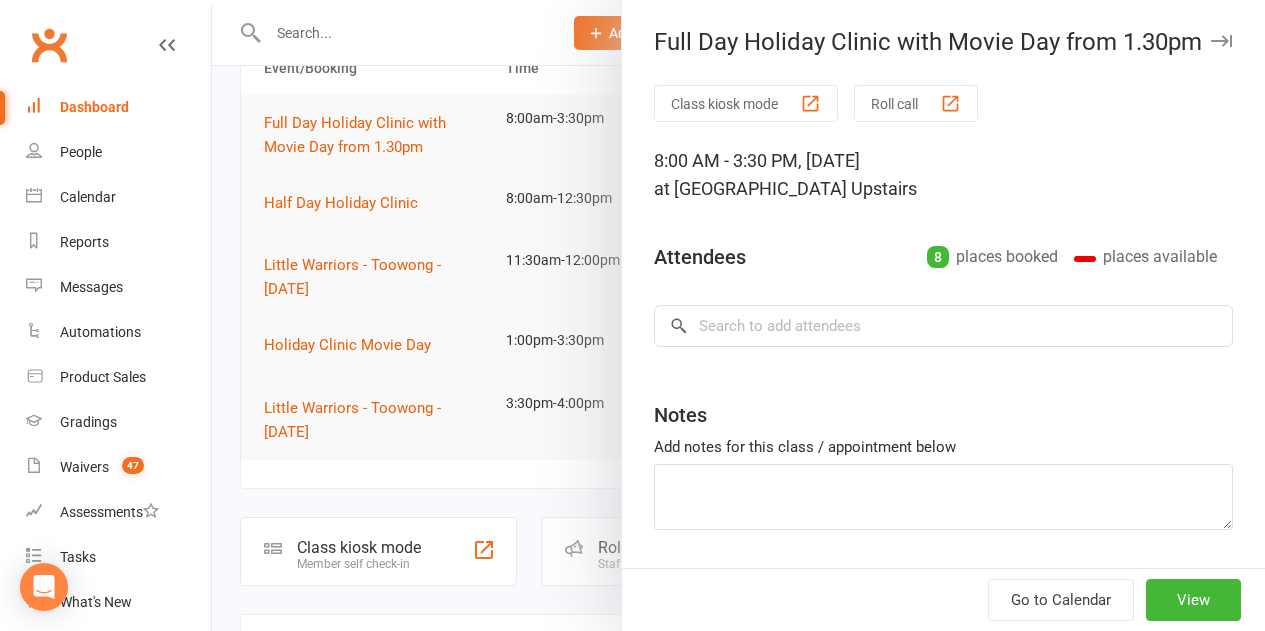 type on "[PERSON_NAME] and [PERSON_NAME] payment to be confirmed 3pm this afternoon." 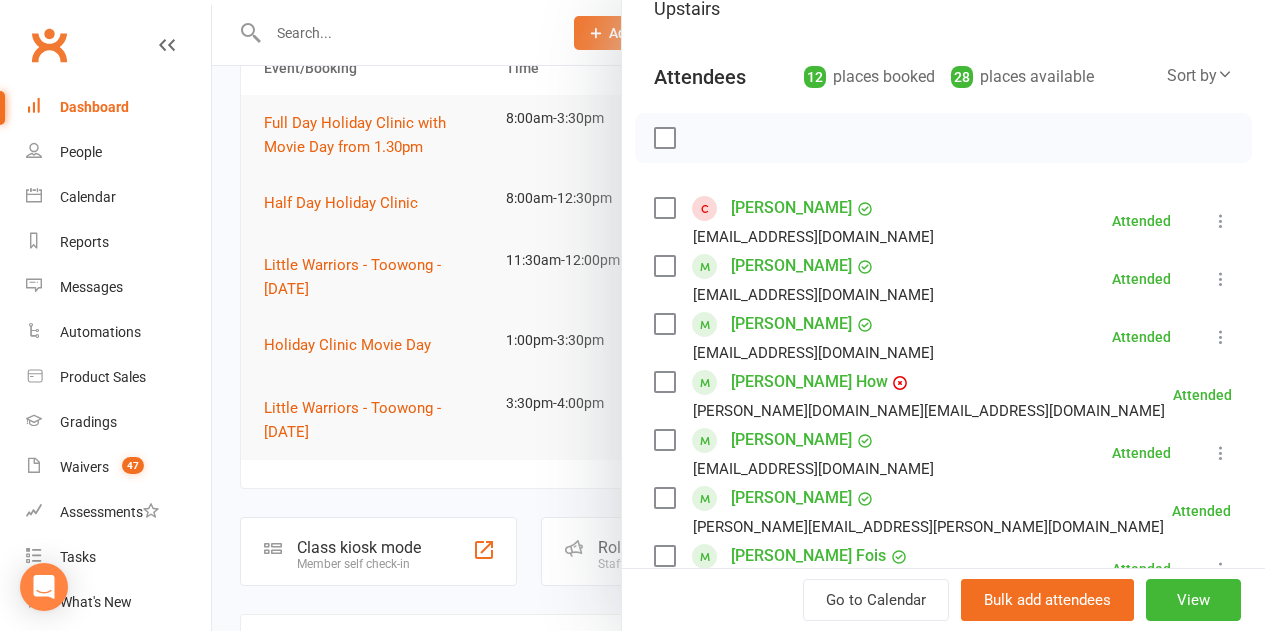 scroll, scrollTop: 200, scrollLeft: 0, axis: vertical 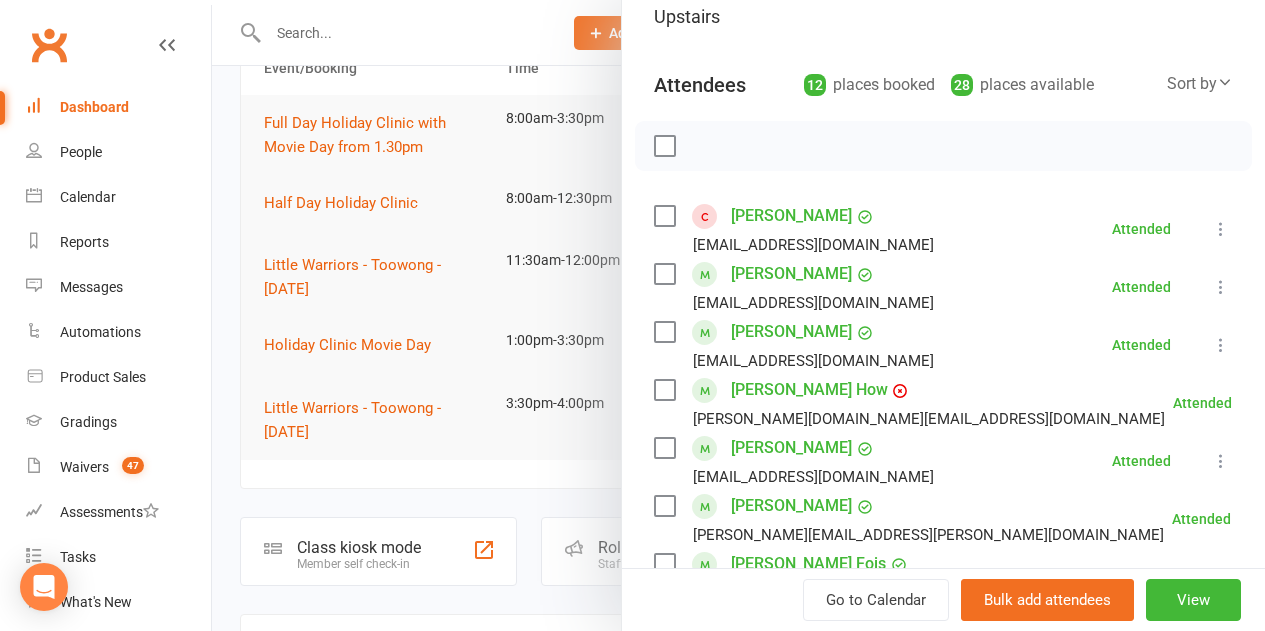 click at bounding box center (738, 315) 